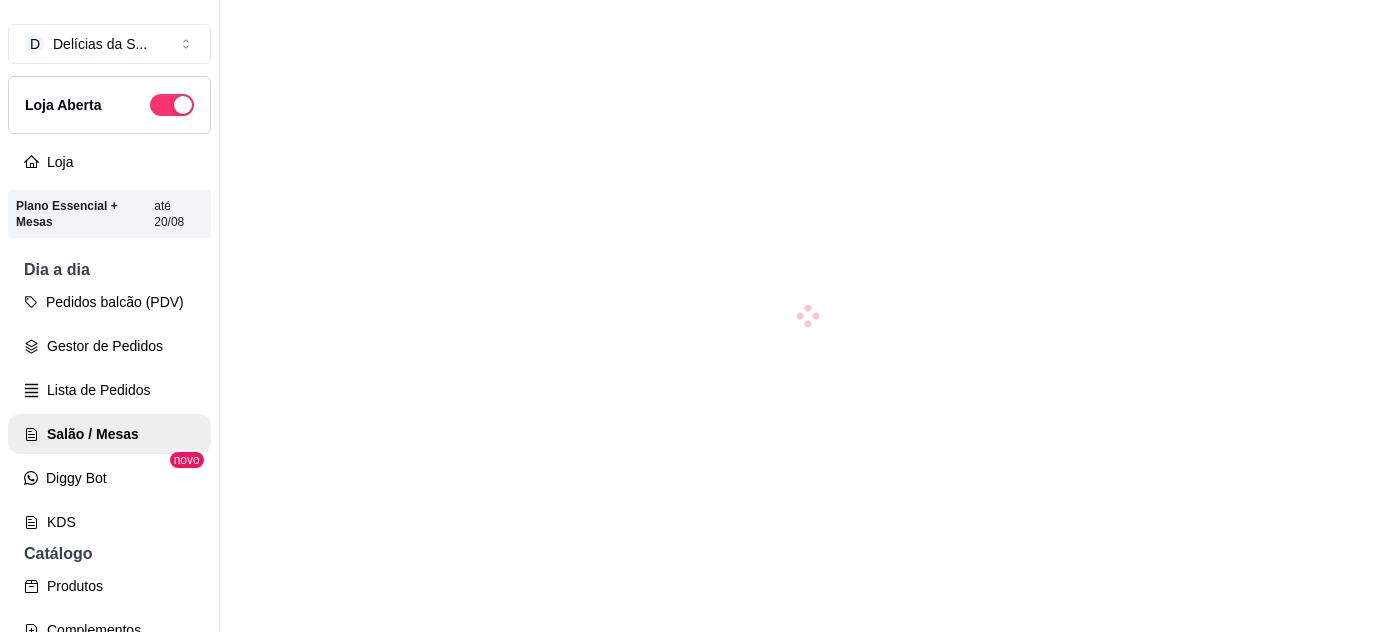 scroll, scrollTop: 0, scrollLeft: 0, axis: both 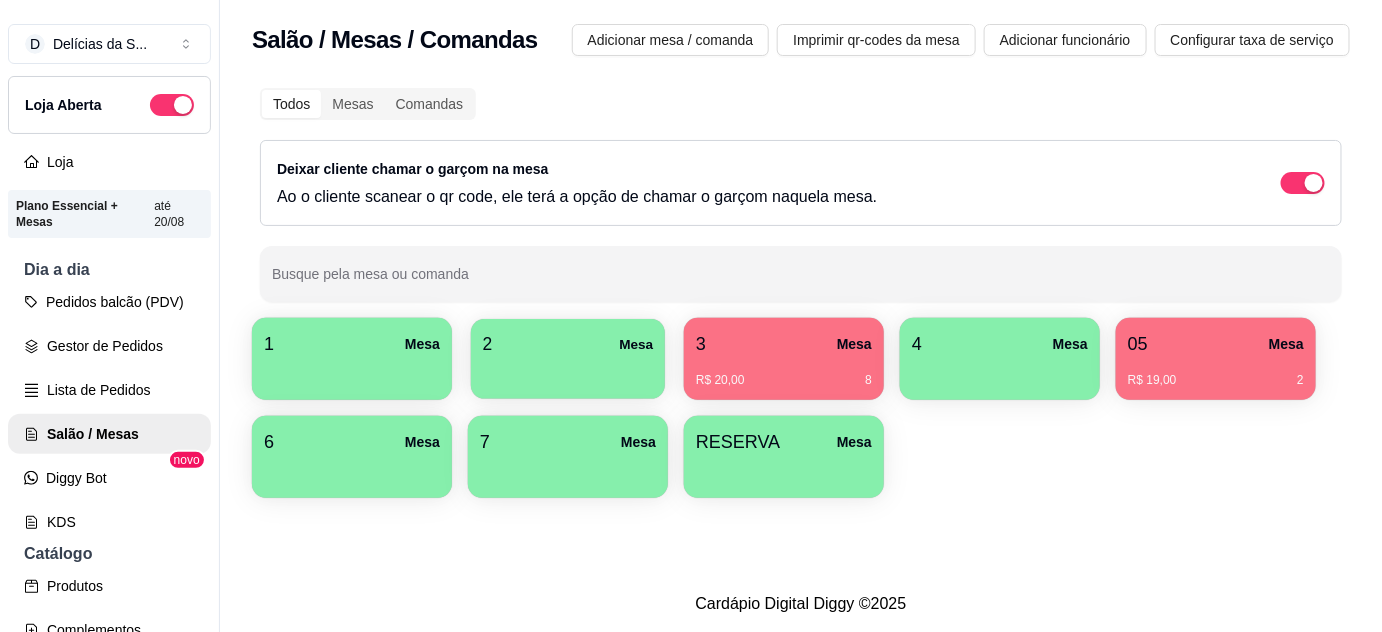 click at bounding box center [568, 372] 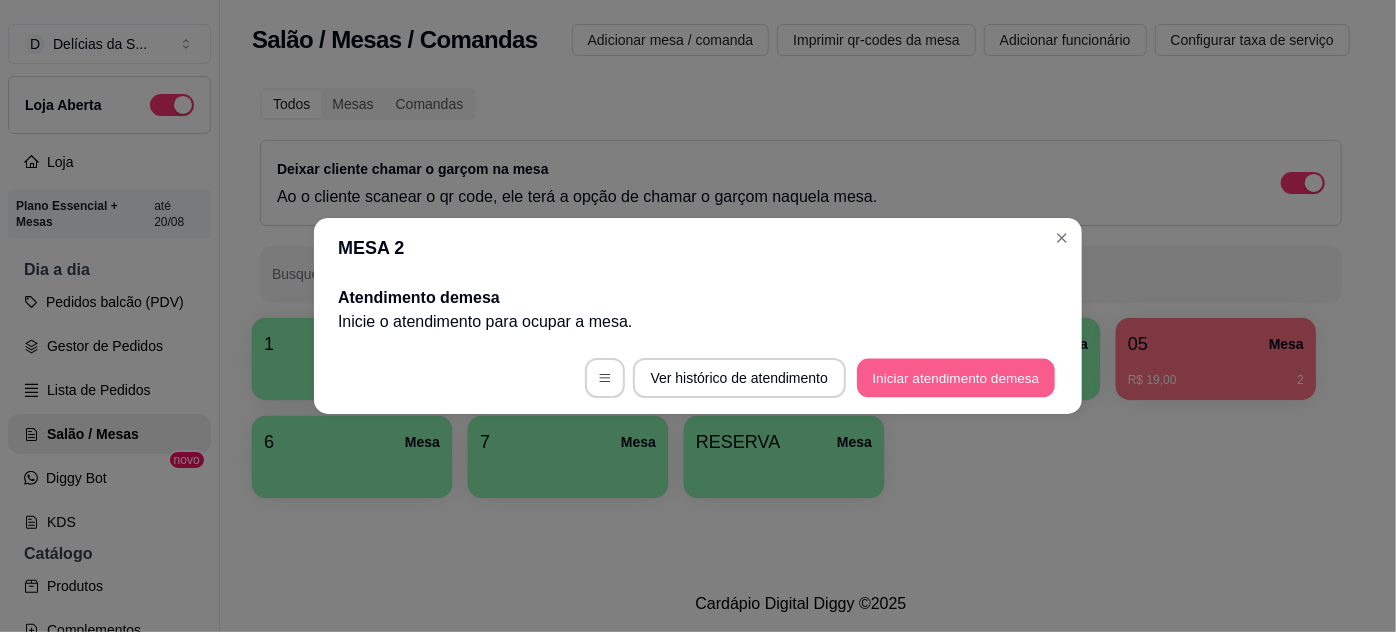 click on "Iniciar atendimento de  mesa" at bounding box center [956, 378] 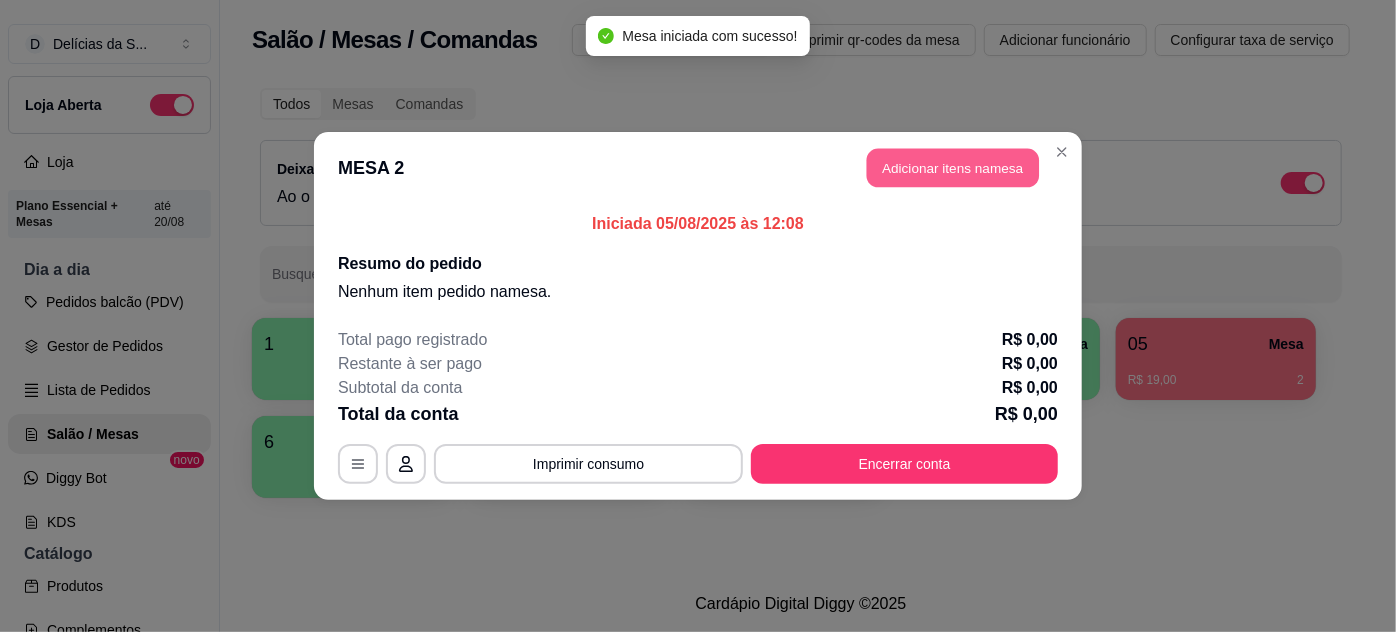 click on "Adicionar itens na  mesa" at bounding box center [953, 168] 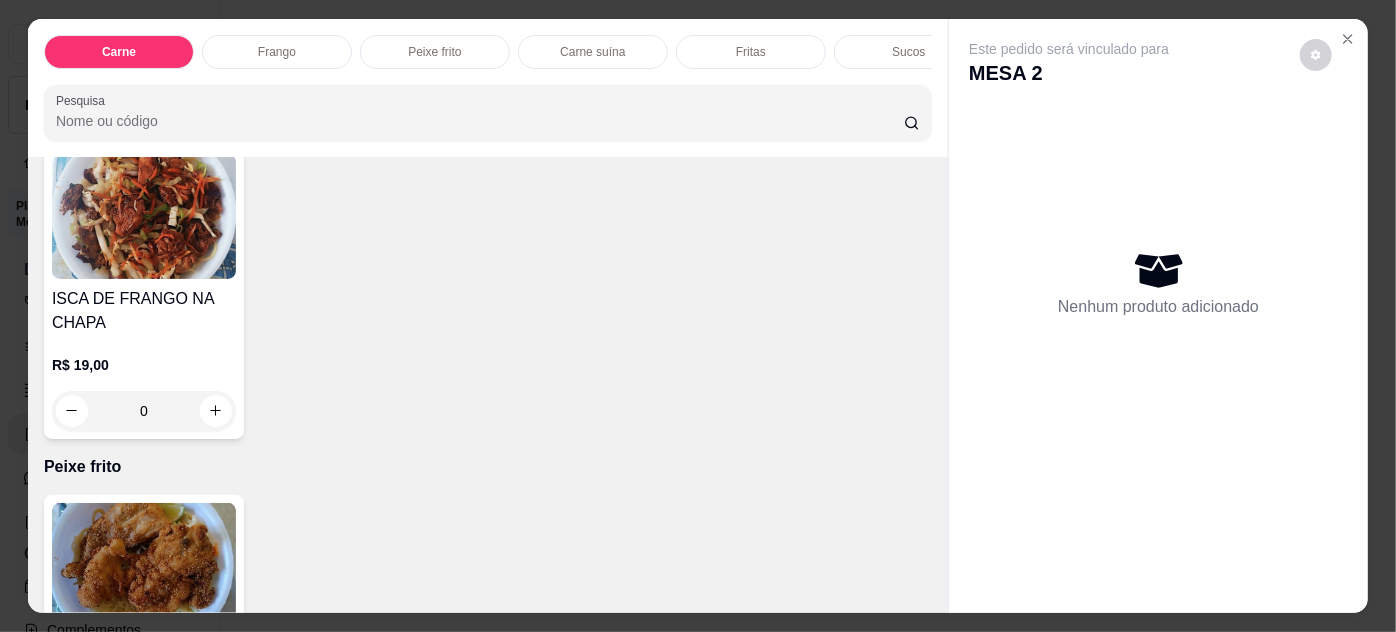 scroll, scrollTop: 1454, scrollLeft: 0, axis: vertical 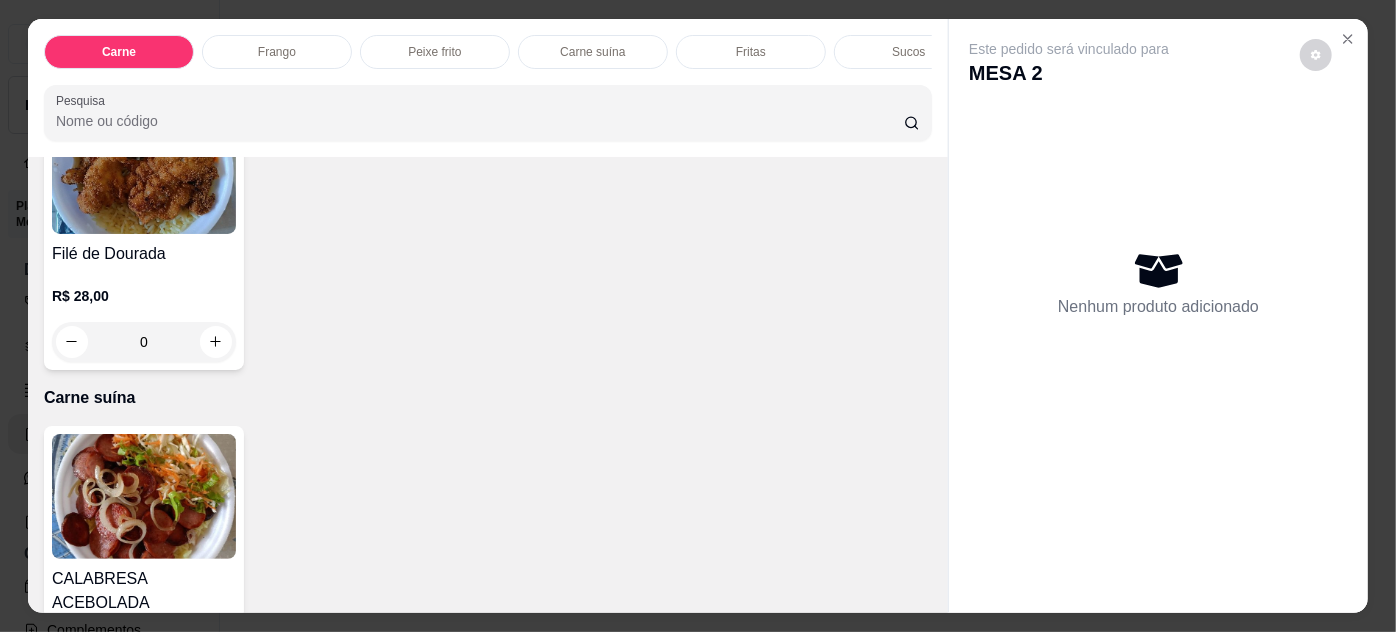 click at bounding box center (144, 171) 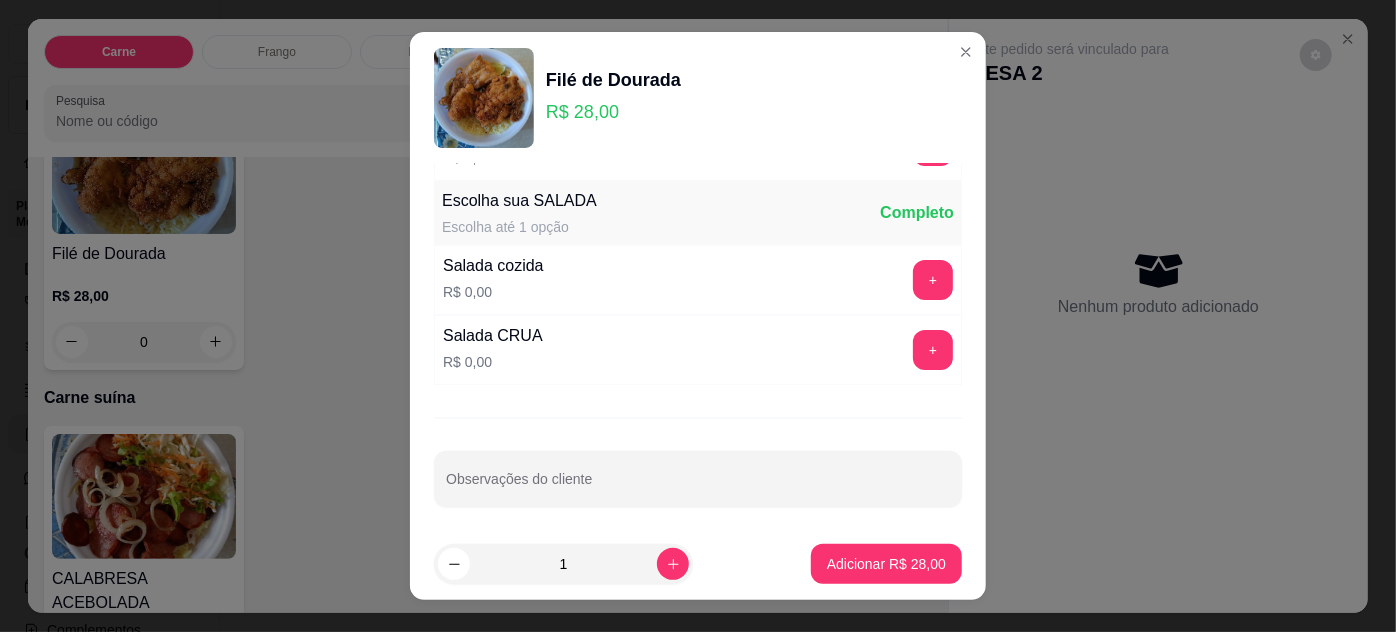 scroll, scrollTop: 199, scrollLeft: 0, axis: vertical 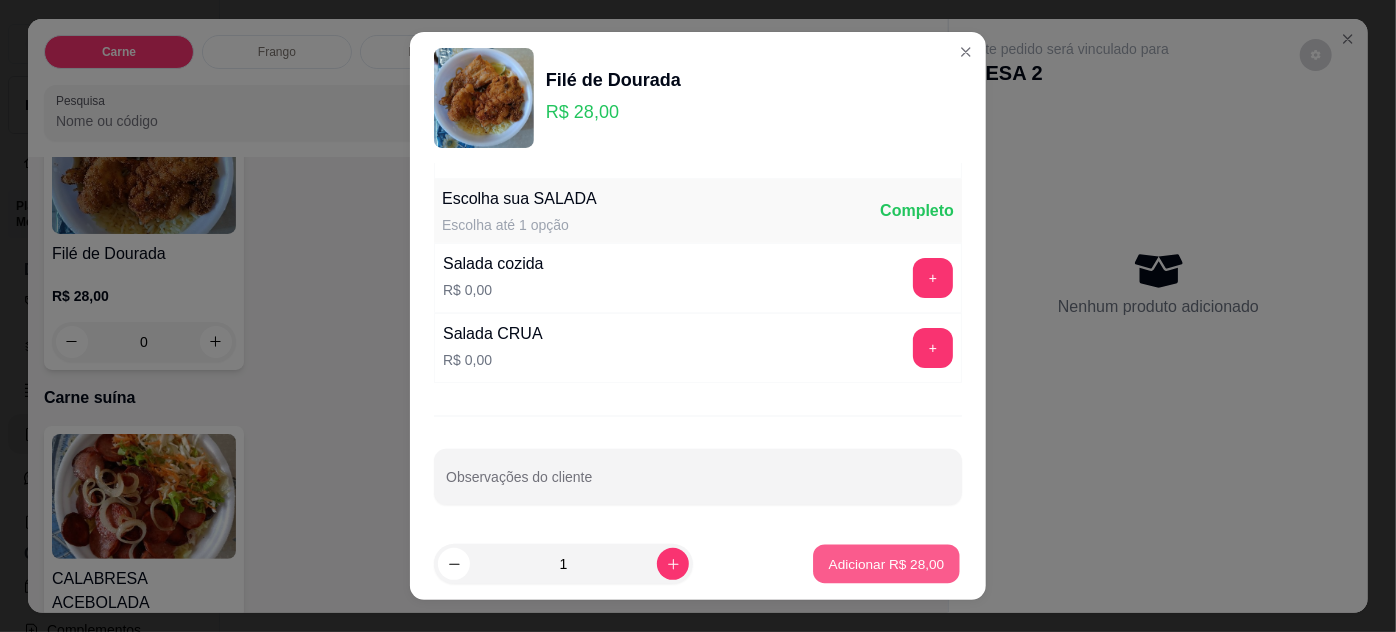 click on "Adicionar   R$ 28,00" at bounding box center [887, 564] 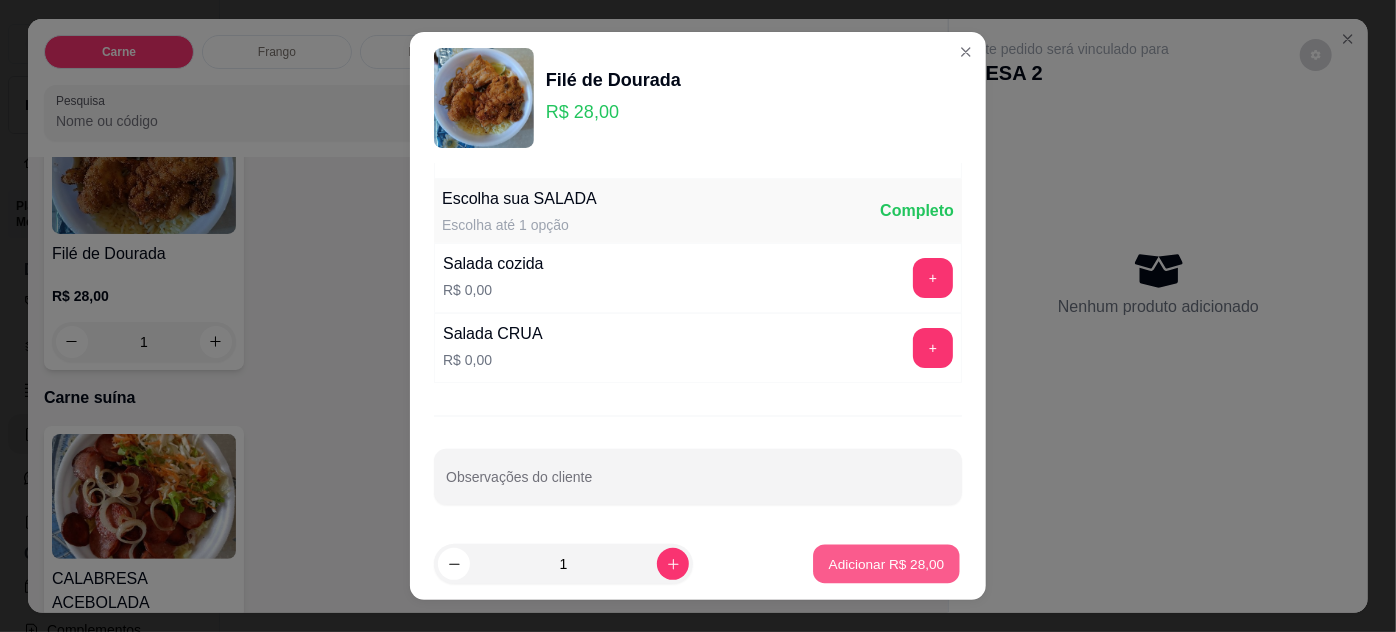scroll, scrollTop: 1455, scrollLeft: 0, axis: vertical 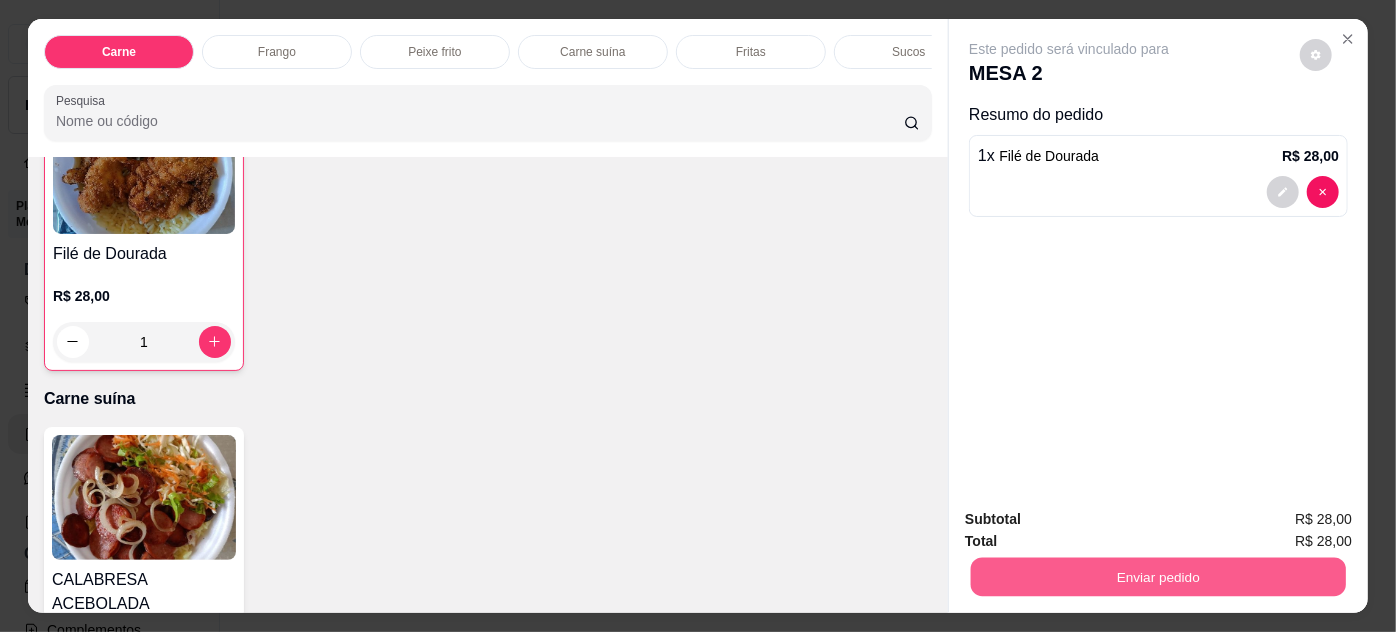 click on "Enviar pedido" at bounding box center (1158, 577) 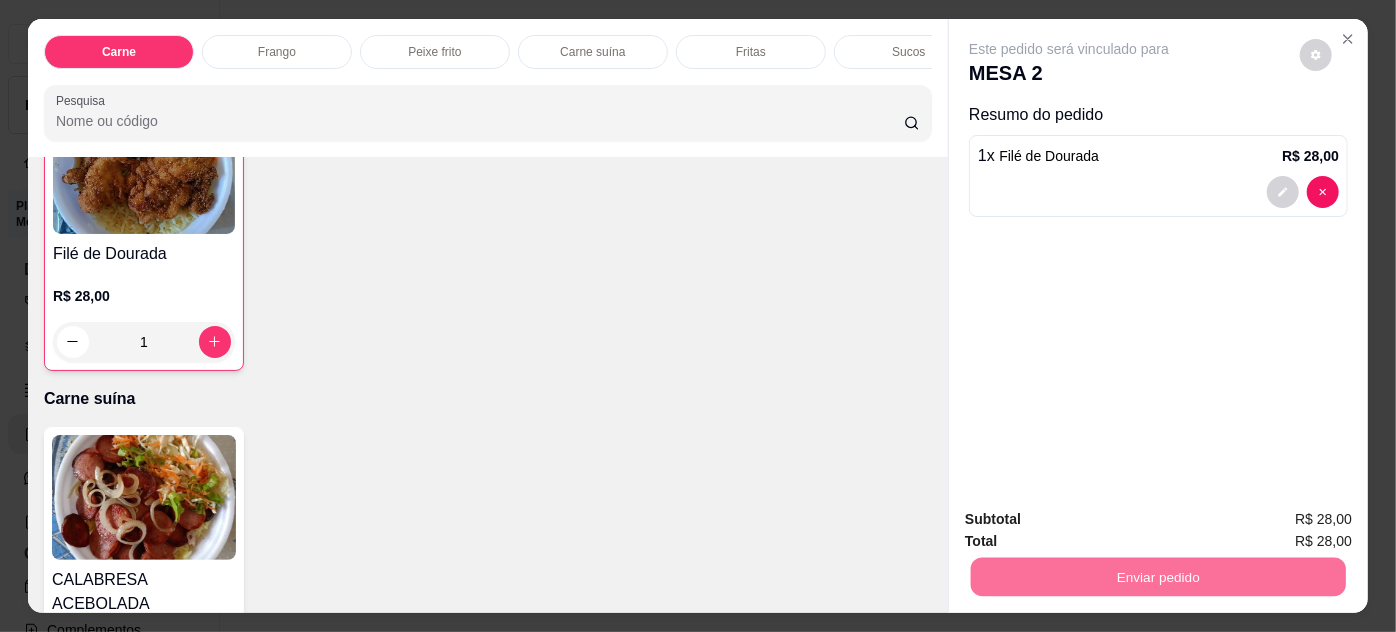 click on "Não registrar e enviar pedido" at bounding box center (1093, 520) 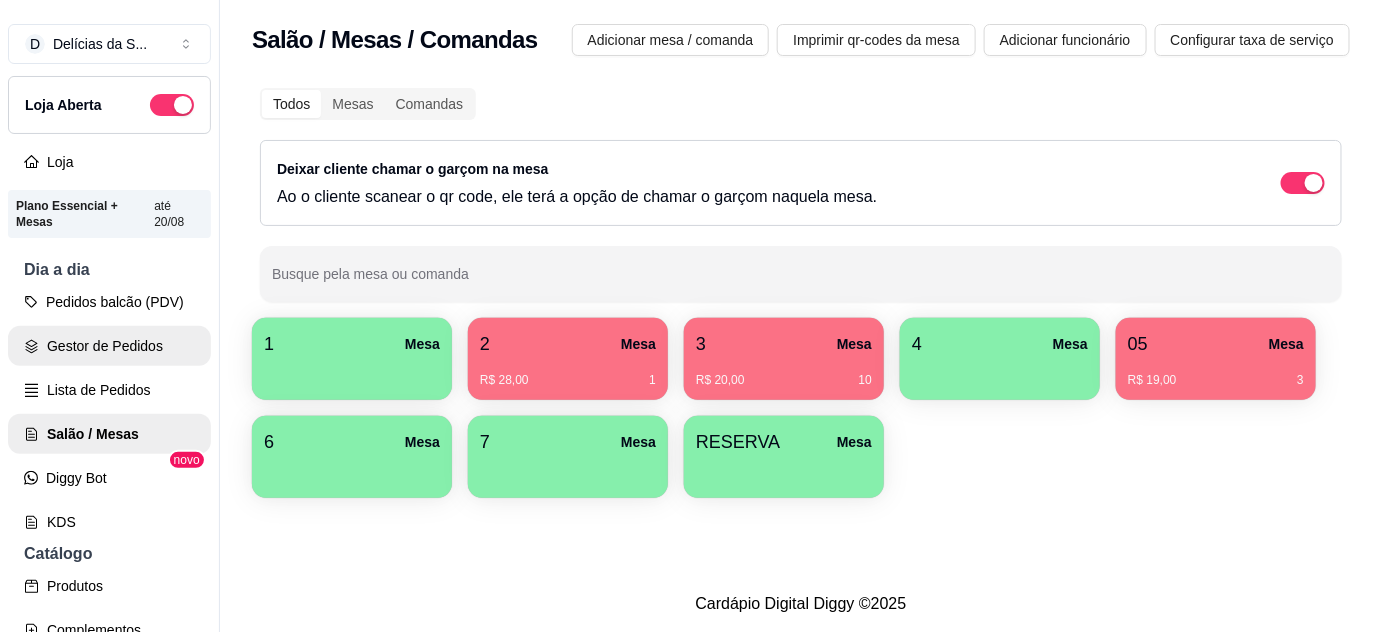 click on "Gestor de Pedidos" at bounding box center [109, 346] 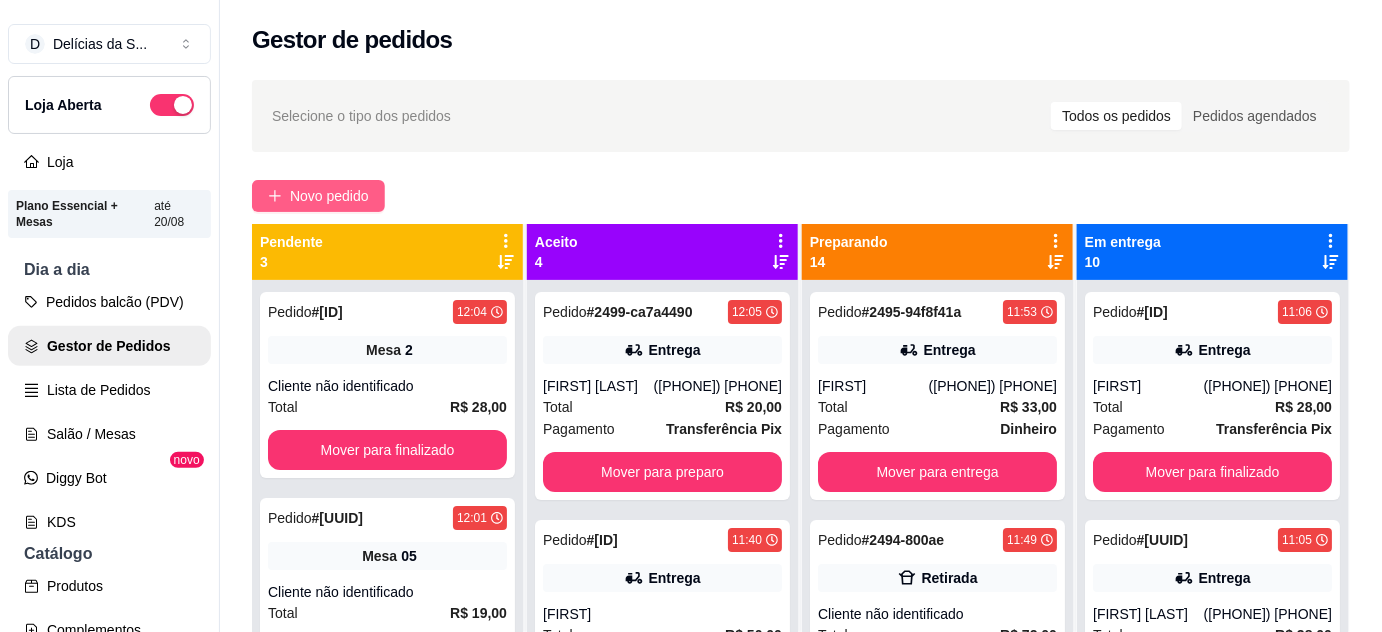 click on "Novo pedido" at bounding box center (329, 196) 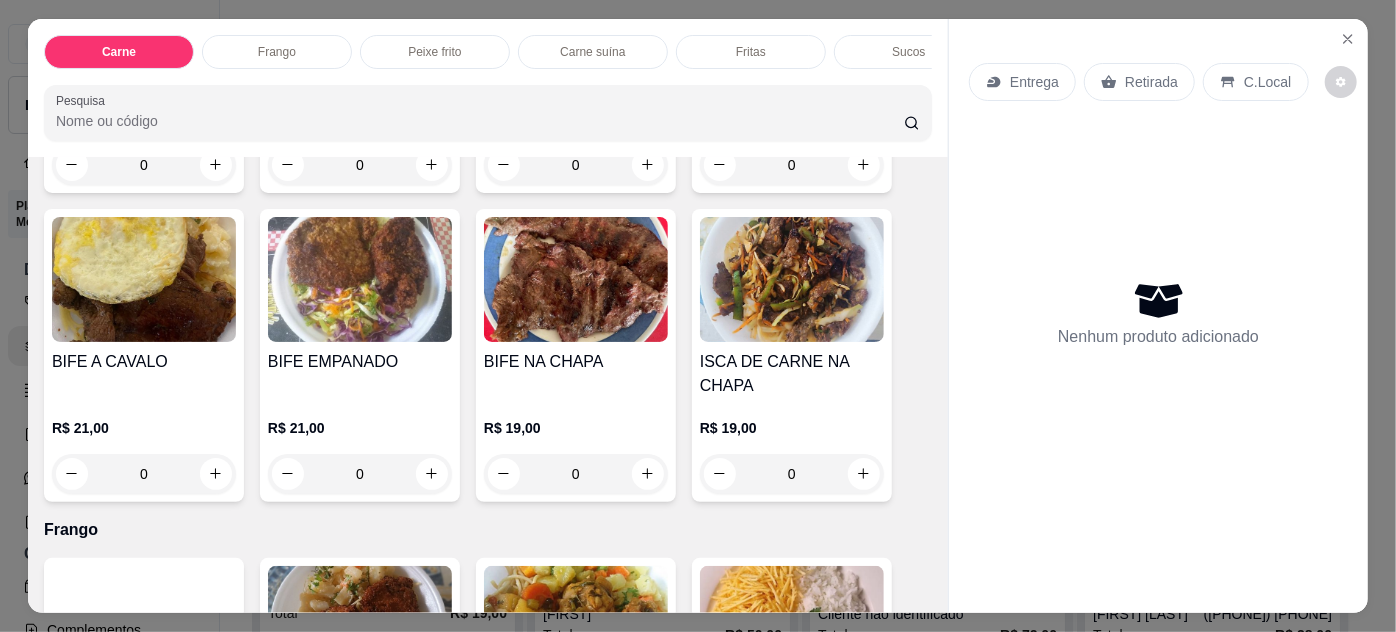 scroll, scrollTop: 0, scrollLeft: 0, axis: both 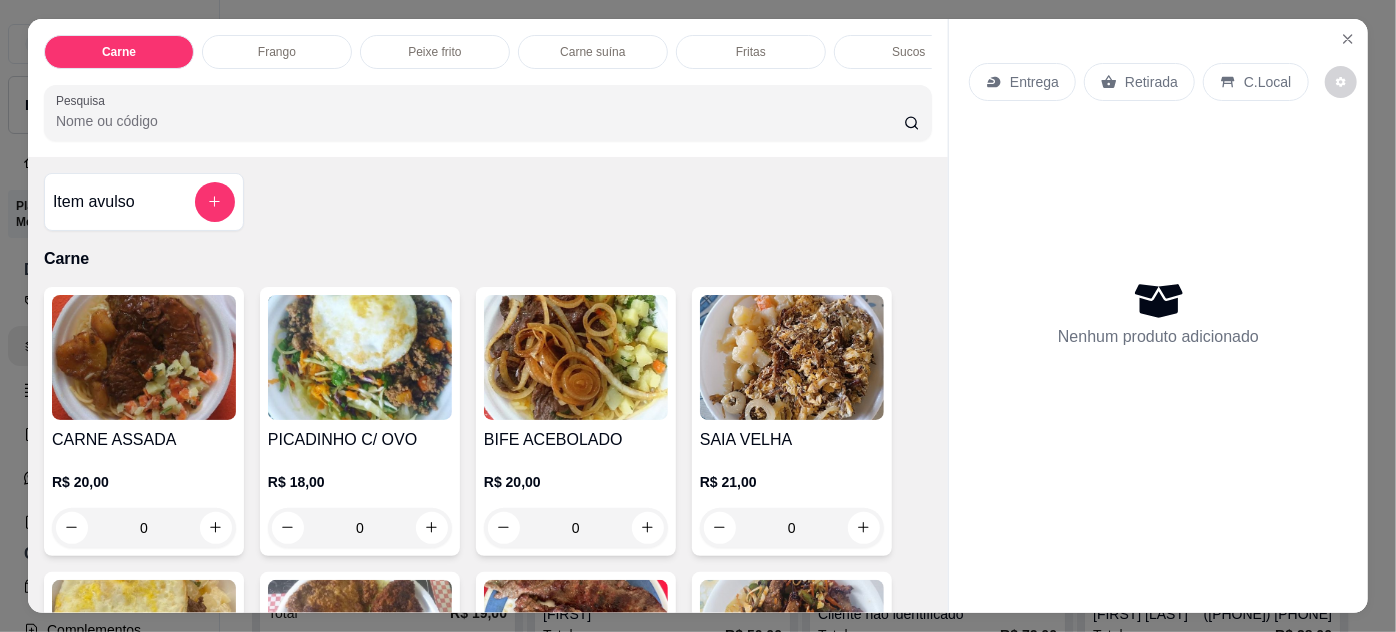 click at bounding box center [360, 357] 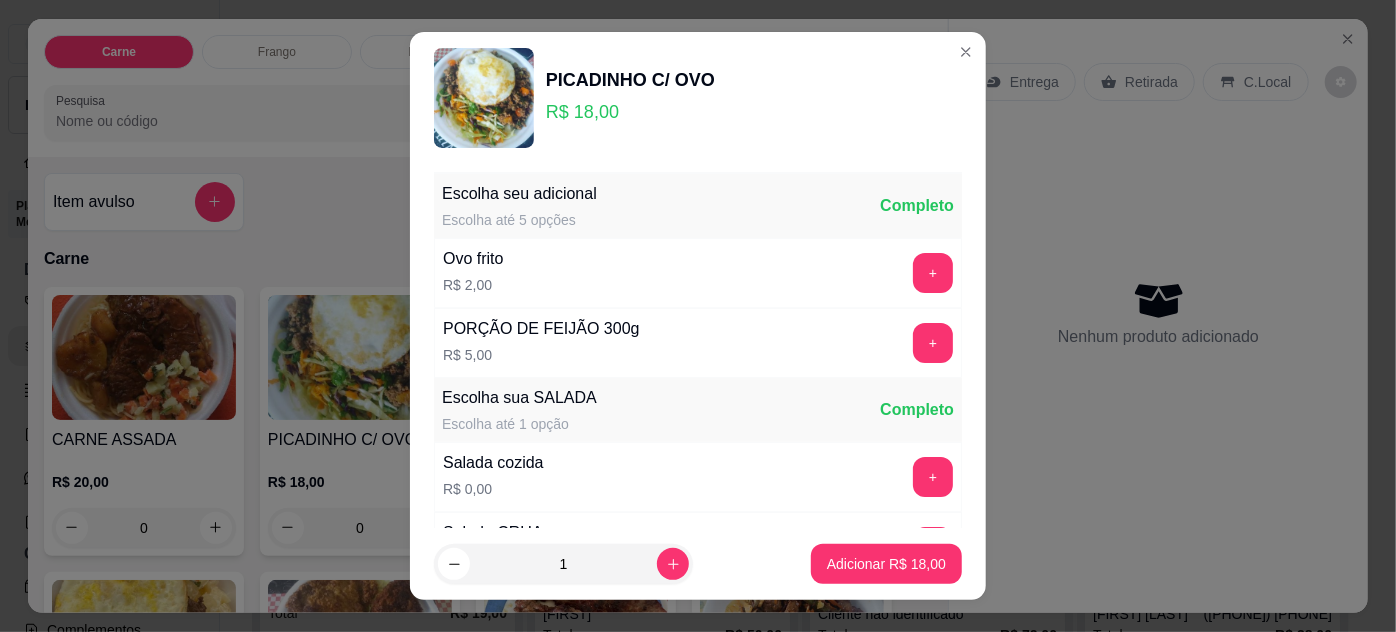 scroll, scrollTop: 199, scrollLeft: 0, axis: vertical 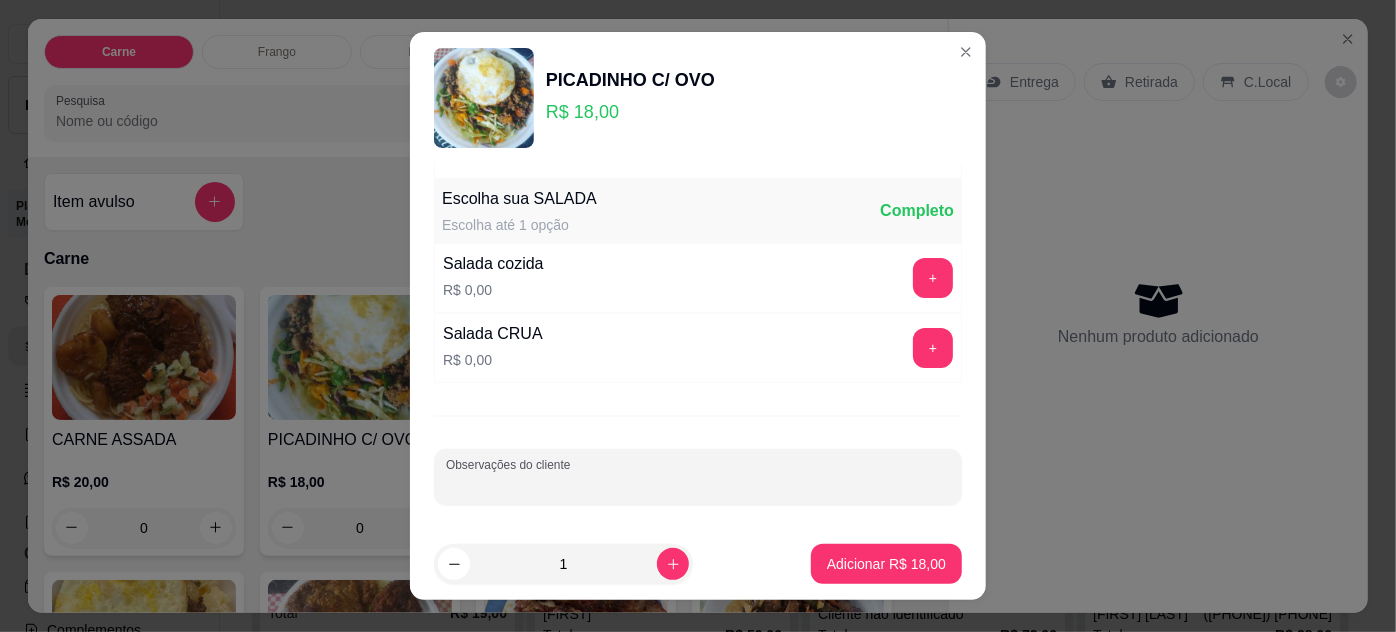 click on "Observações do cliente" at bounding box center [698, 485] 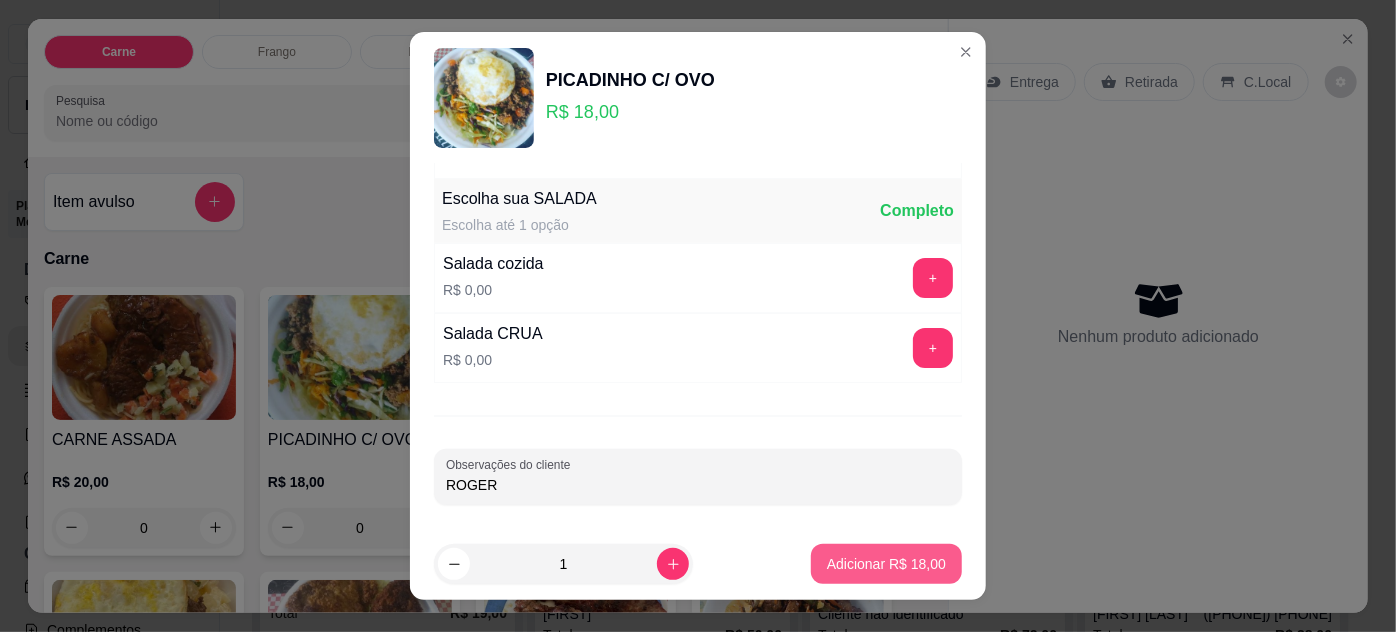type on "ROGER" 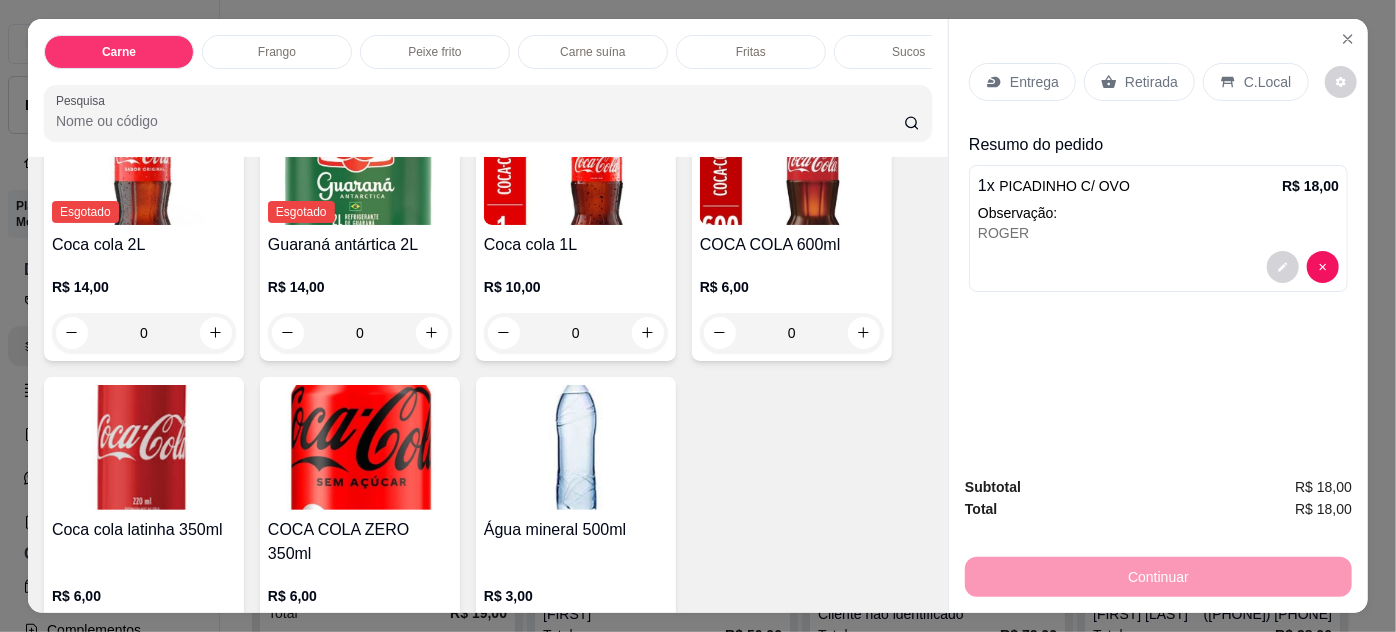 scroll, scrollTop: 2824, scrollLeft: 0, axis: vertical 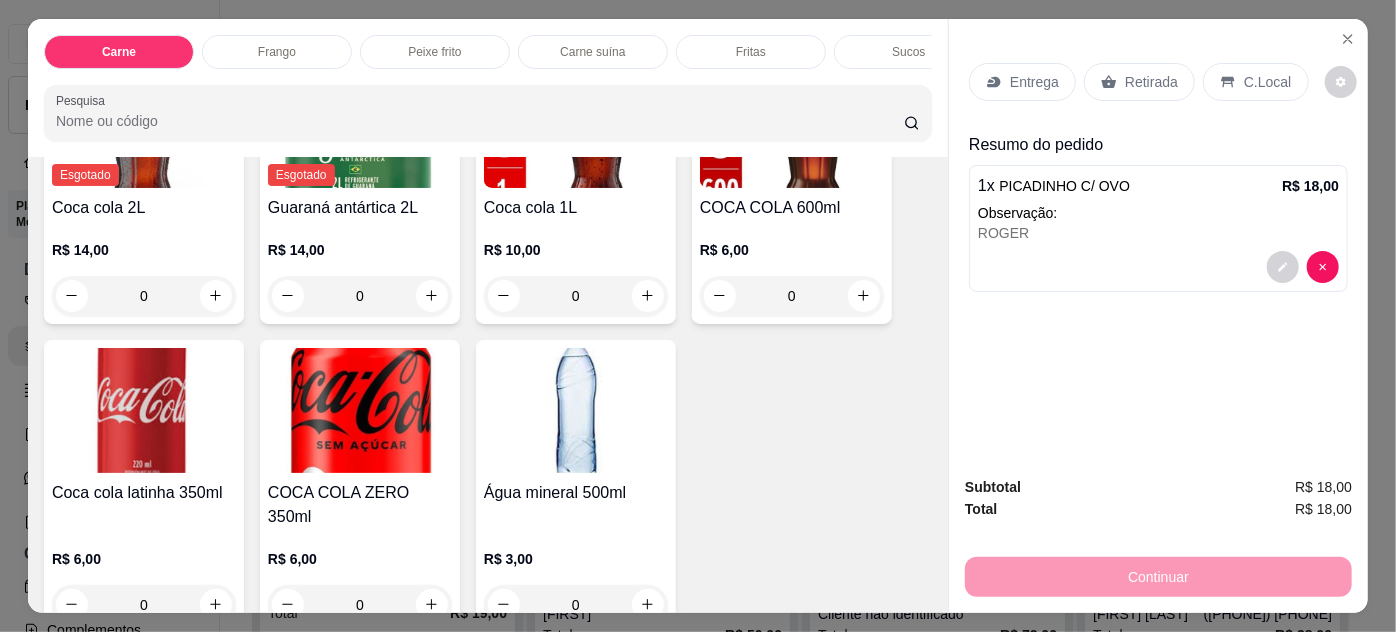 click at bounding box center (576, 410) 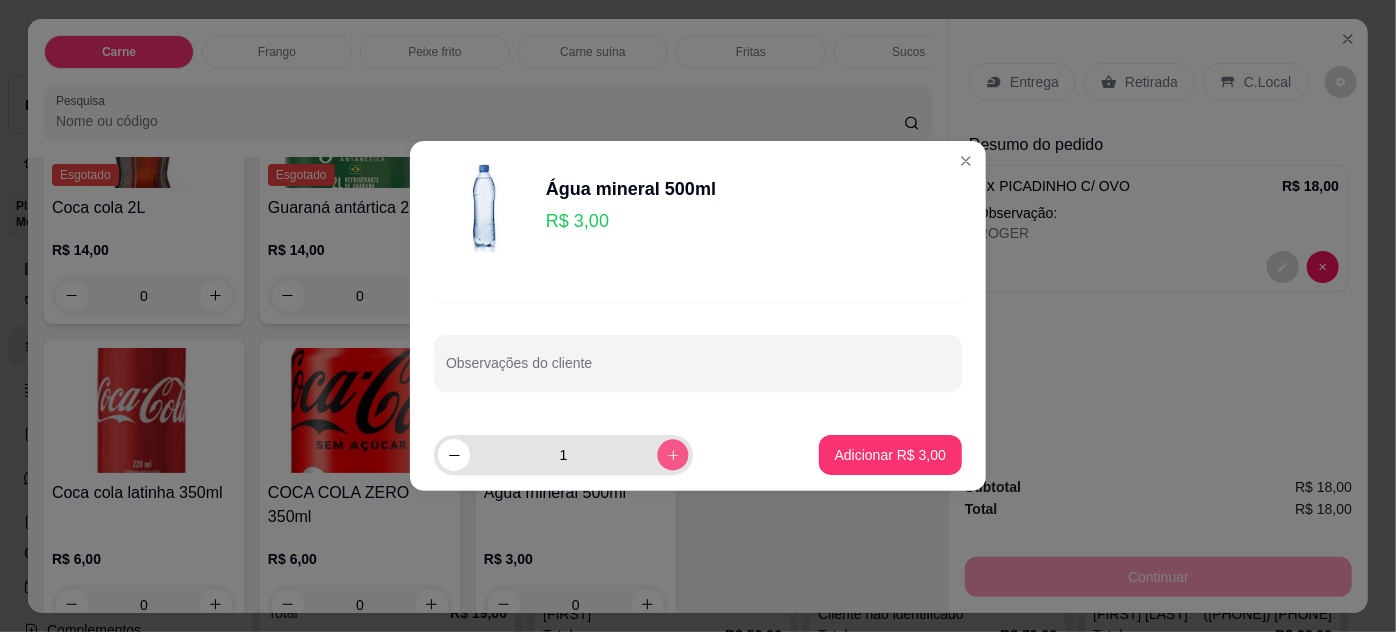 click 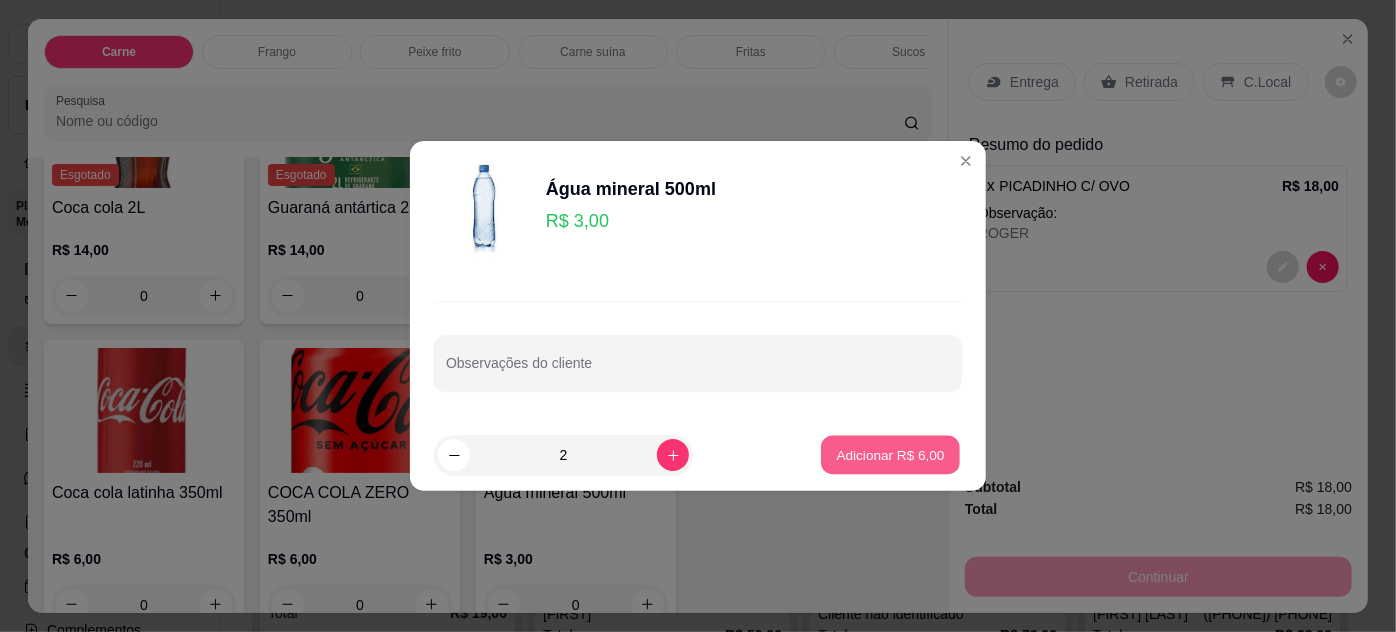 click on "Adicionar   R$ 6,00" at bounding box center [890, 454] 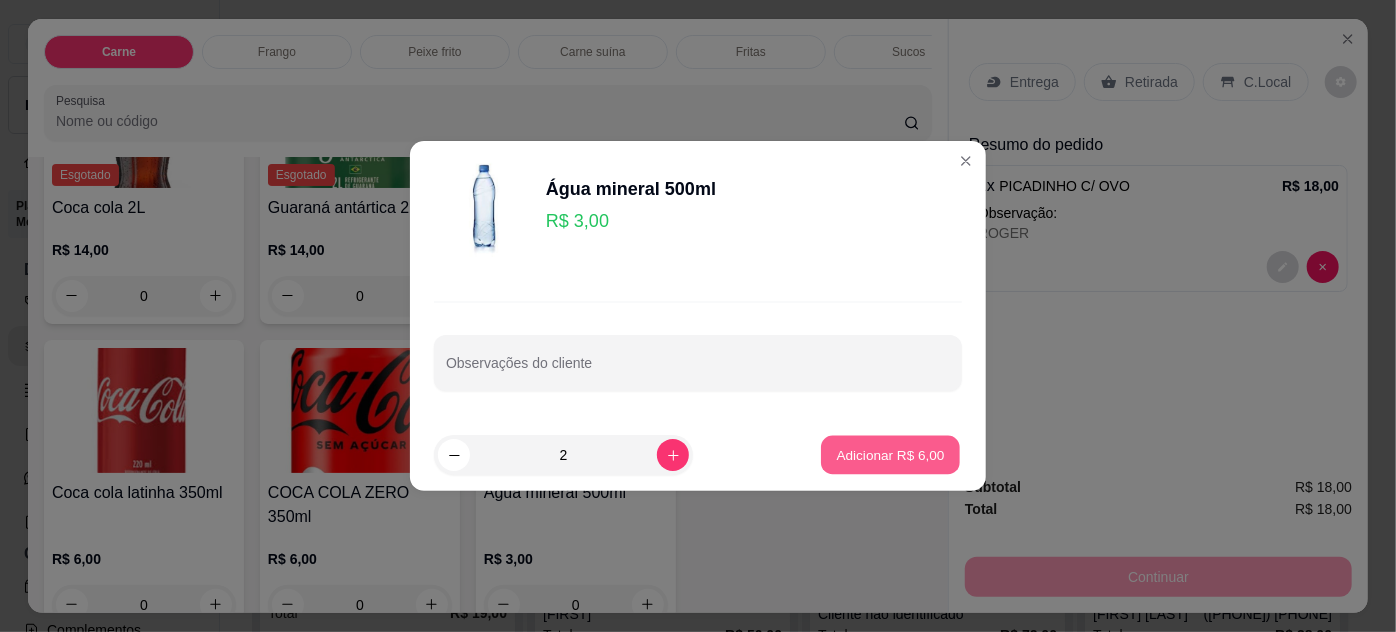 type on "2" 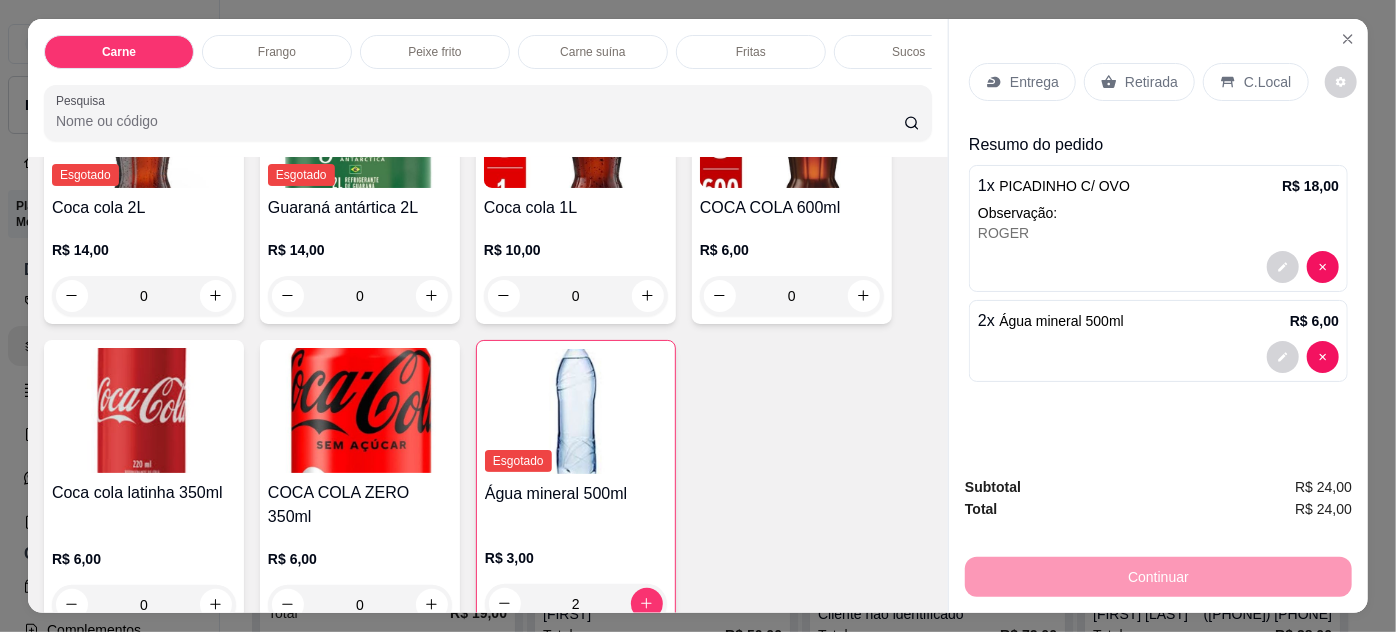 click on "Entrega" at bounding box center [1034, 82] 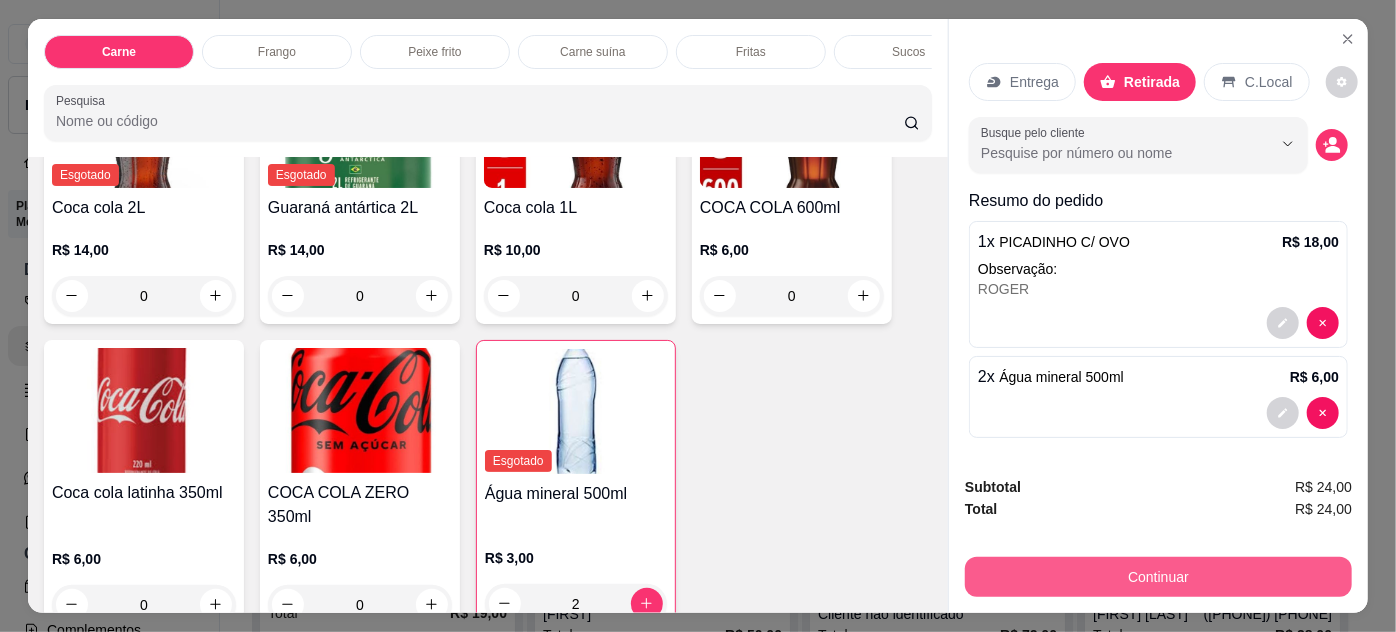 click on "Continuar" at bounding box center [1158, 577] 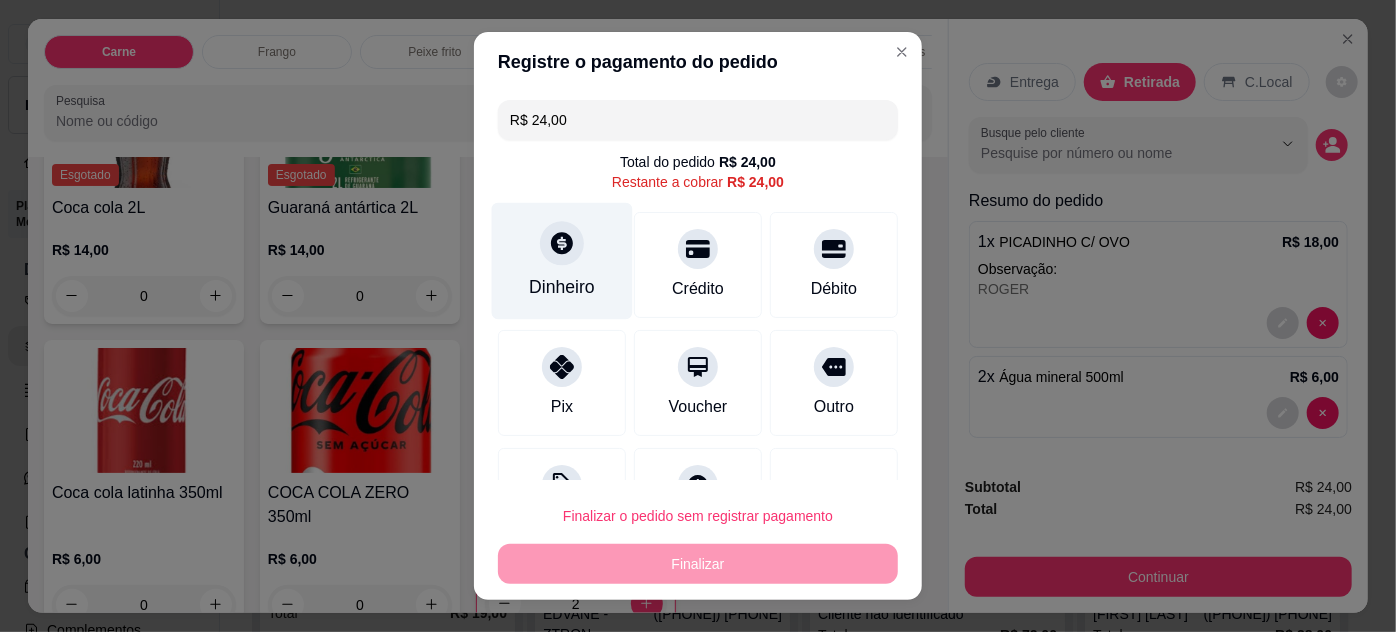 click on "Dinheiro" at bounding box center (562, 287) 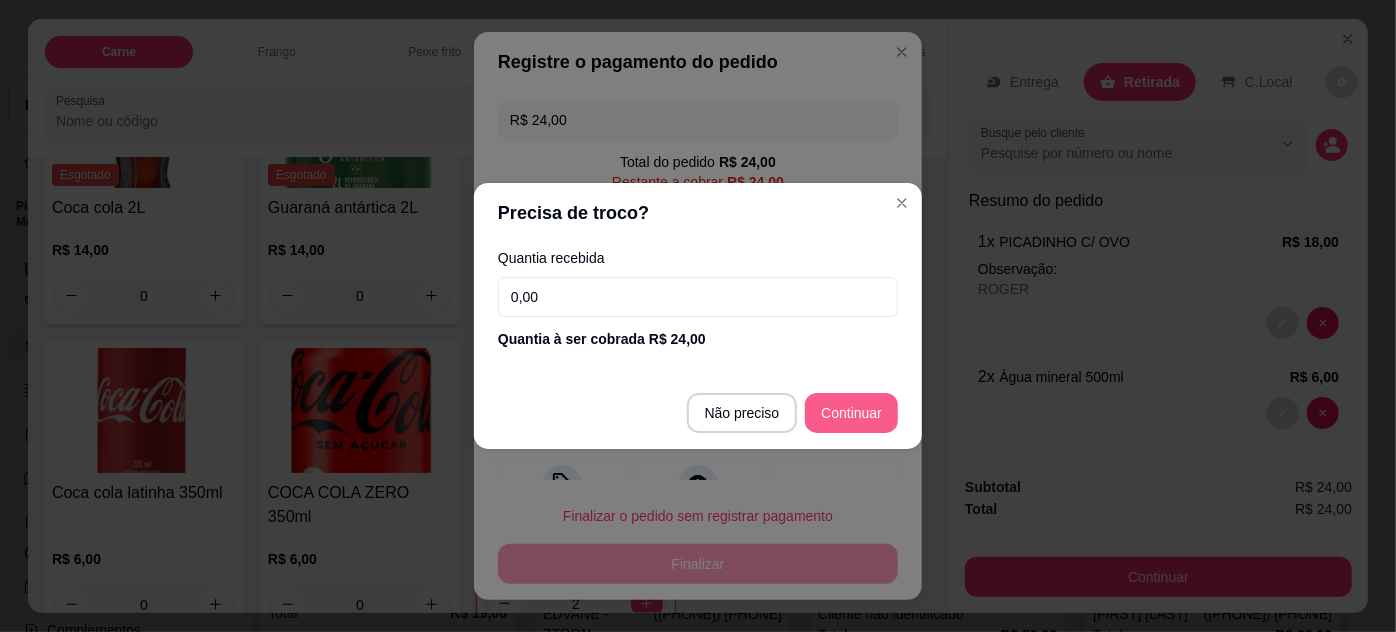 type on "R$ 0,00" 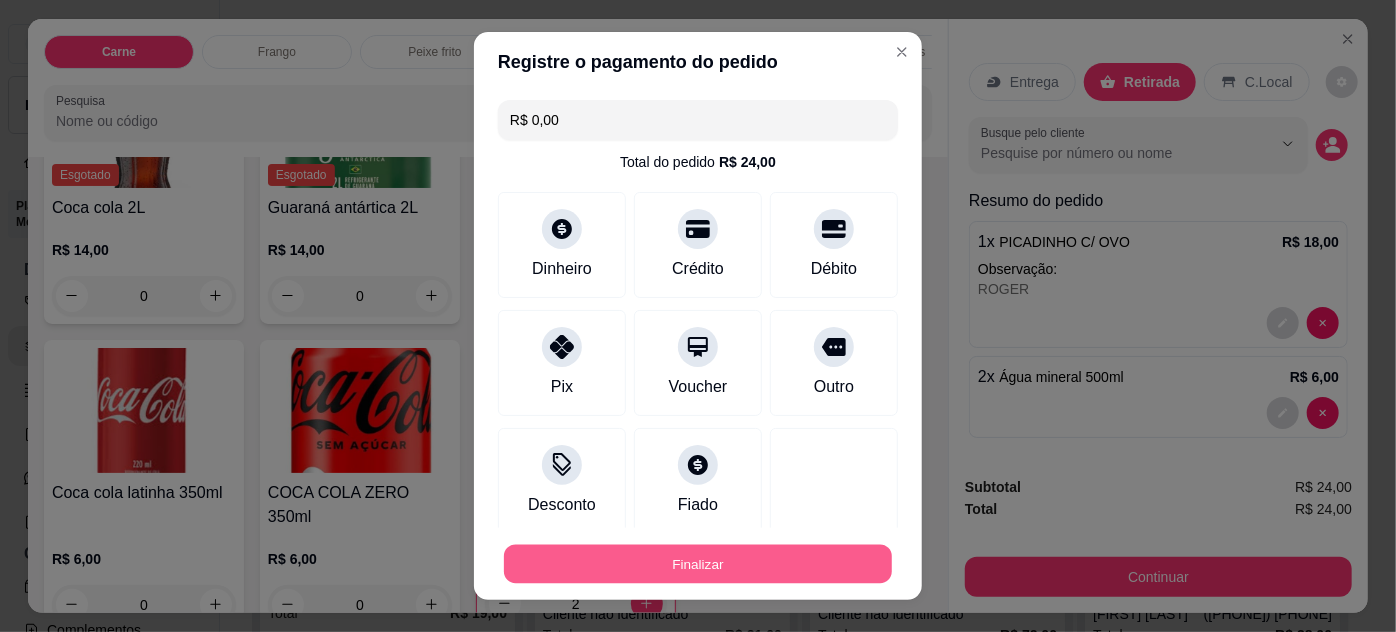 click on "Finalizar" at bounding box center [698, 564] 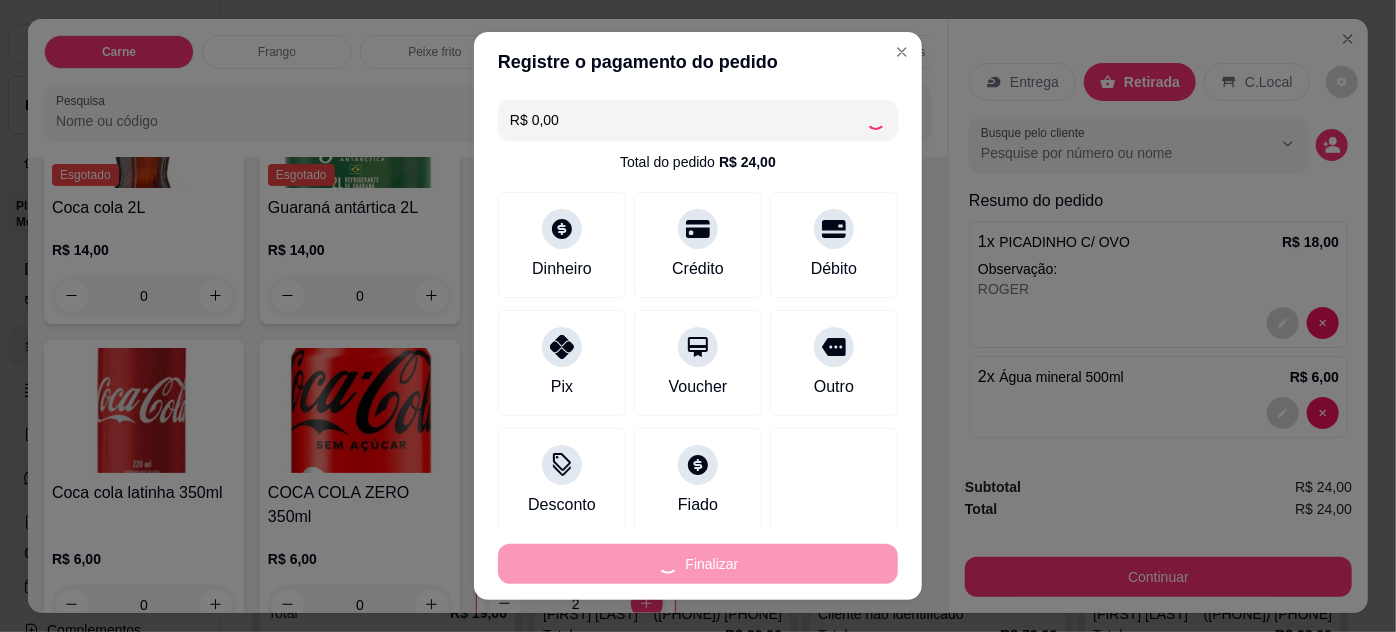 type on "0" 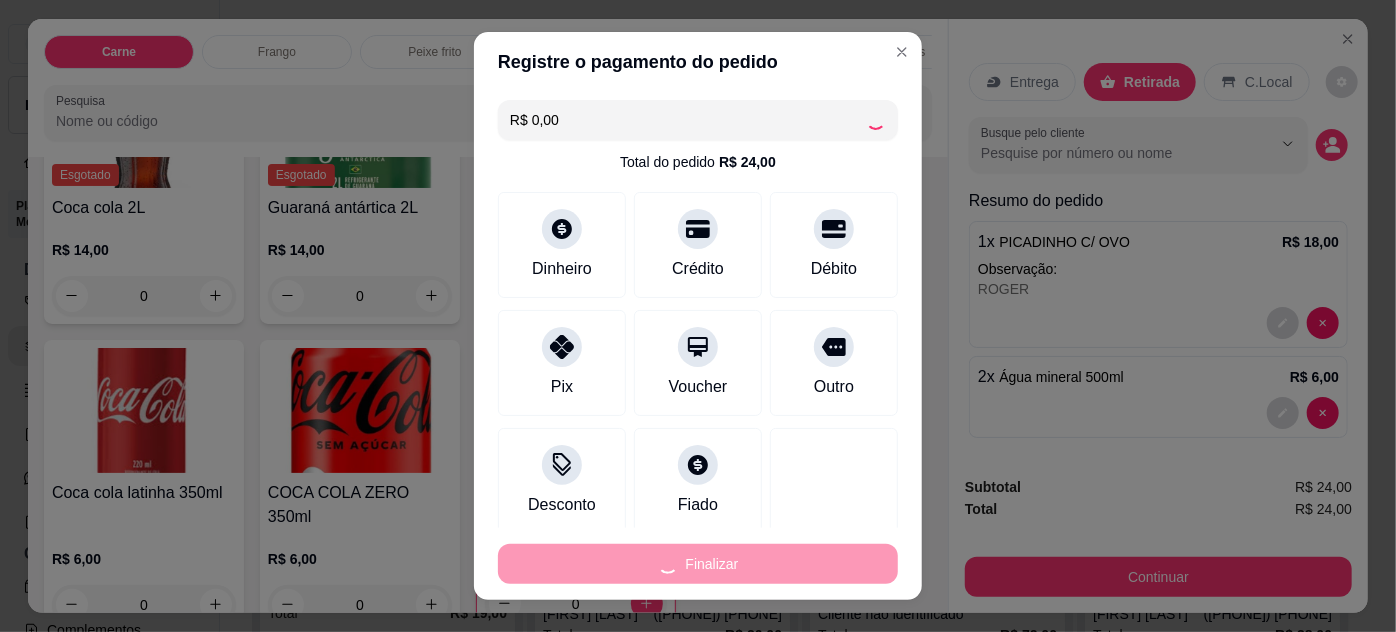 type on "-R$ 24,00" 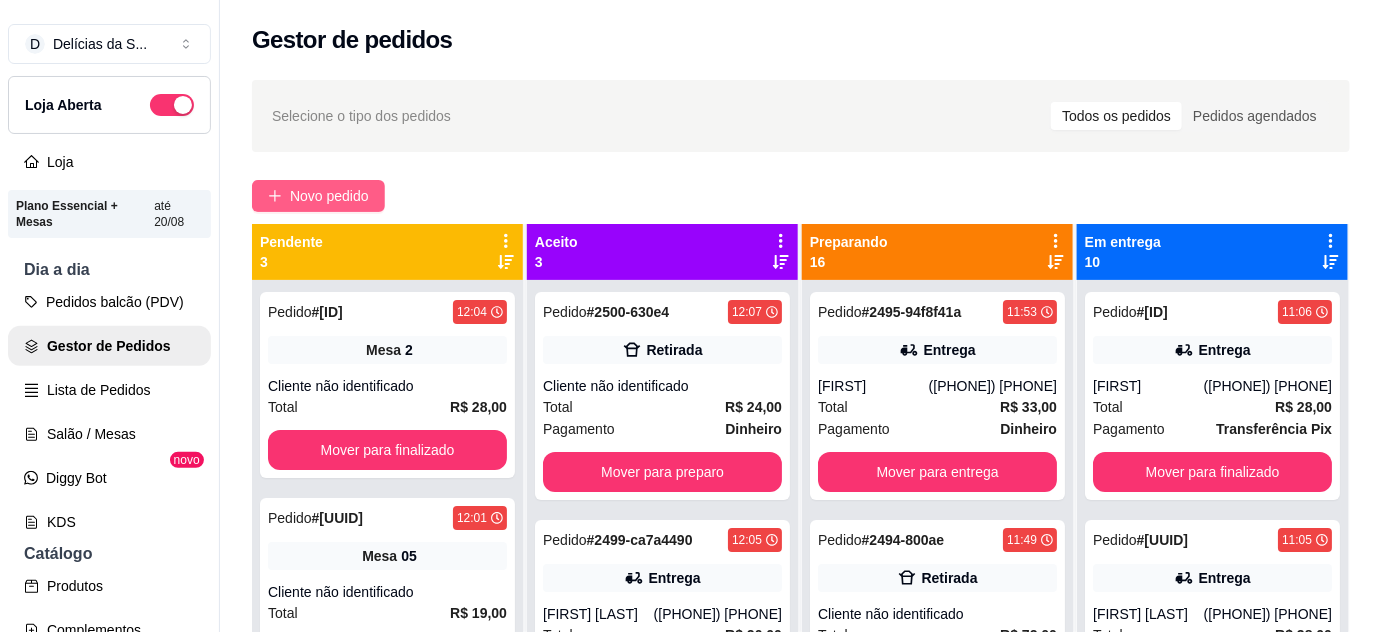 click on "Novo pedido" at bounding box center [329, 196] 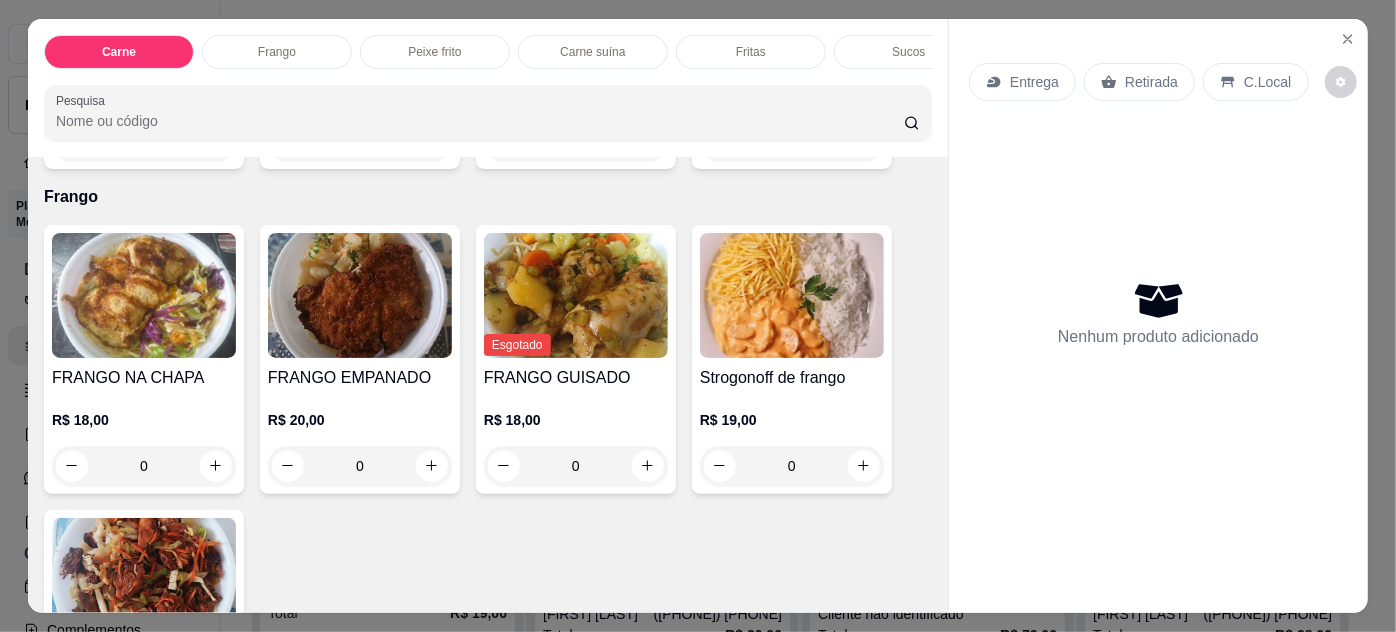 scroll, scrollTop: 727, scrollLeft: 0, axis: vertical 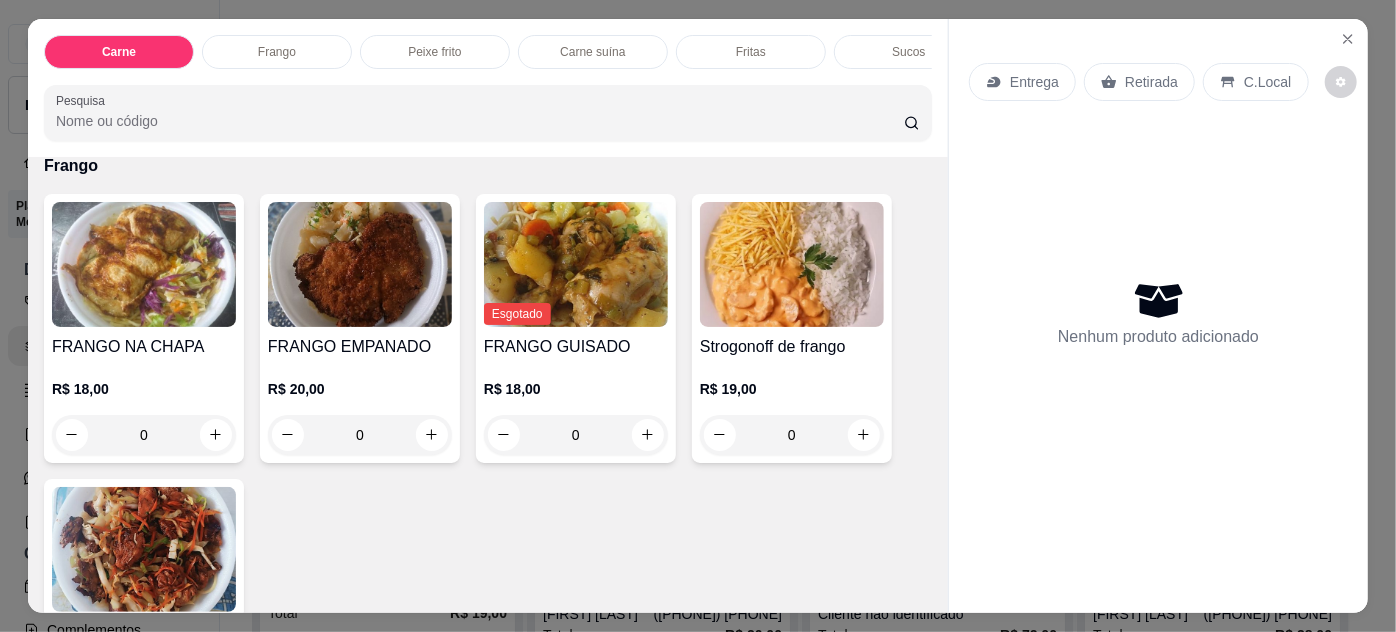 click at bounding box center (792, 264) 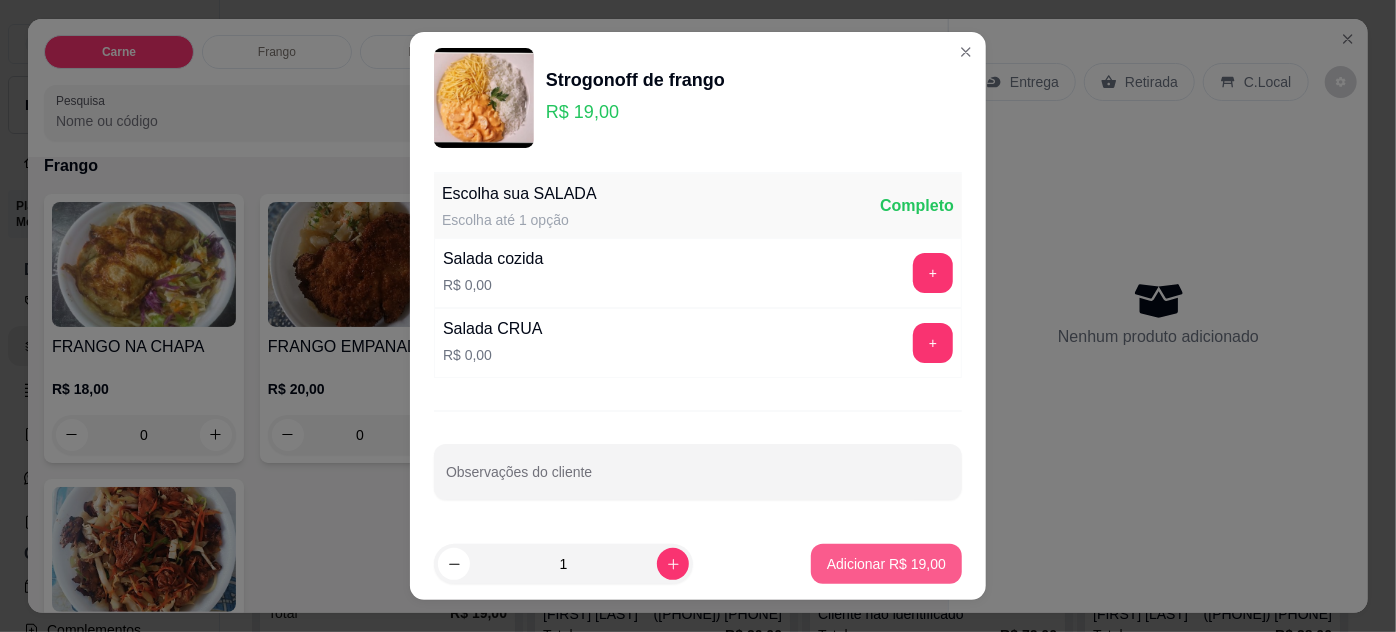 click on "Adicionar   R$ 19,00" at bounding box center (886, 564) 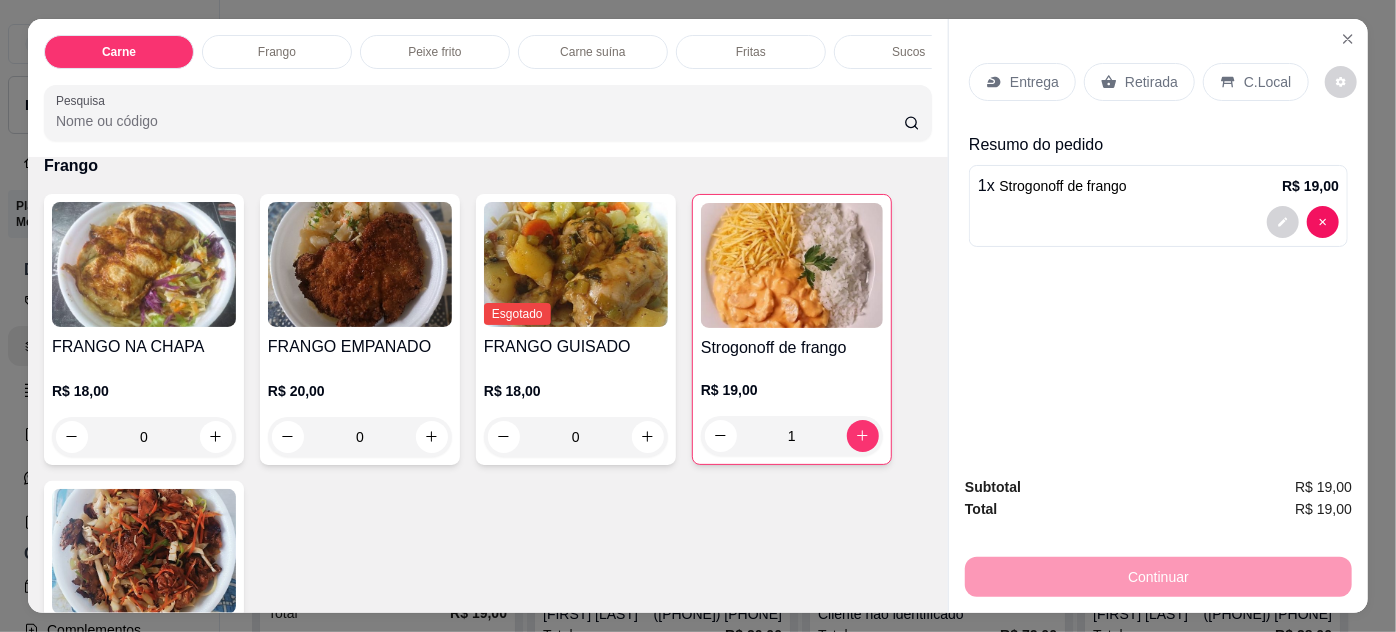 type on "1" 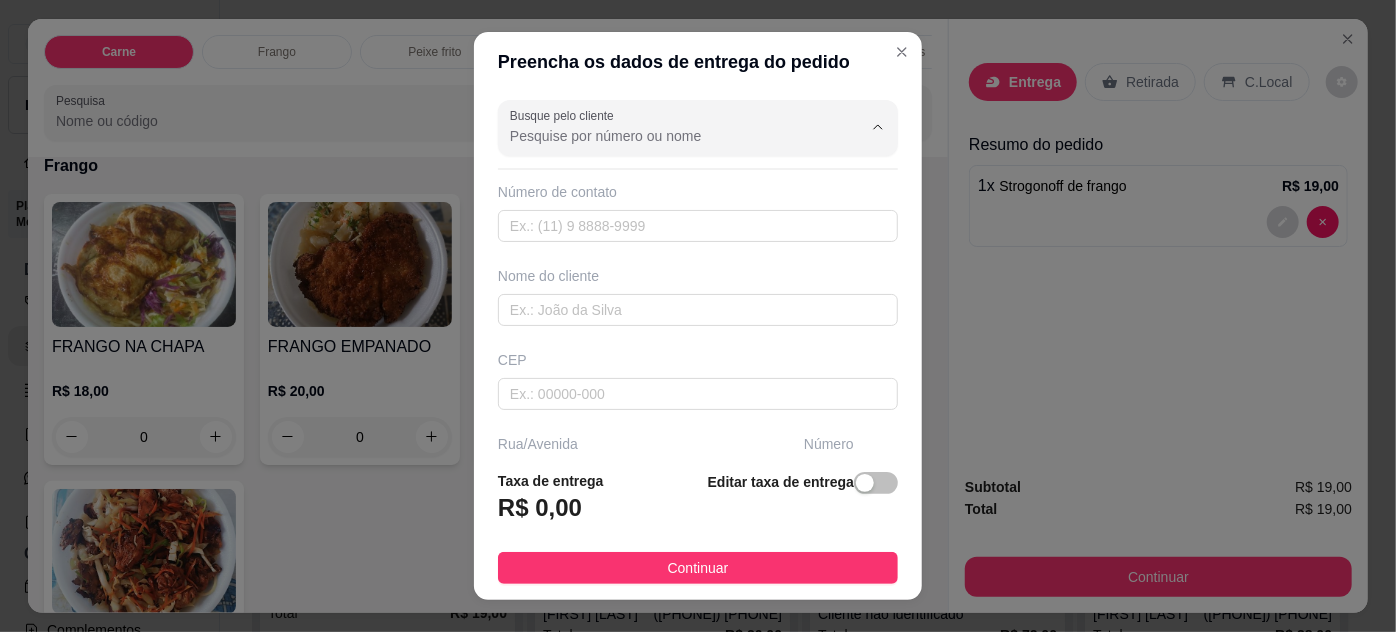 click on "Busque pelo cliente" at bounding box center [670, 136] 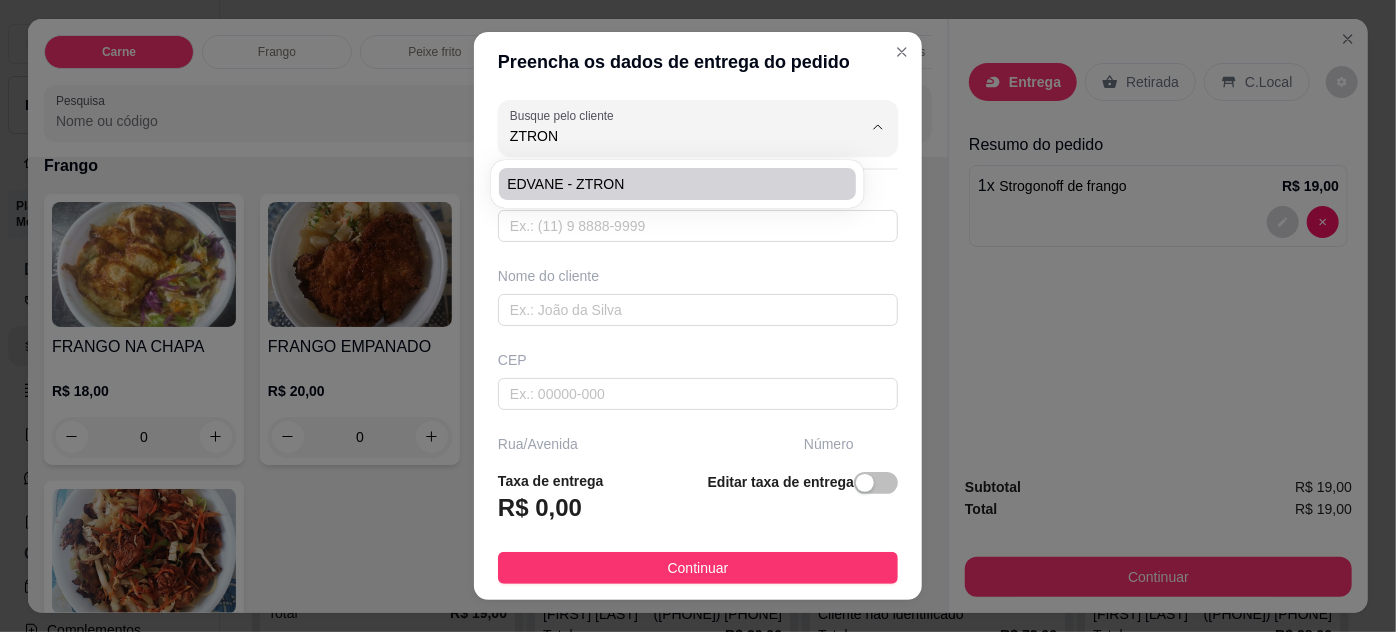 click on "EDVANE - ZTRON" at bounding box center [667, 184] 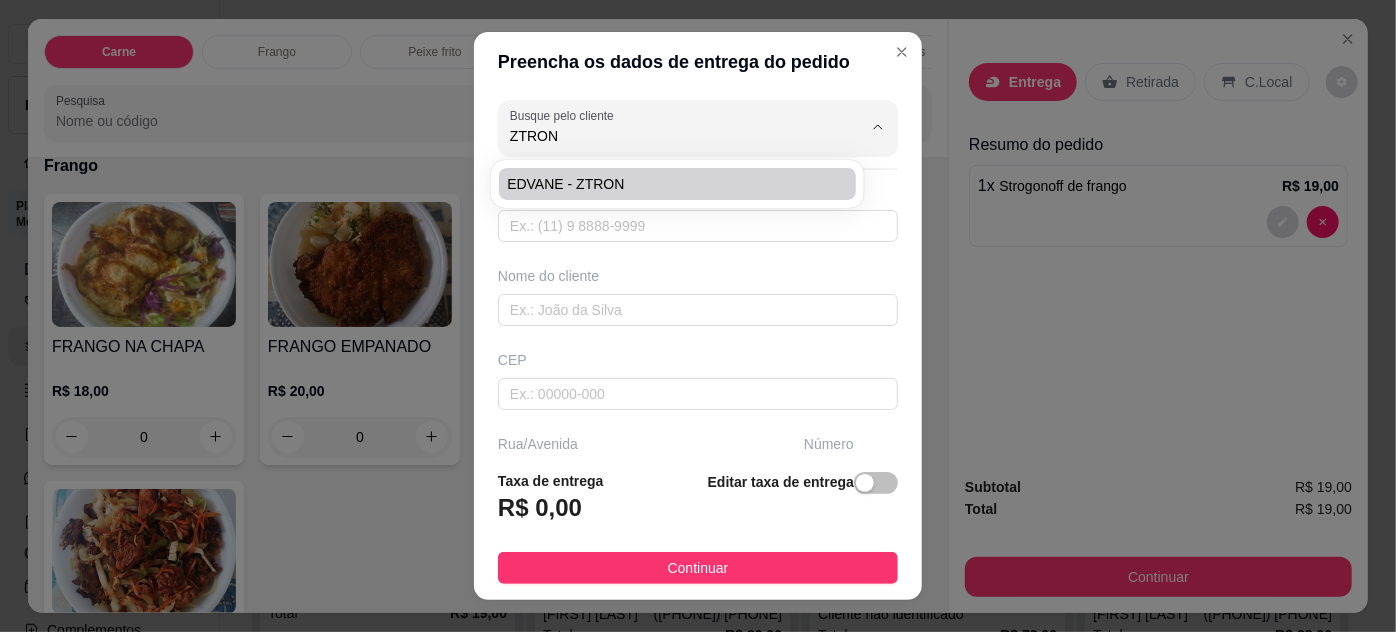 type on "EDVANE - ZTRON" 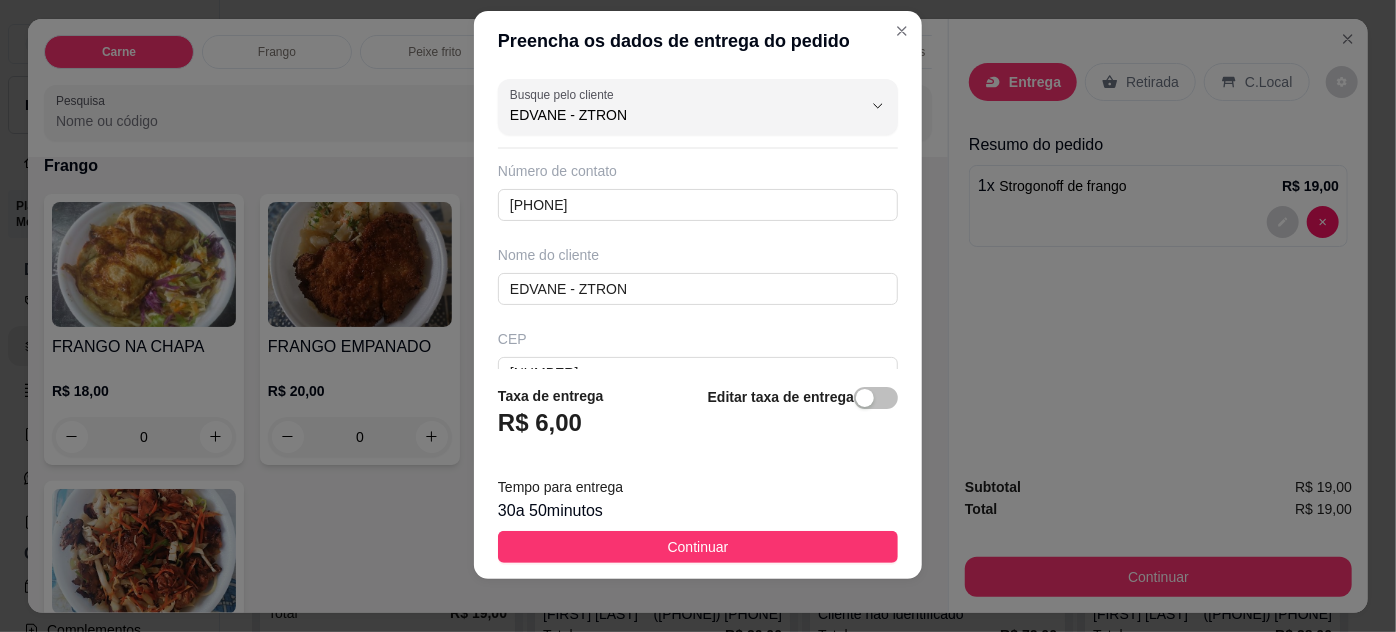 scroll, scrollTop: 32, scrollLeft: 0, axis: vertical 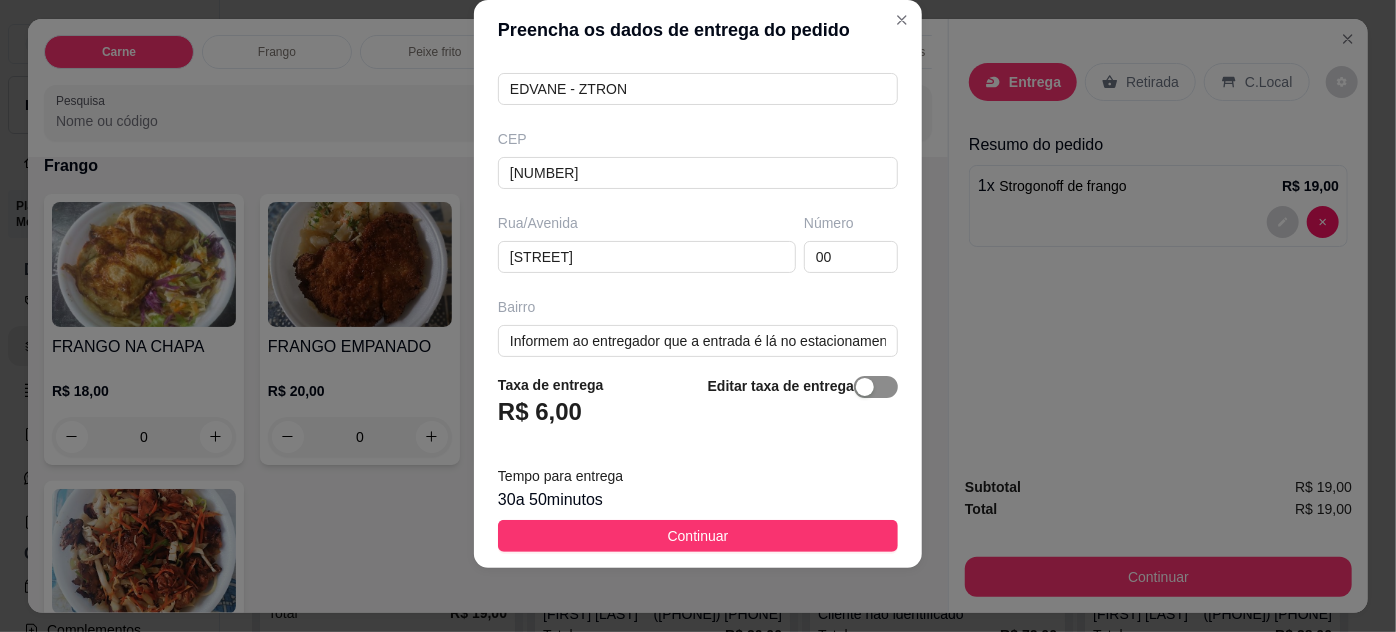 type on "EDVANE - ZTRON" 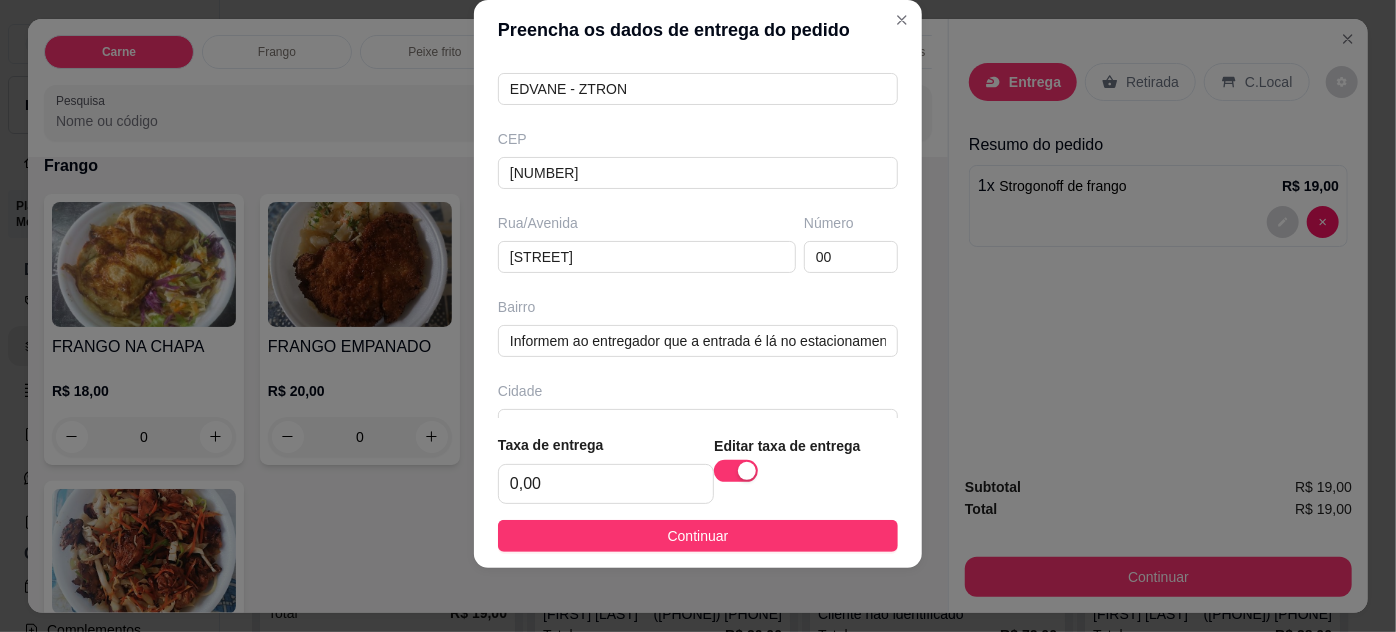 click on "Taxa de entrega 0,00" at bounding box center (606, 469) 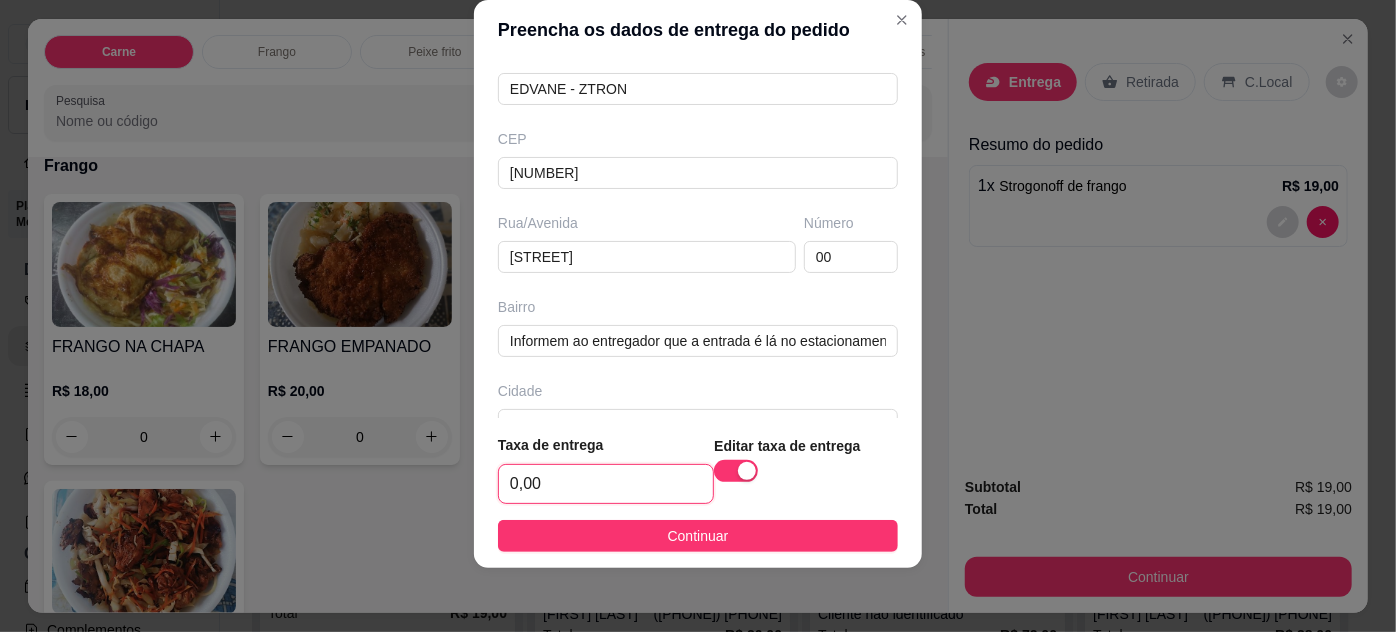 click on "0,00" at bounding box center (606, 484) 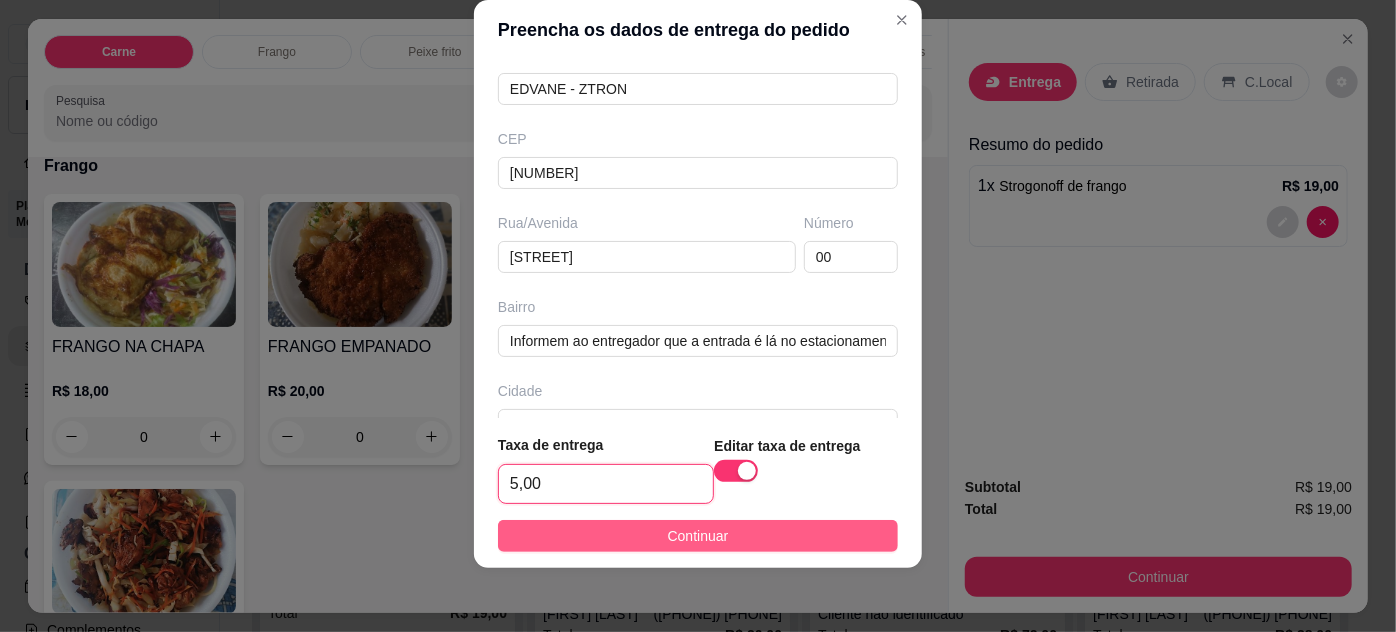 type on "5,00" 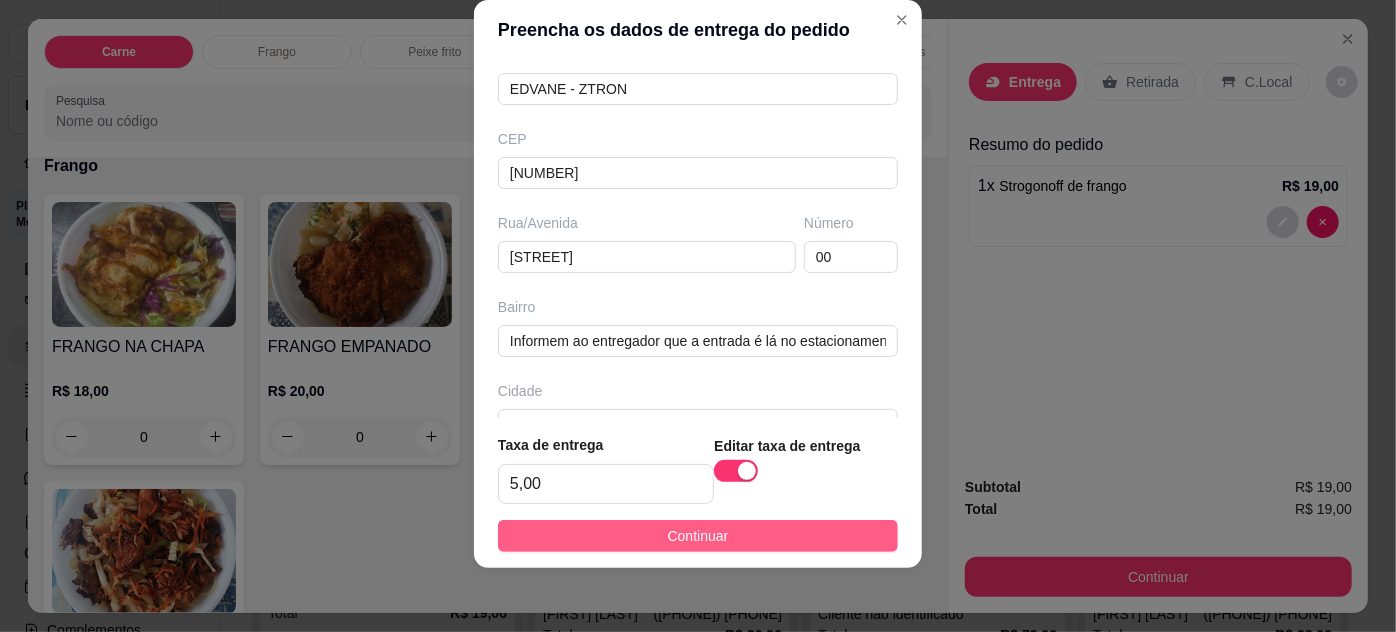 click on "Continuar" at bounding box center (698, 536) 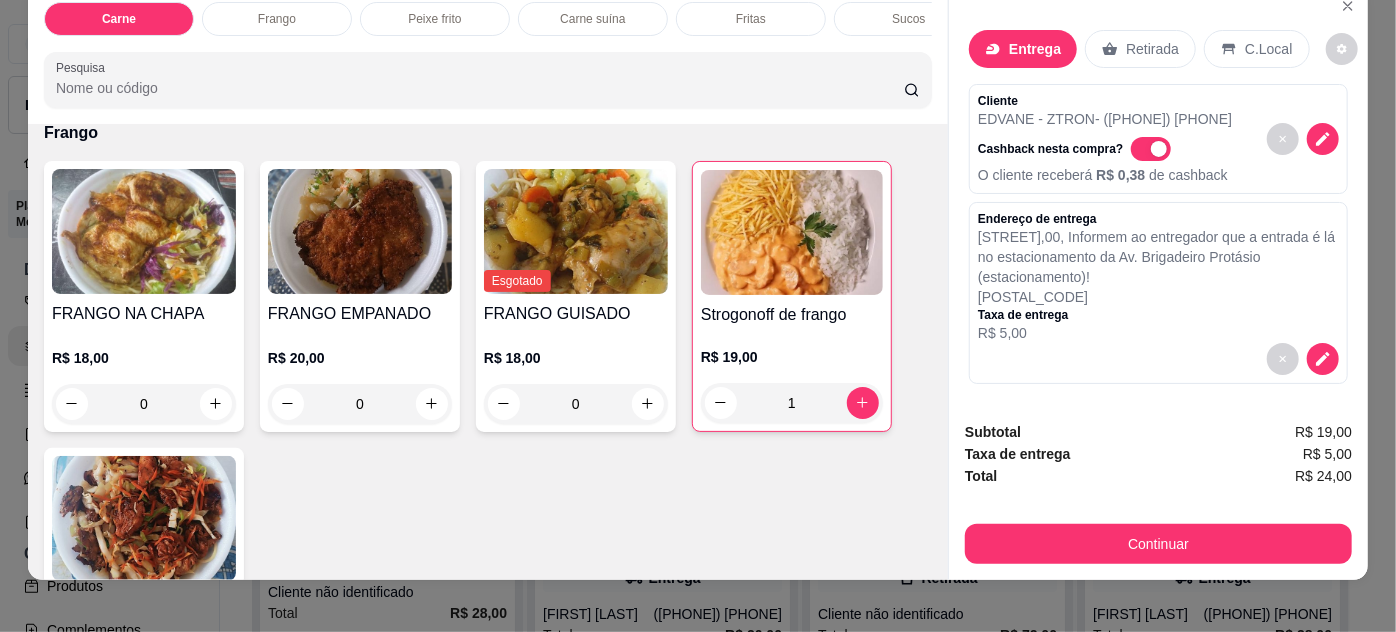 scroll, scrollTop: 51, scrollLeft: 0, axis: vertical 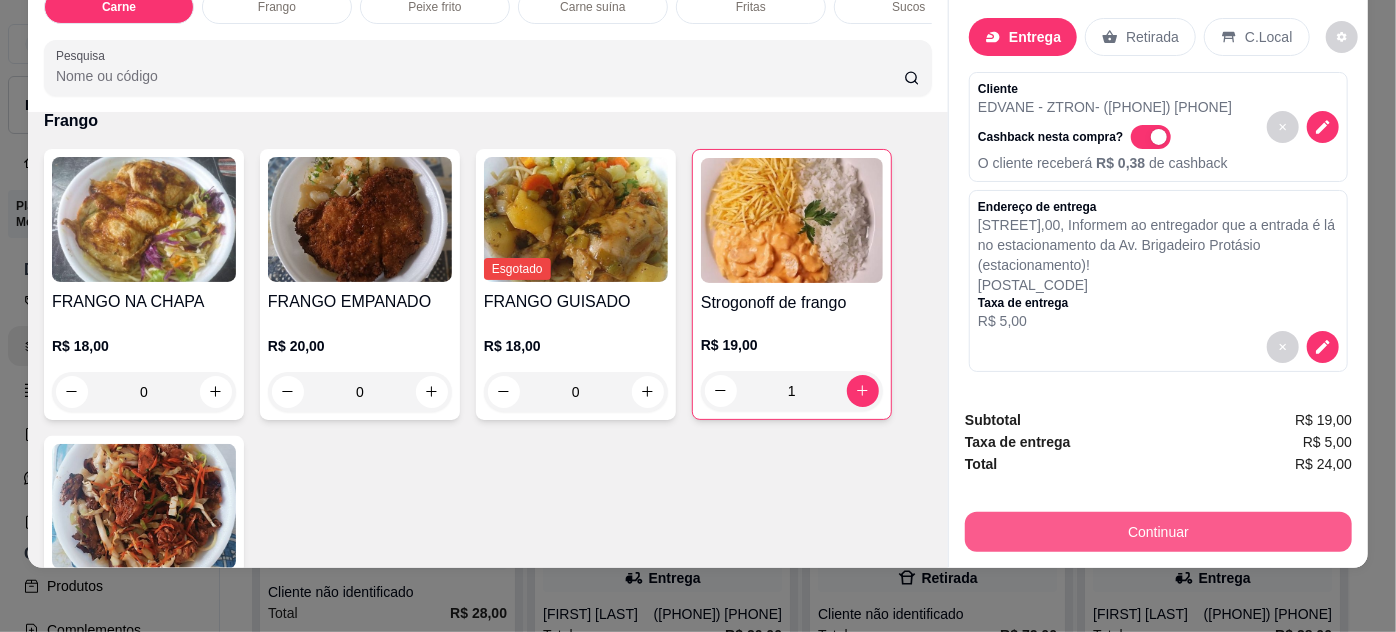 click on "Continuar" at bounding box center (1158, 532) 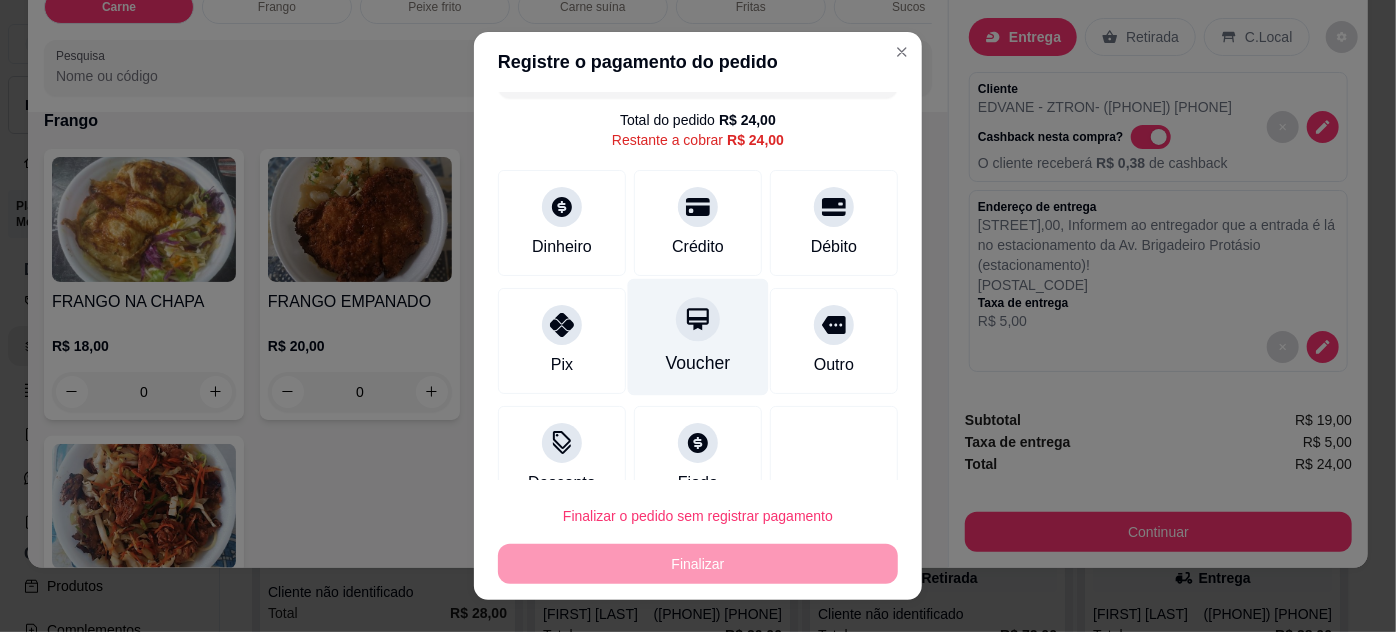 scroll, scrollTop: 79, scrollLeft: 0, axis: vertical 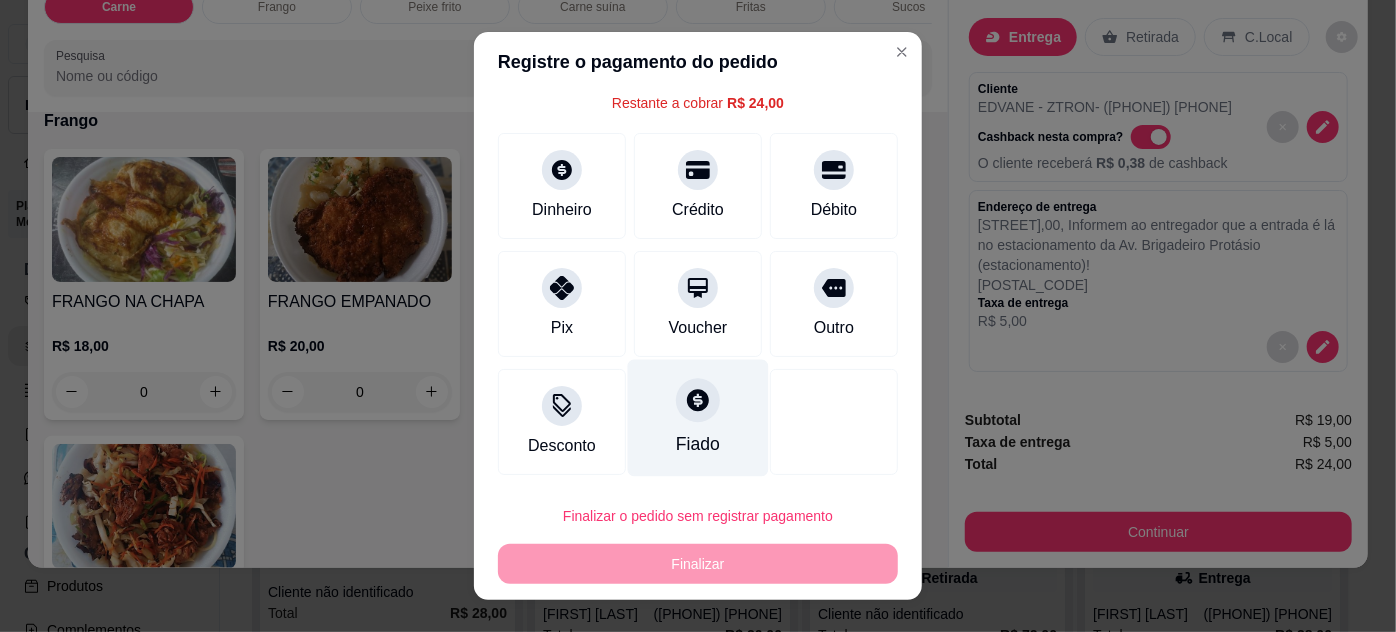 click at bounding box center (698, 400) 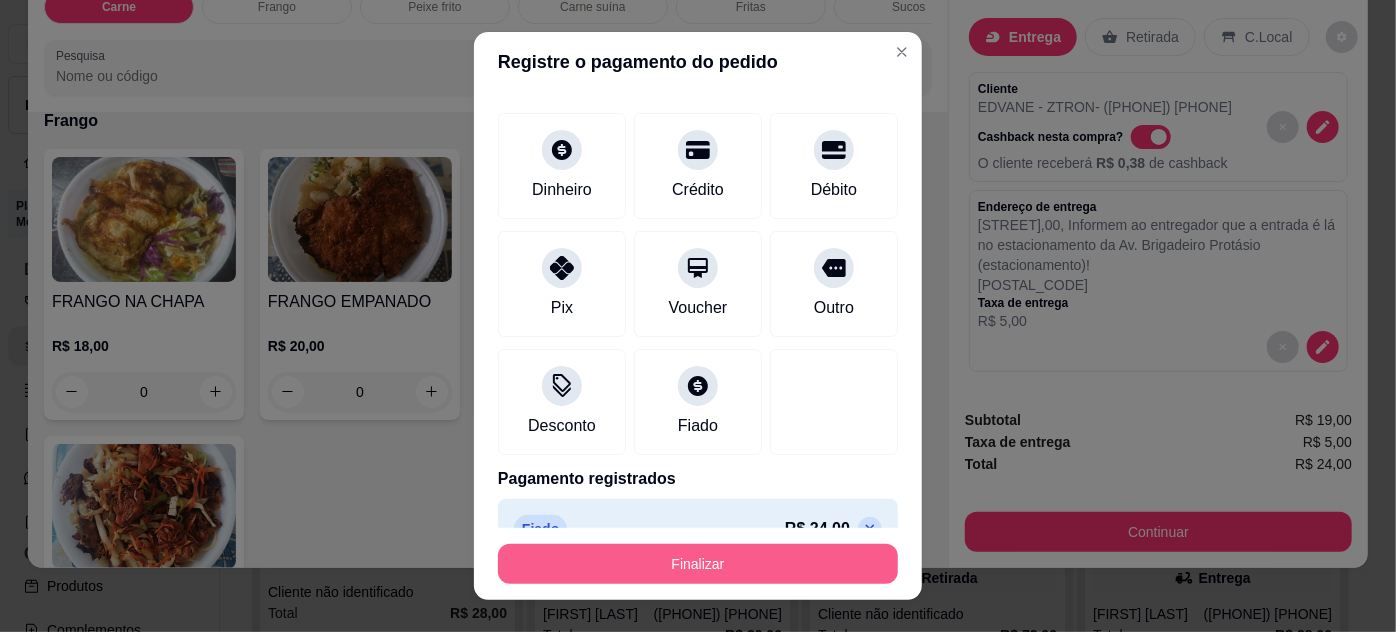 click on "Finalizar" at bounding box center [698, 564] 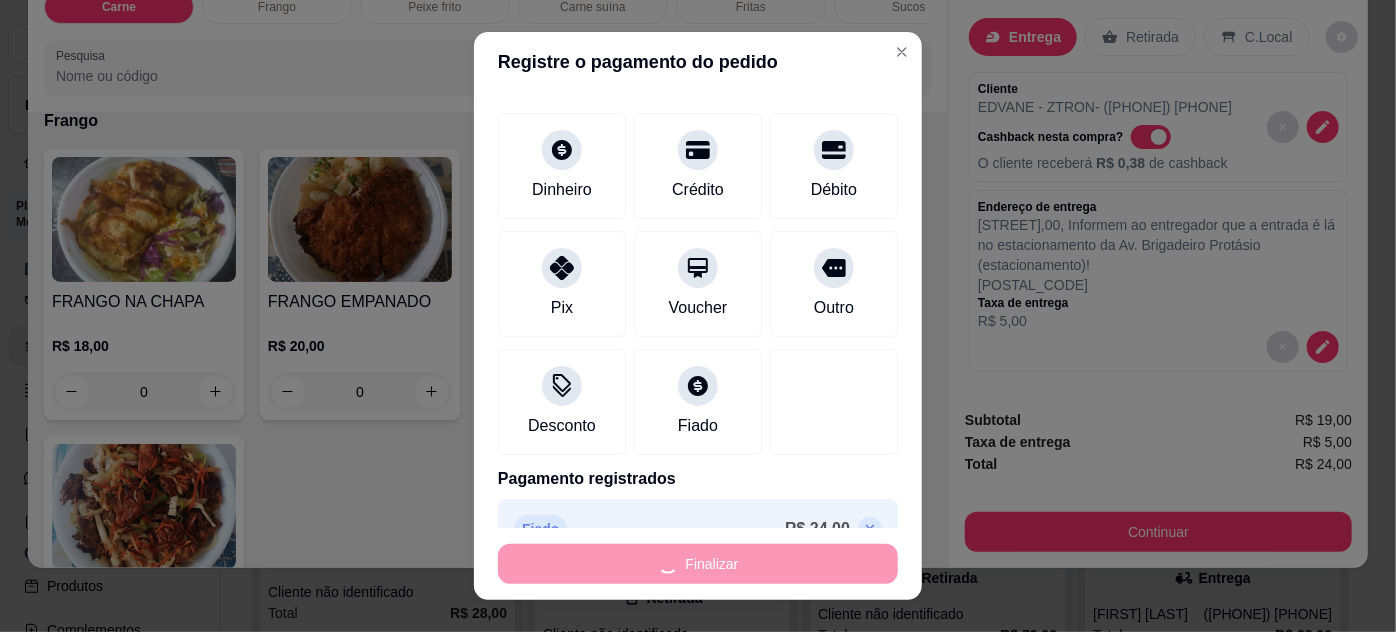 type on "0" 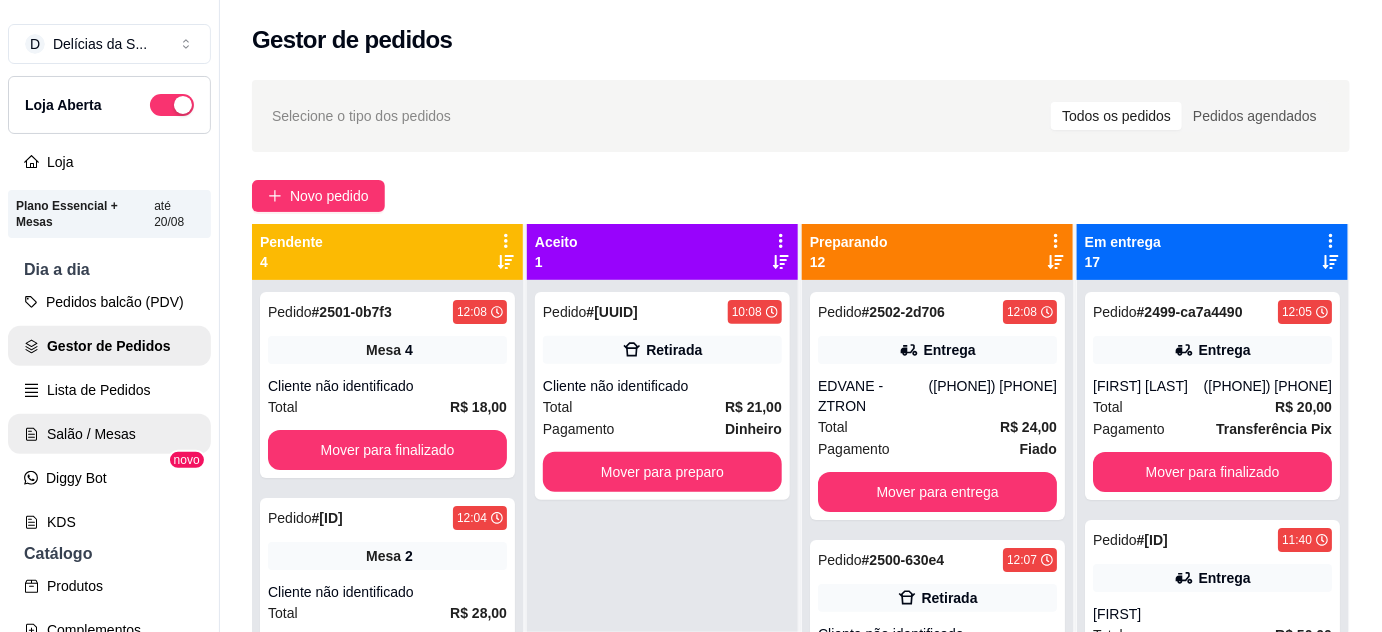 click on "Salão / Mesas" at bounding box center (109, 434) 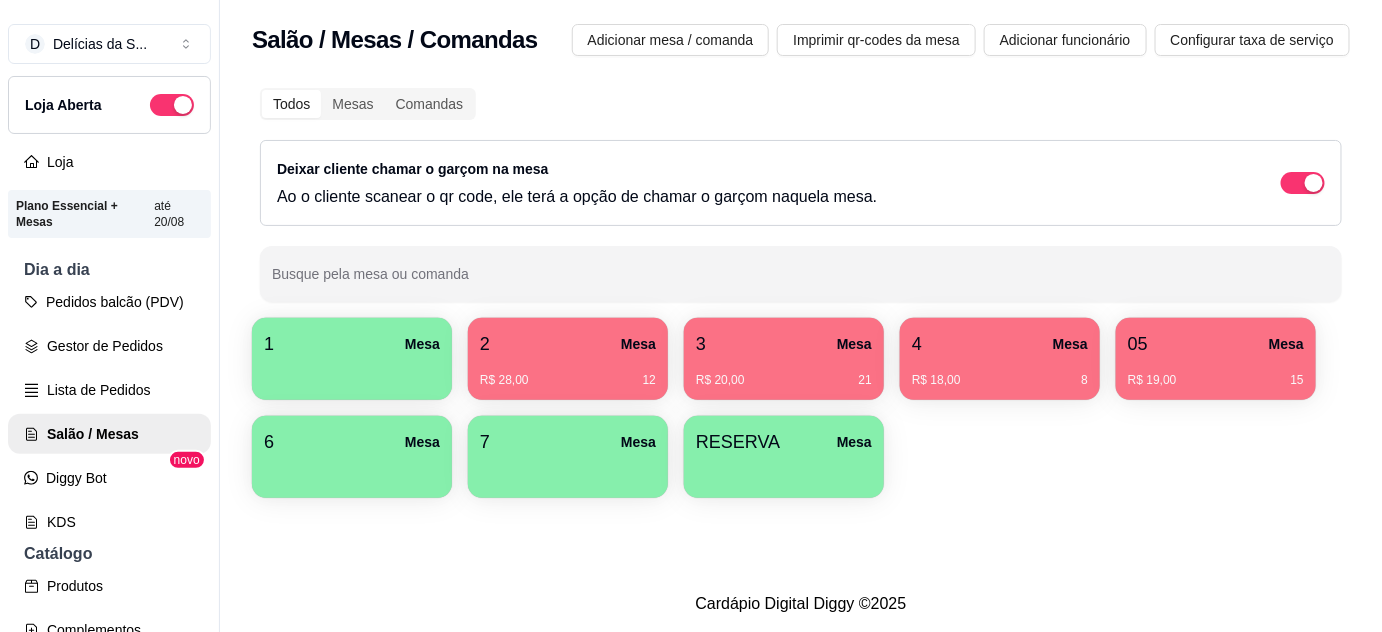 click on "3 Mesa" at bounding box center (784, 344) 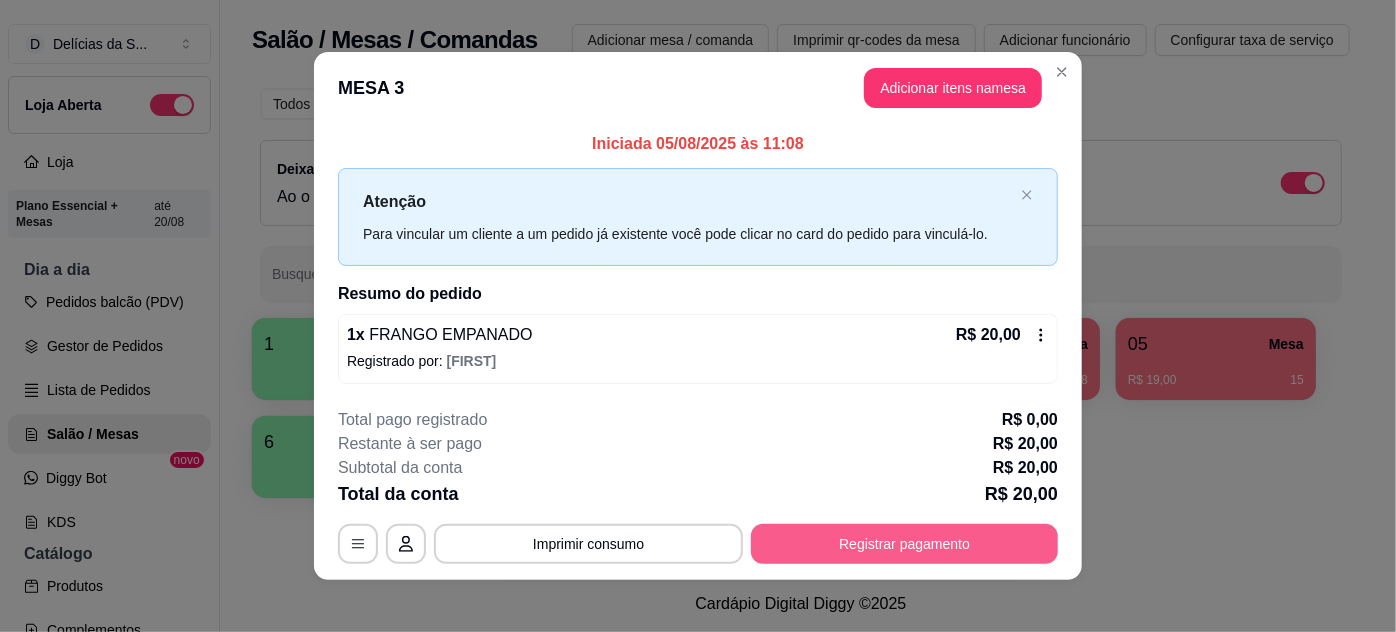 click on "Registrar pagamento" at bounding box center [904, 544] 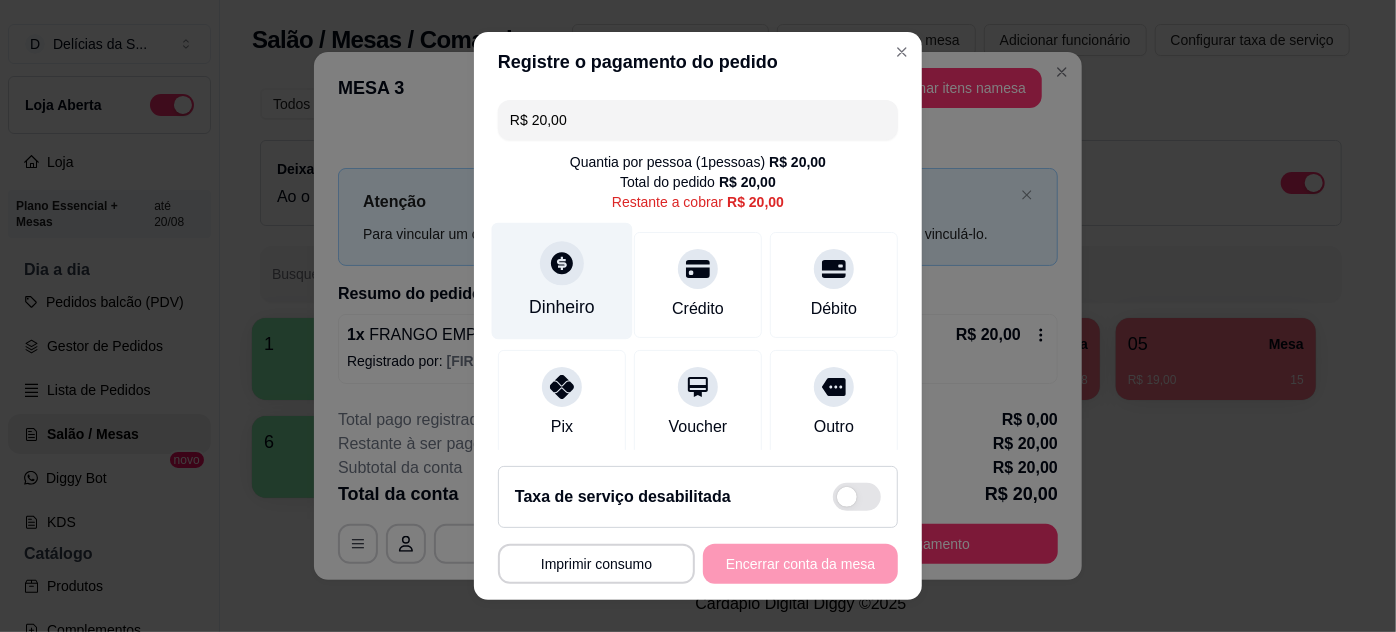 click on "Dinheiro" at bounding box center (562, 307) 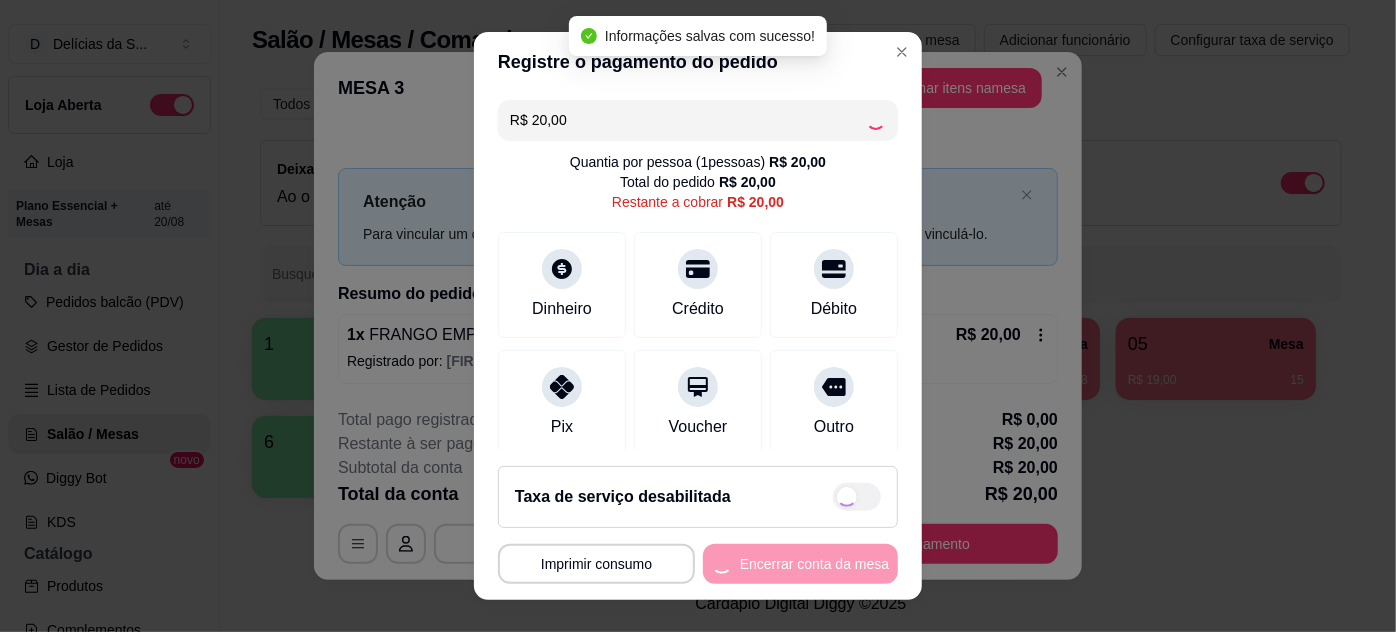 type on "R$ 0,00" 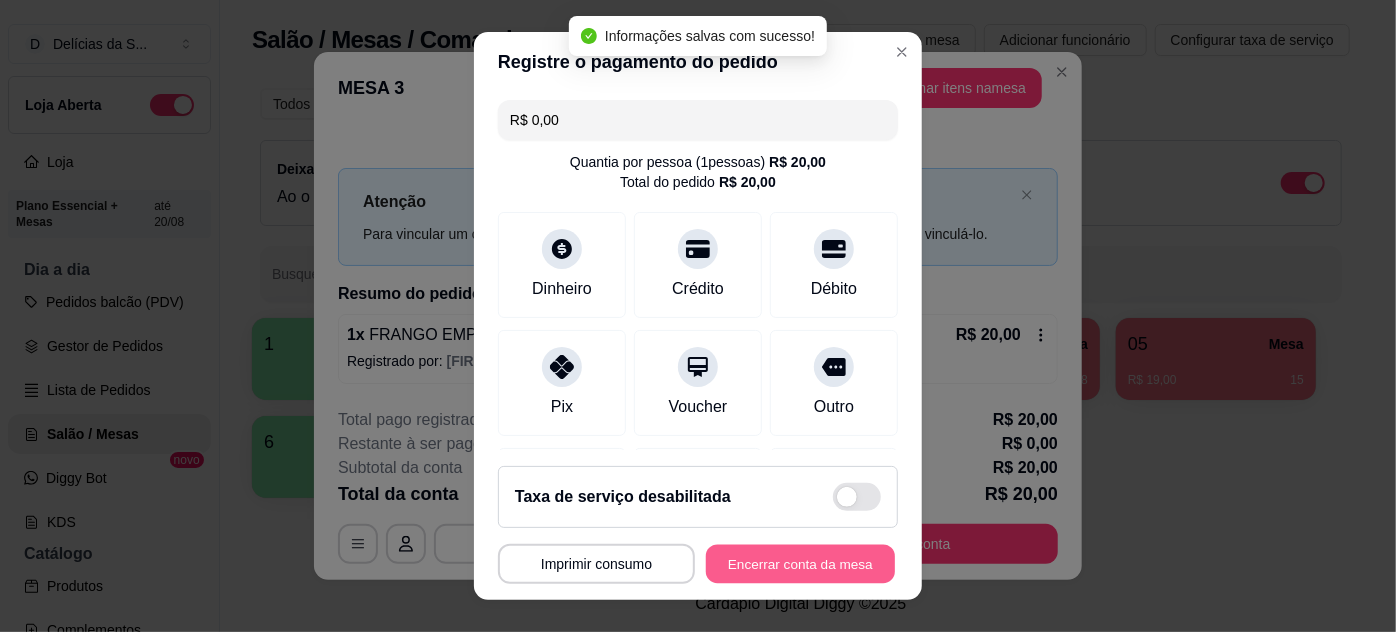 click on "Encerrar conta da mesa" at bounding box center (800, 564) 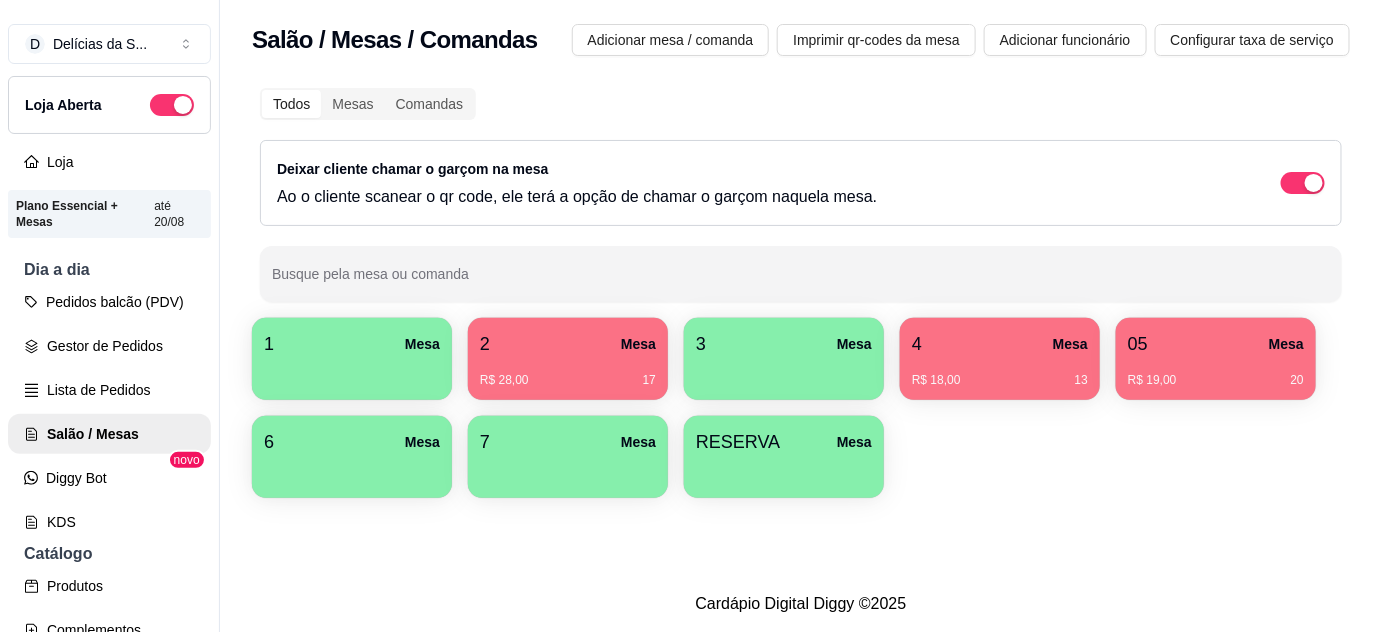 click on "2 Mesa" at bounding box center [568, 344] 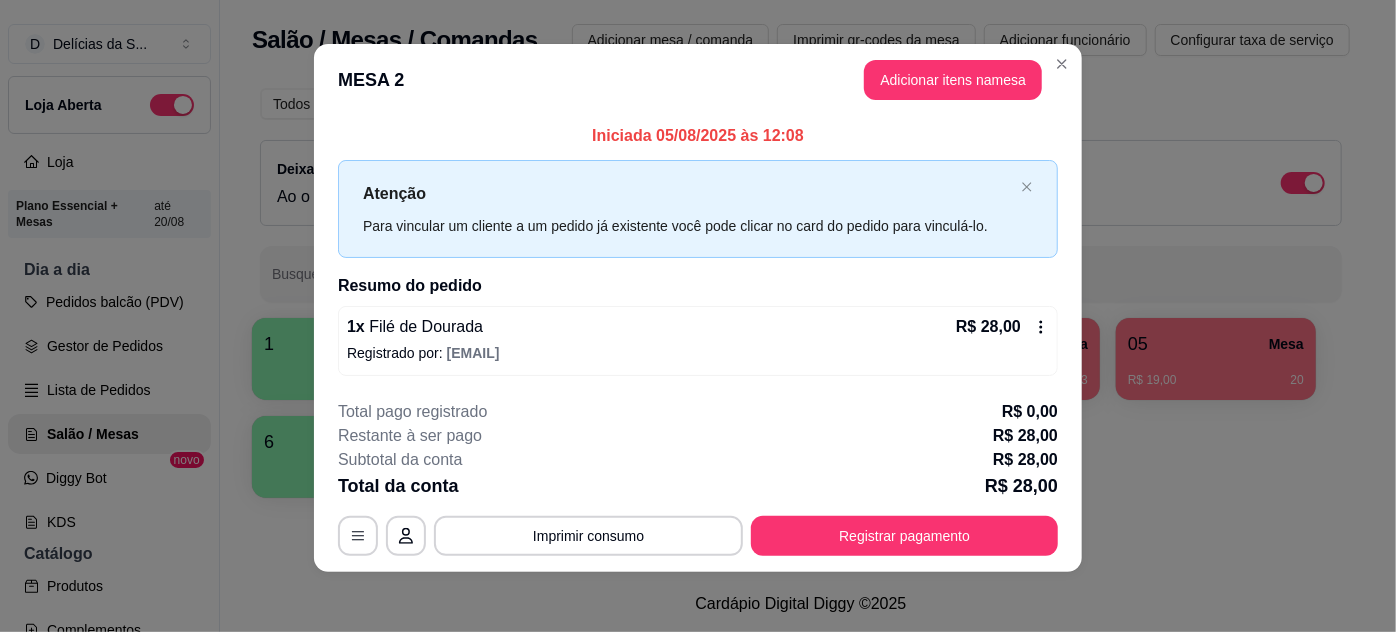 scroll, scrollTop: 10, scrollLeft: 0, axis: vertical 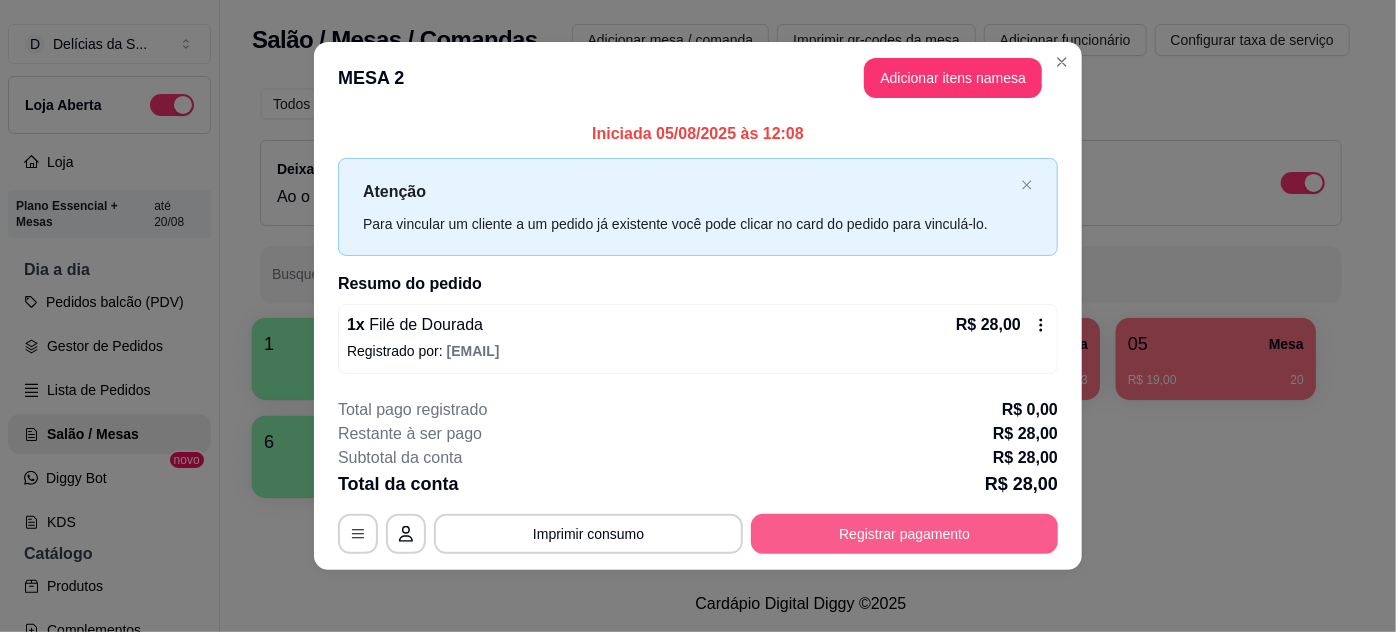 click on "Registrar pagamento" at bounding box center (904, 534) 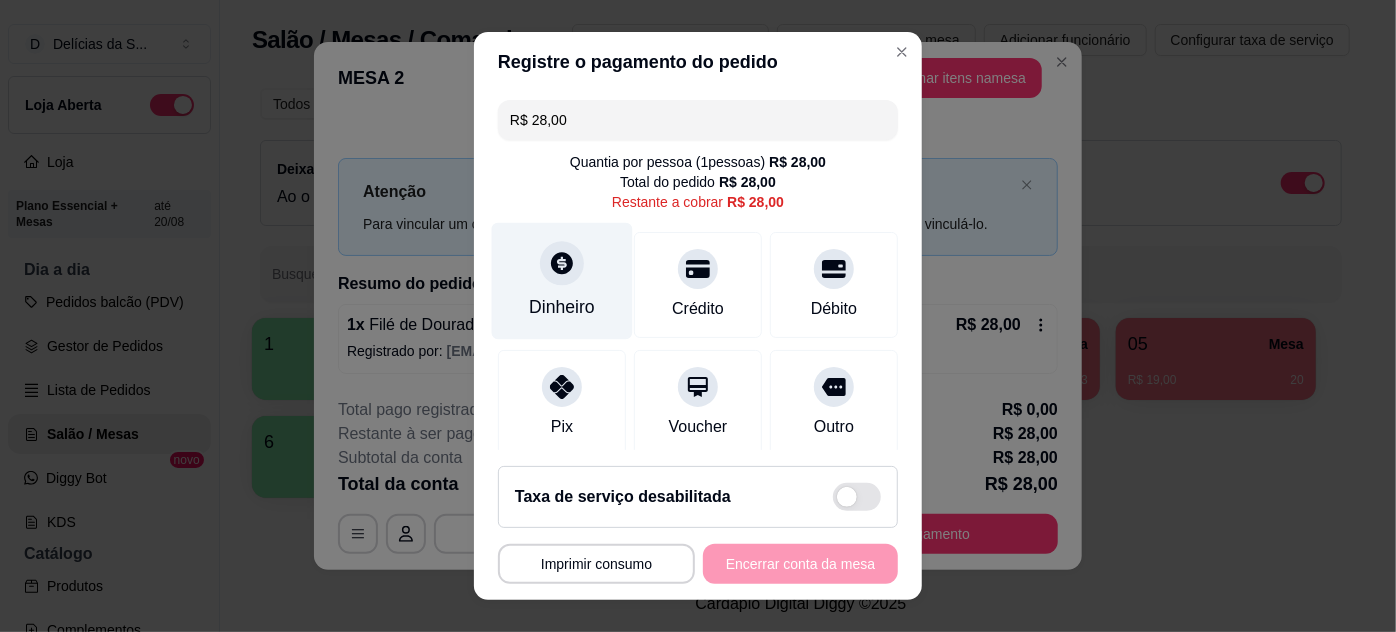 click on "Dinheiro" at bounding box center (562, 280) 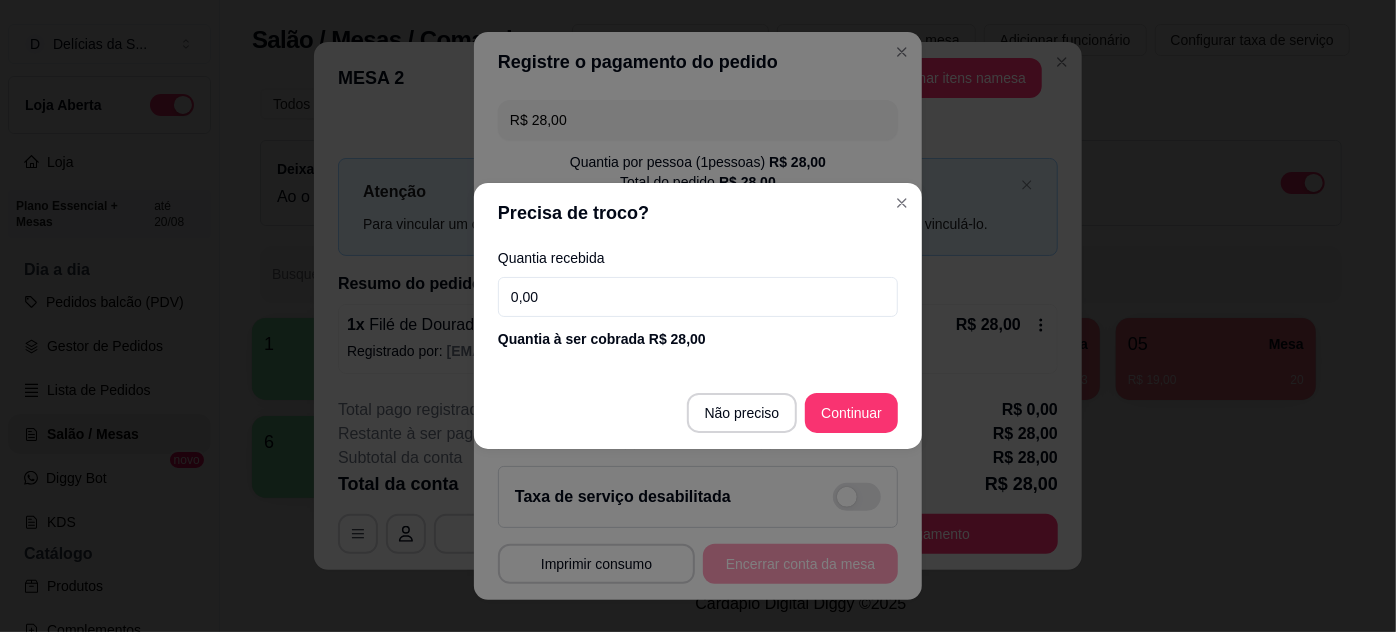 click on "0,00" at bounding box center (698, 297) 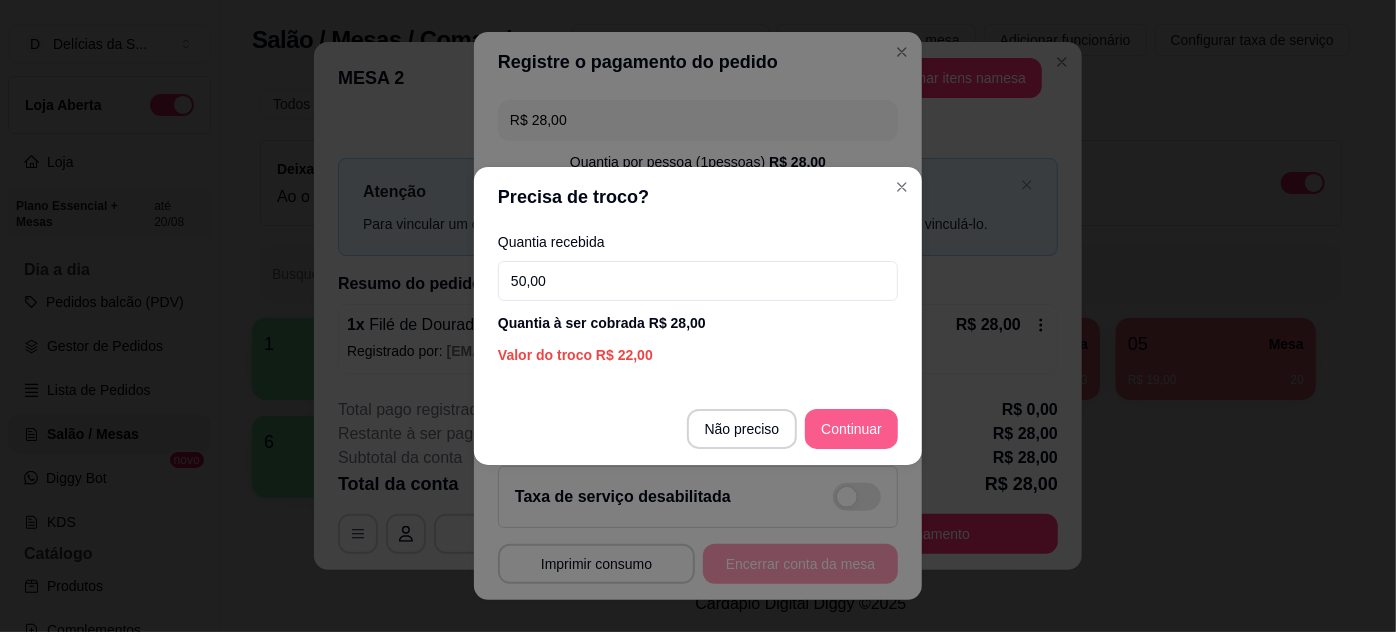type on "50,00" 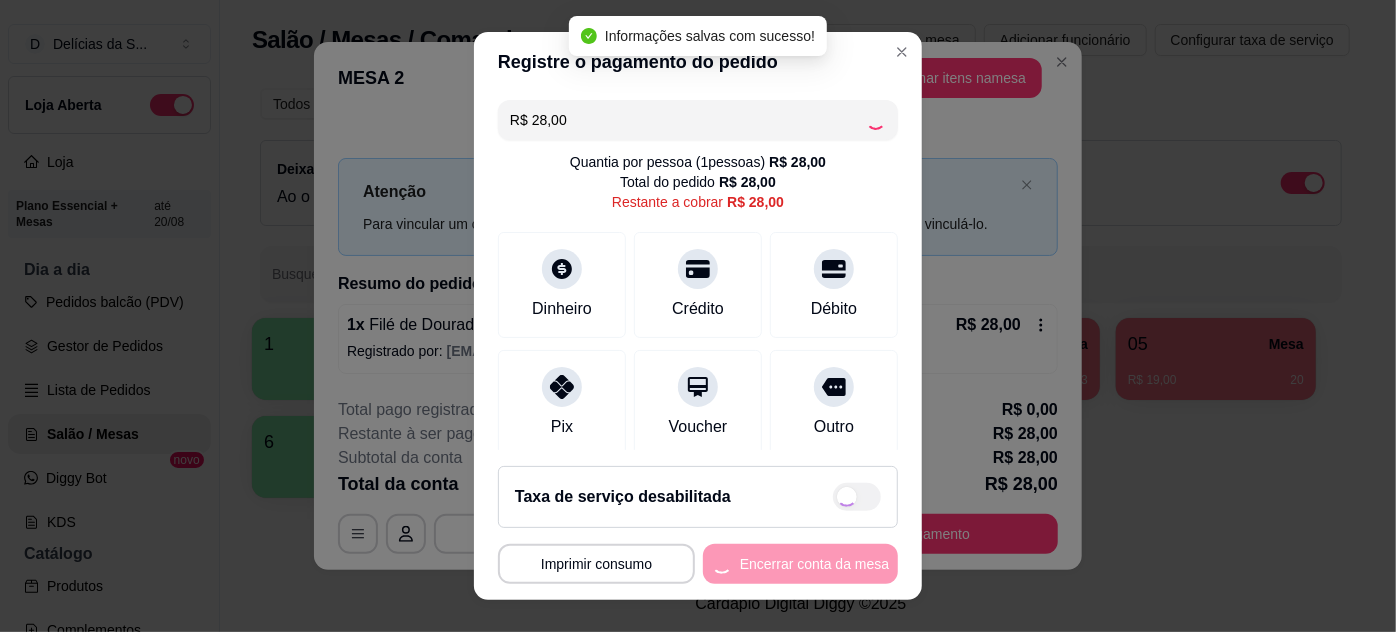 type on "R$ 0,00" 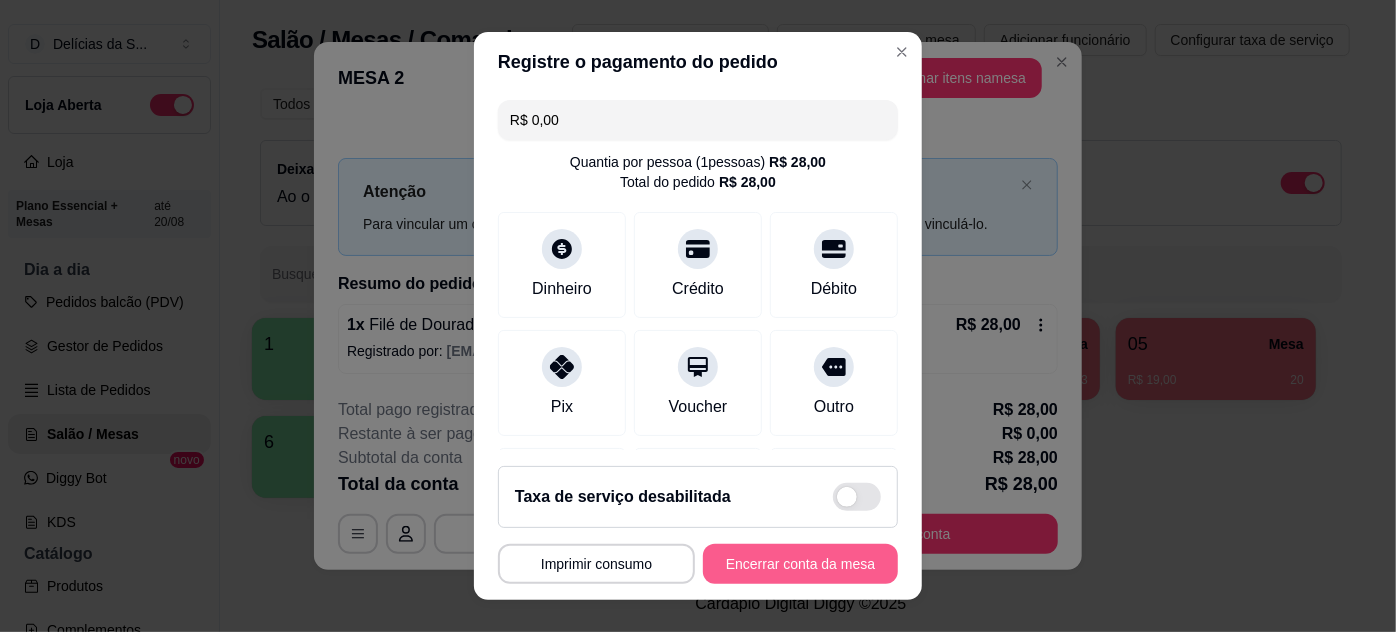 click on "Encerrar conta da mesa" at bounding box center (800, 564) 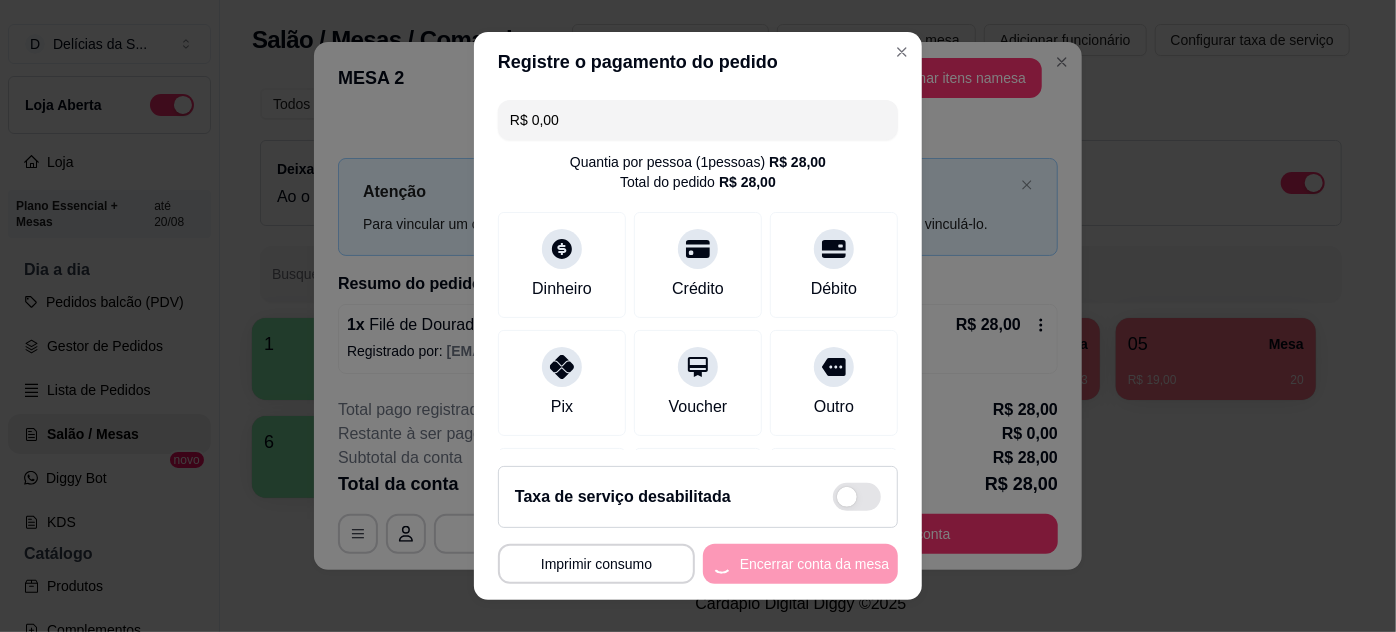 scroll, scrollTop: 0, scrollLeft: 0, axis: both 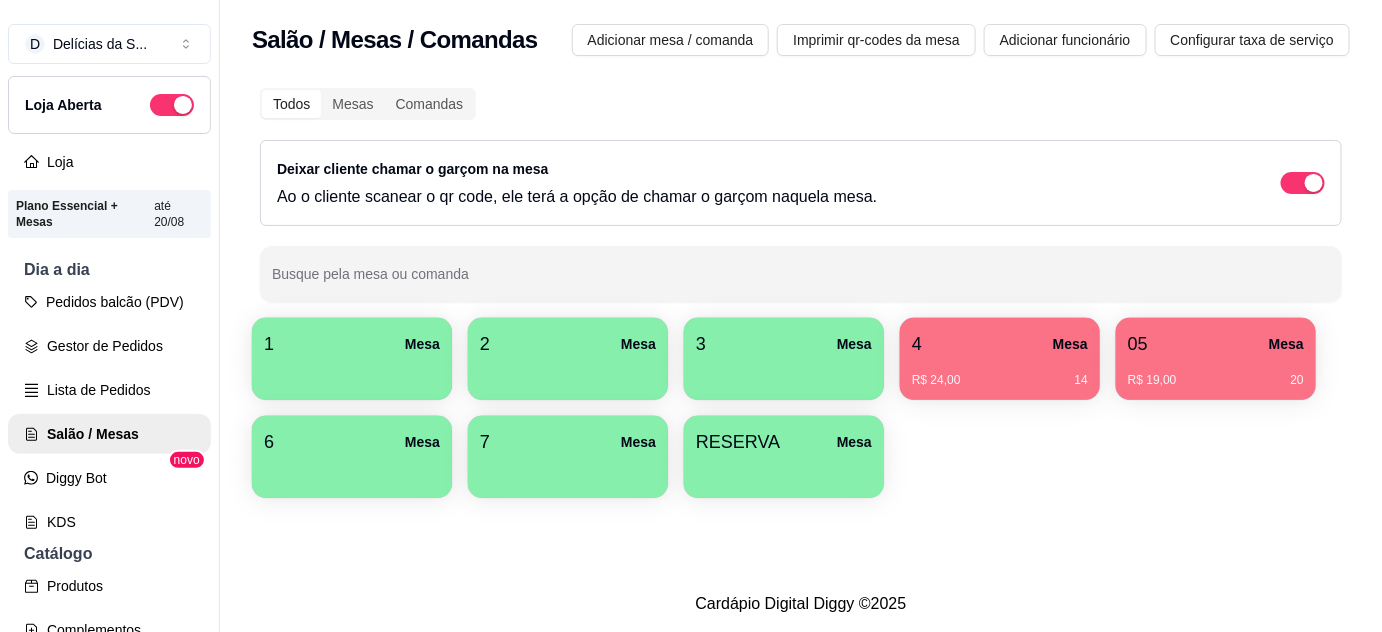 click at bounding box center [352, 373] 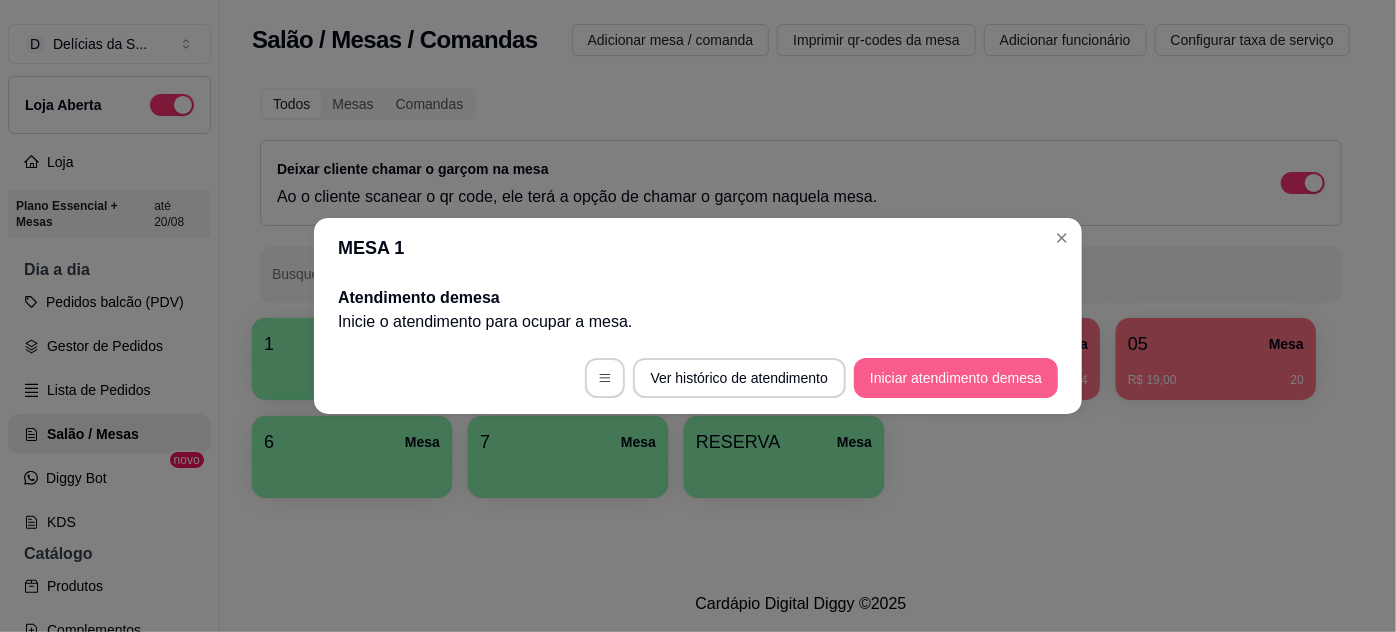 click on "Iniciar atendimento de  mesa" at bounding box center [956, 378] 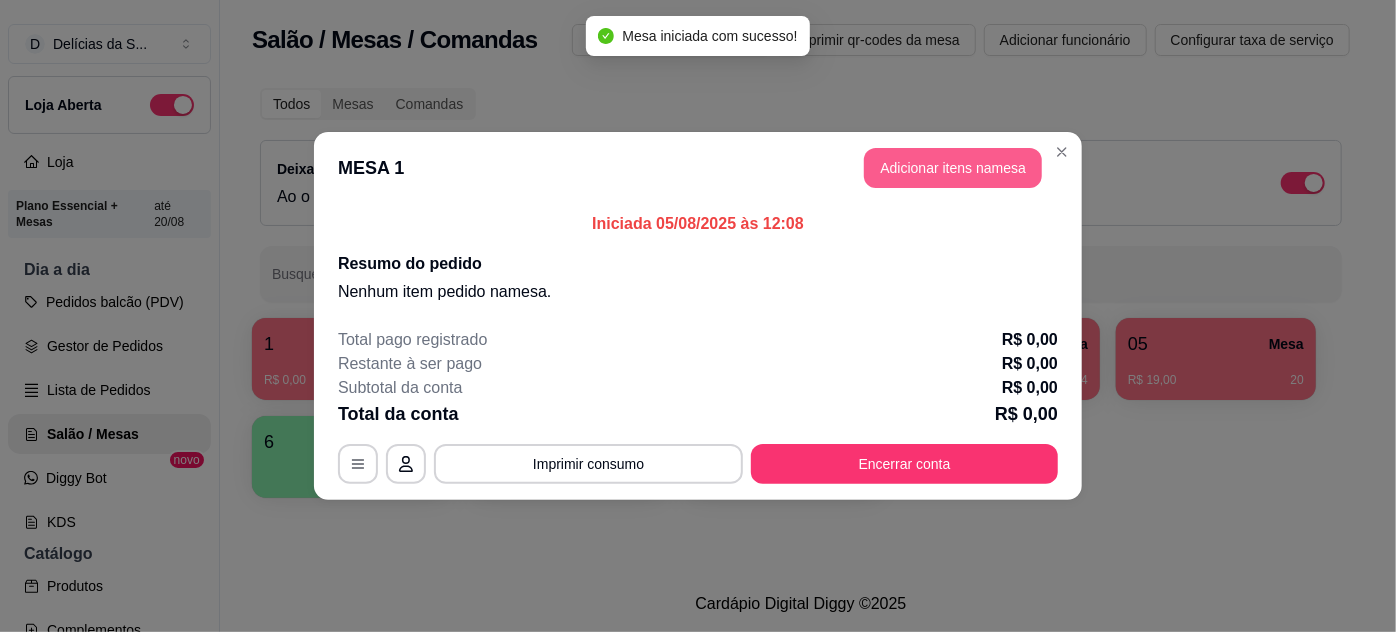 click on "Adicionar itens na  mesa" at bounding box center (953, 168) 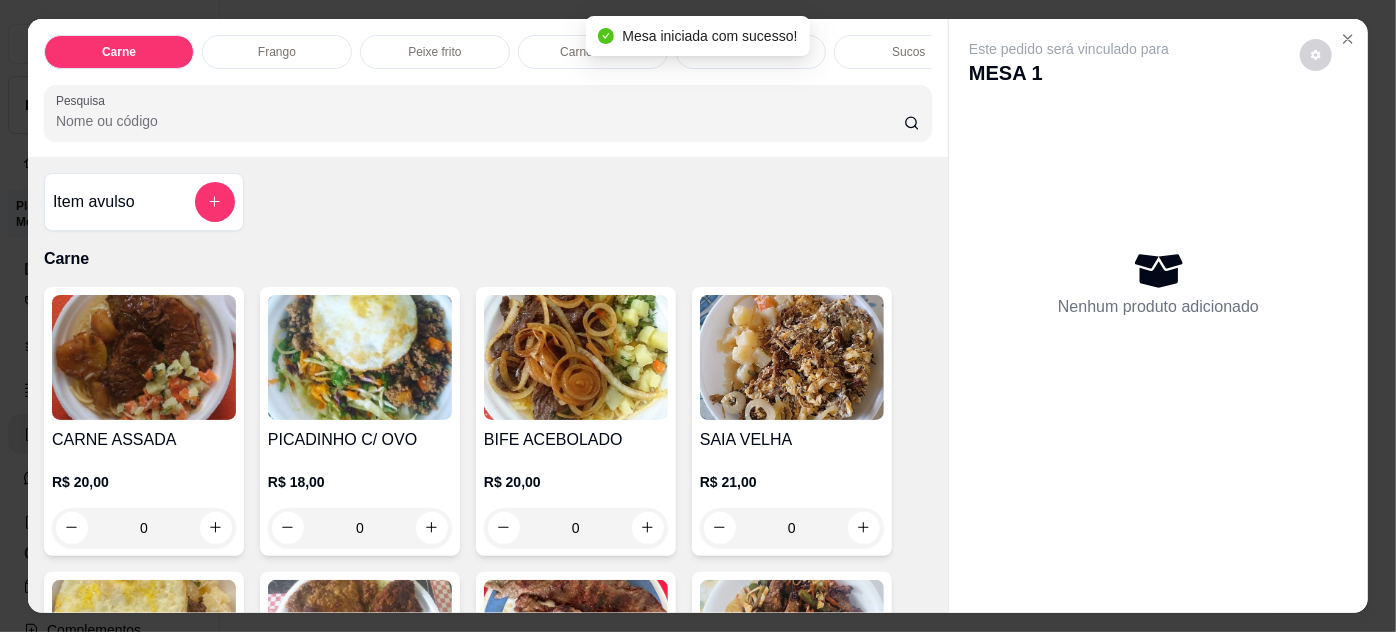 click at bounding box center (144, 357) 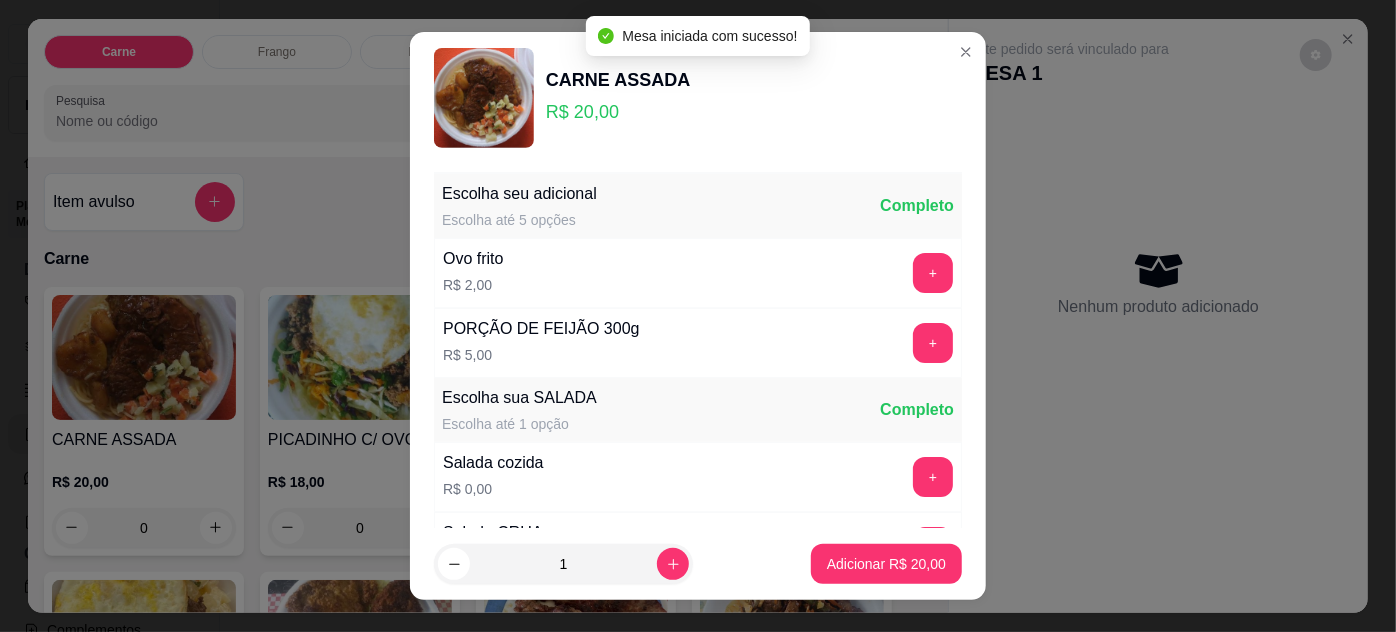 scroll, scrollTop: 199, scrollLeft: 0, axis: vertical 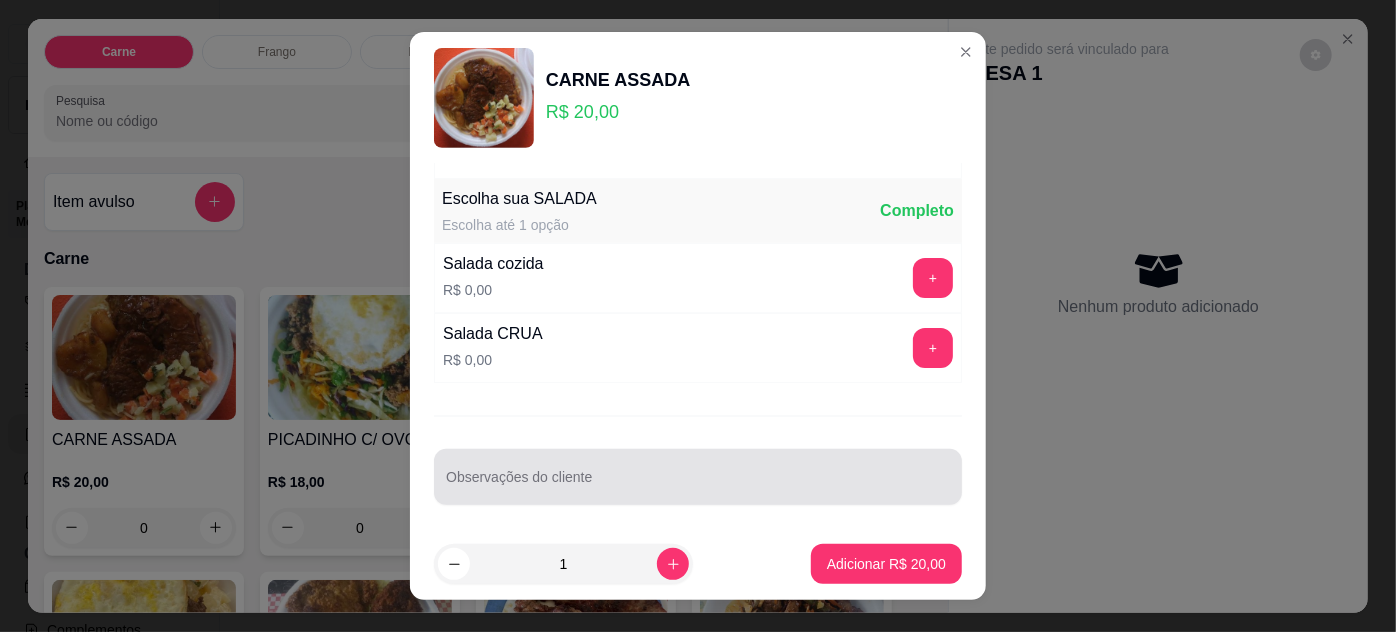 click at bounding box center [698, 477] 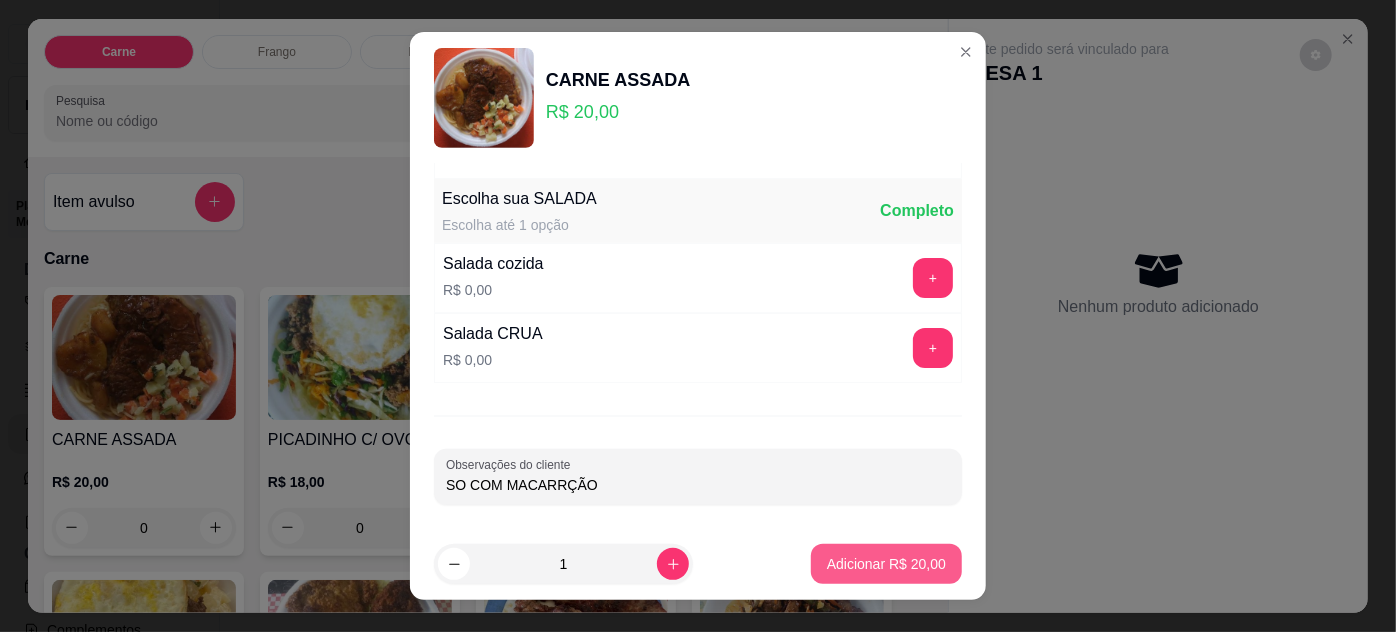 type on "SO COM MACARRÇÃO" 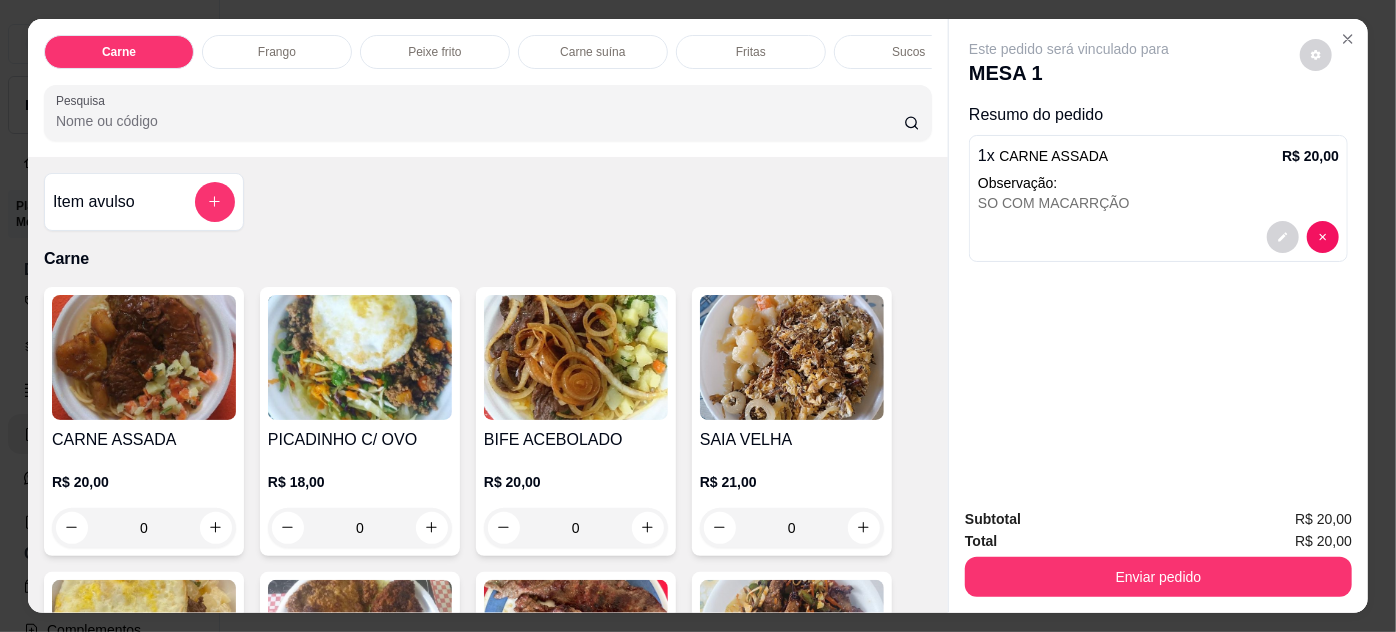 click on "Item avulso" at bounding box center [144, 202] 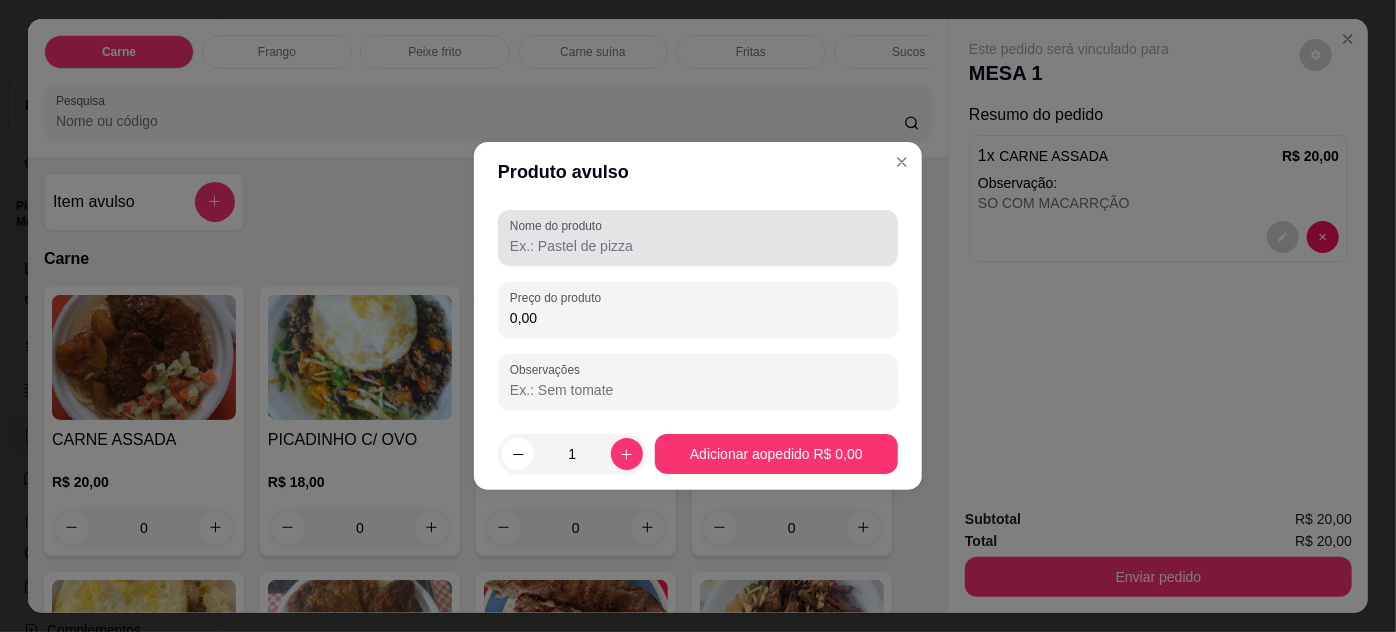 click on "Nome do produto" at bounding box center [698, 246] 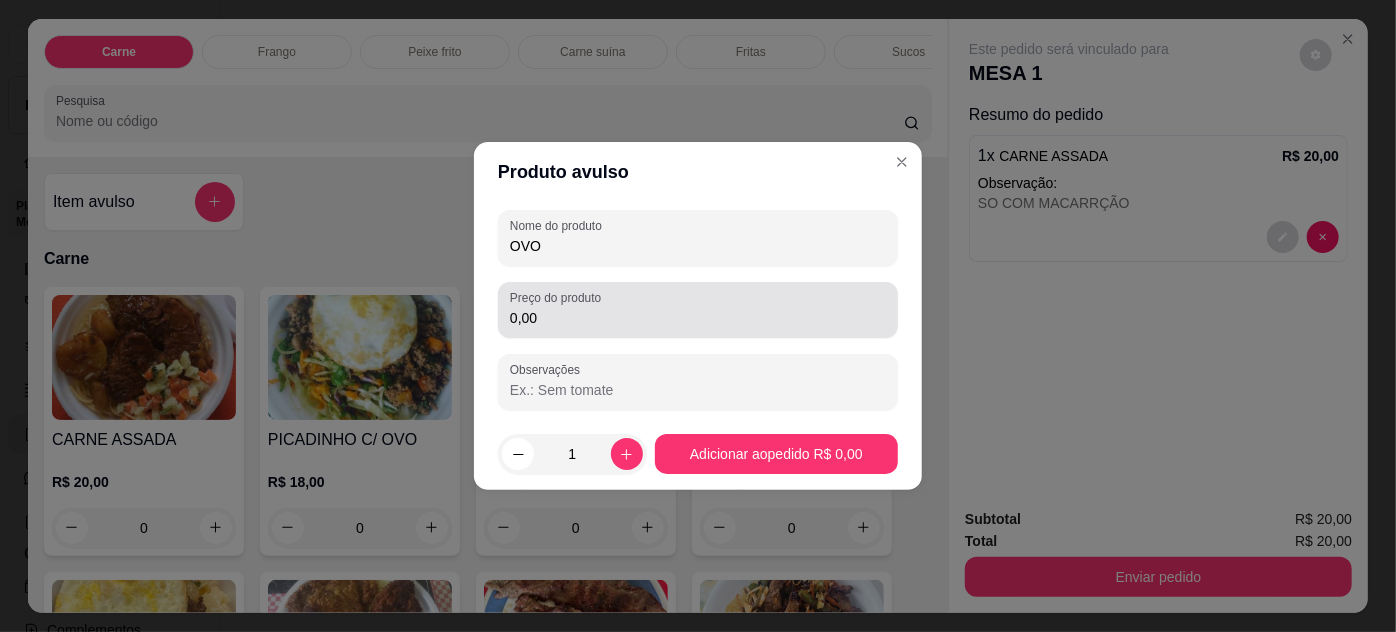 type on "OVO" 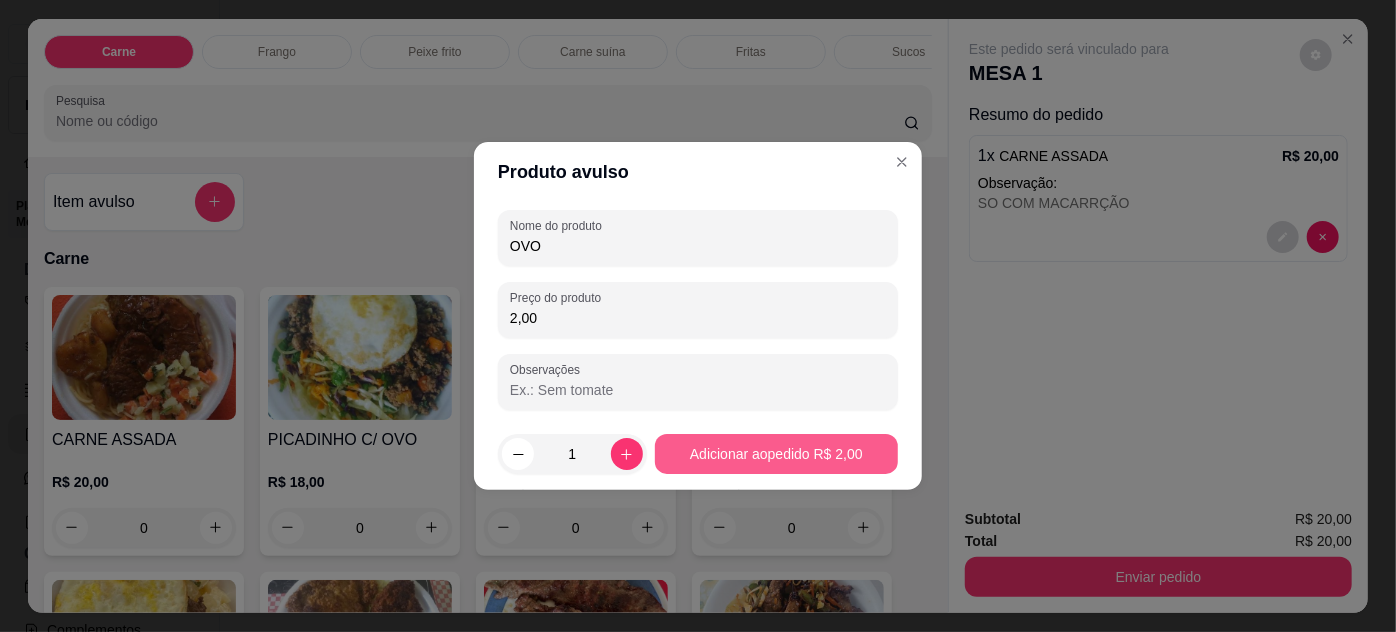 type on "2,00" 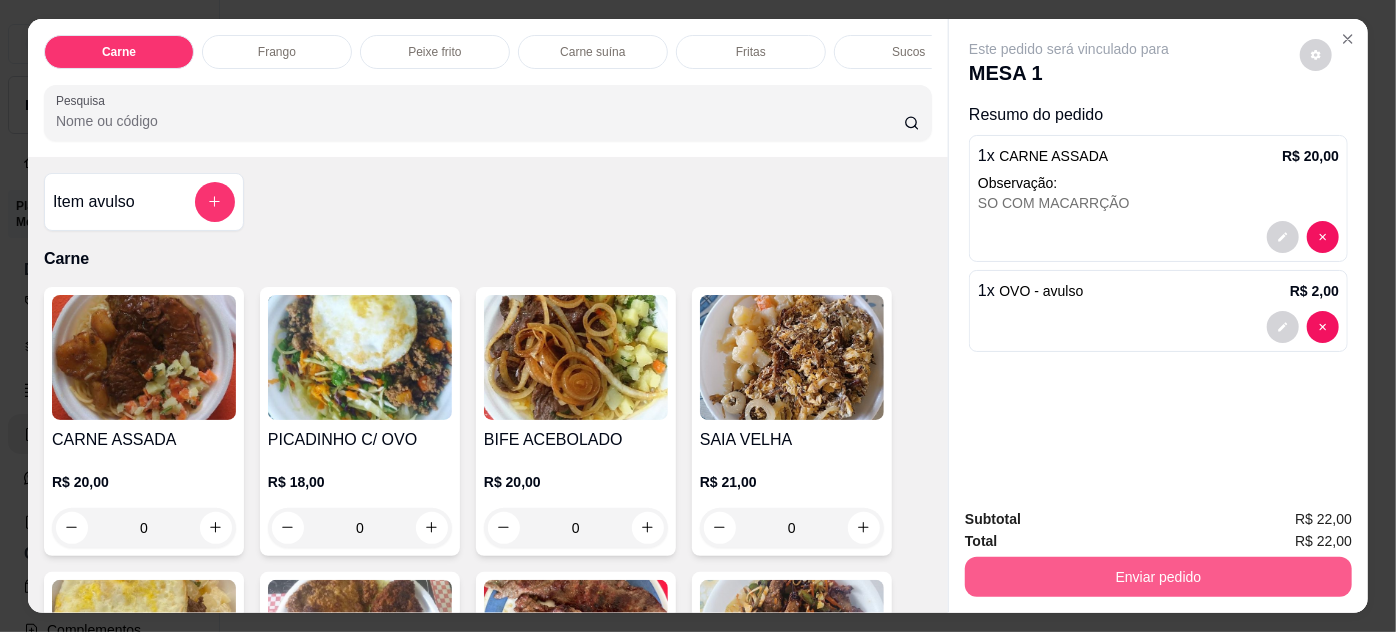 click on "Enviar pedido" at bounding box center [1158, 577] 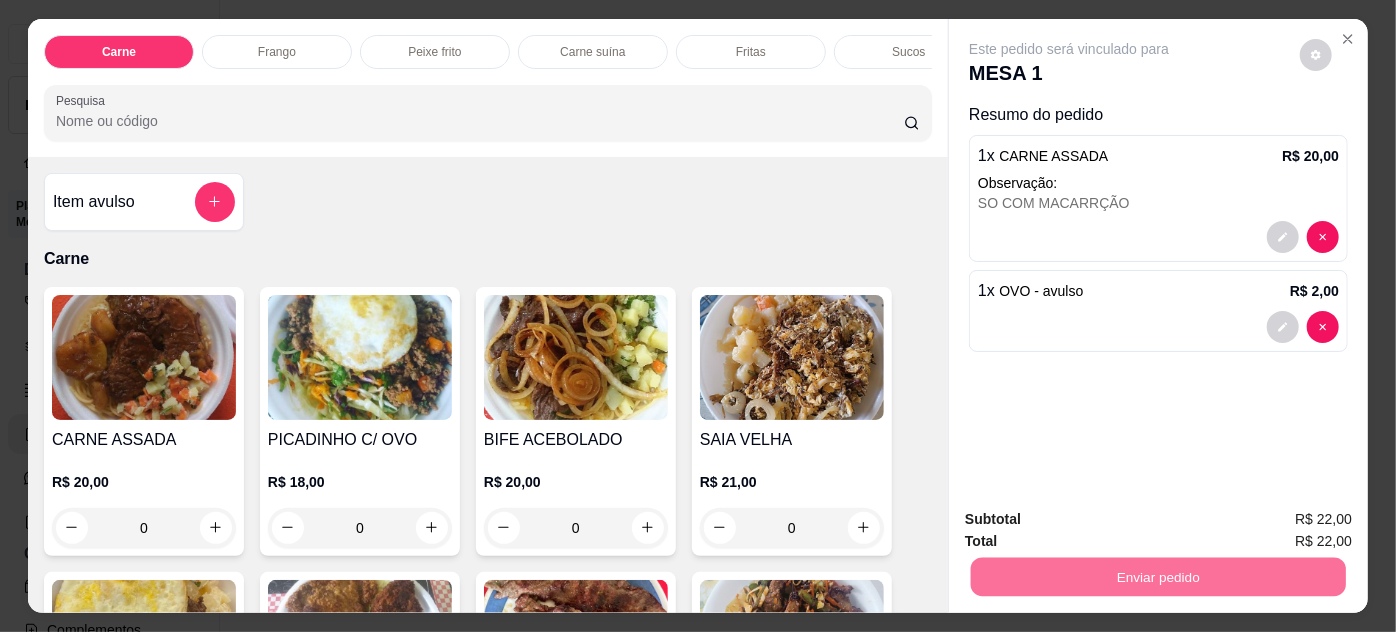 click on "Não registrar e enviar pedido" at bounding box center (1093, 521) 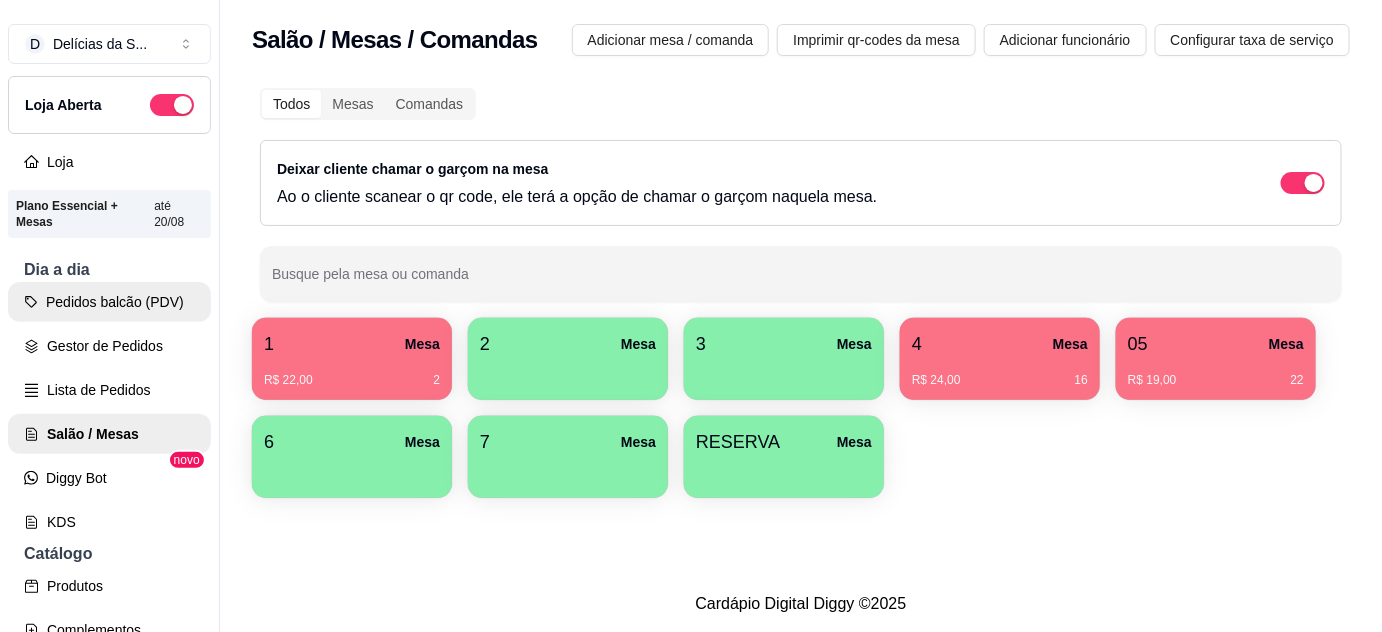 click on "Pedidos balcão (PDV)" at bounding box center (109, 302) 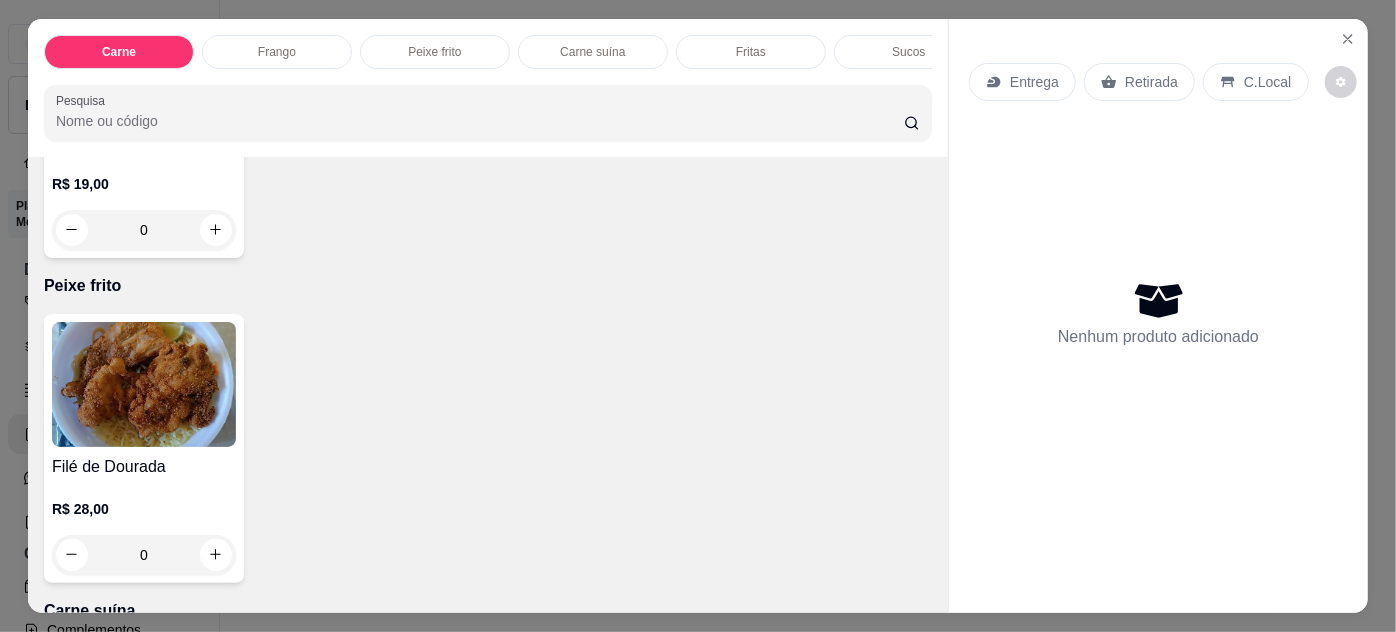 scroll, scrollTop: 1272, scrollLeft: 0, axis: vertical 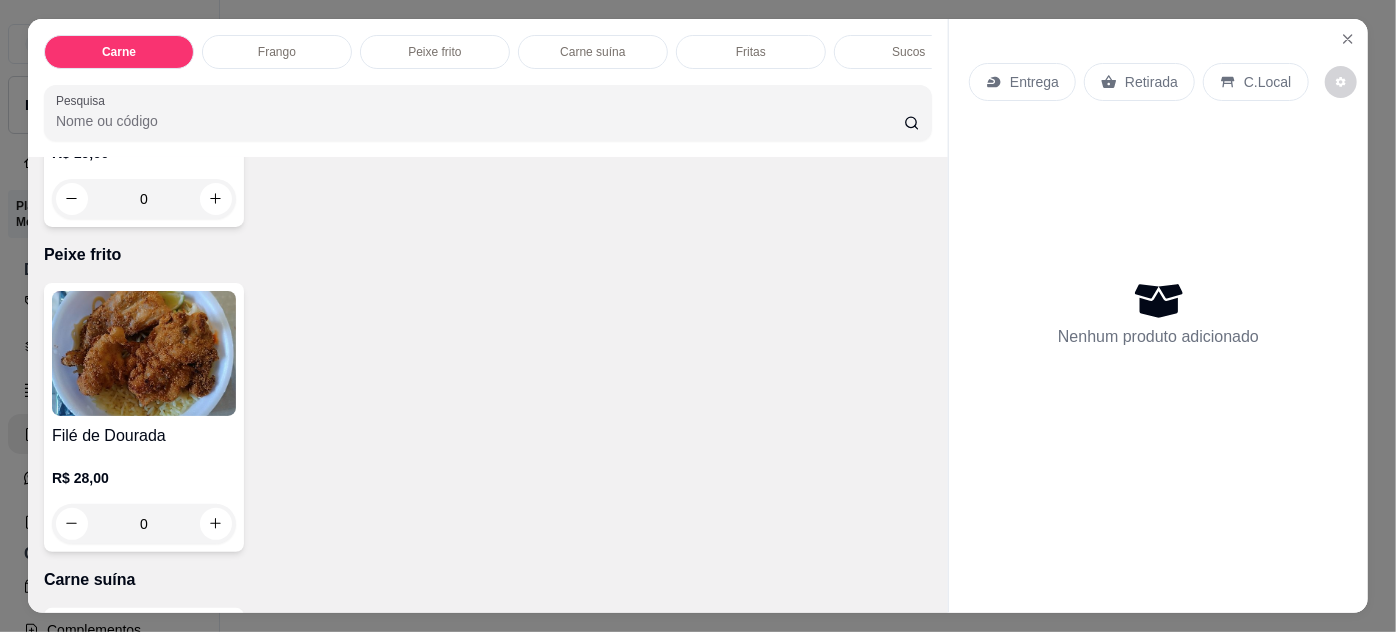 click on "0" at bounding box center (144, 524) 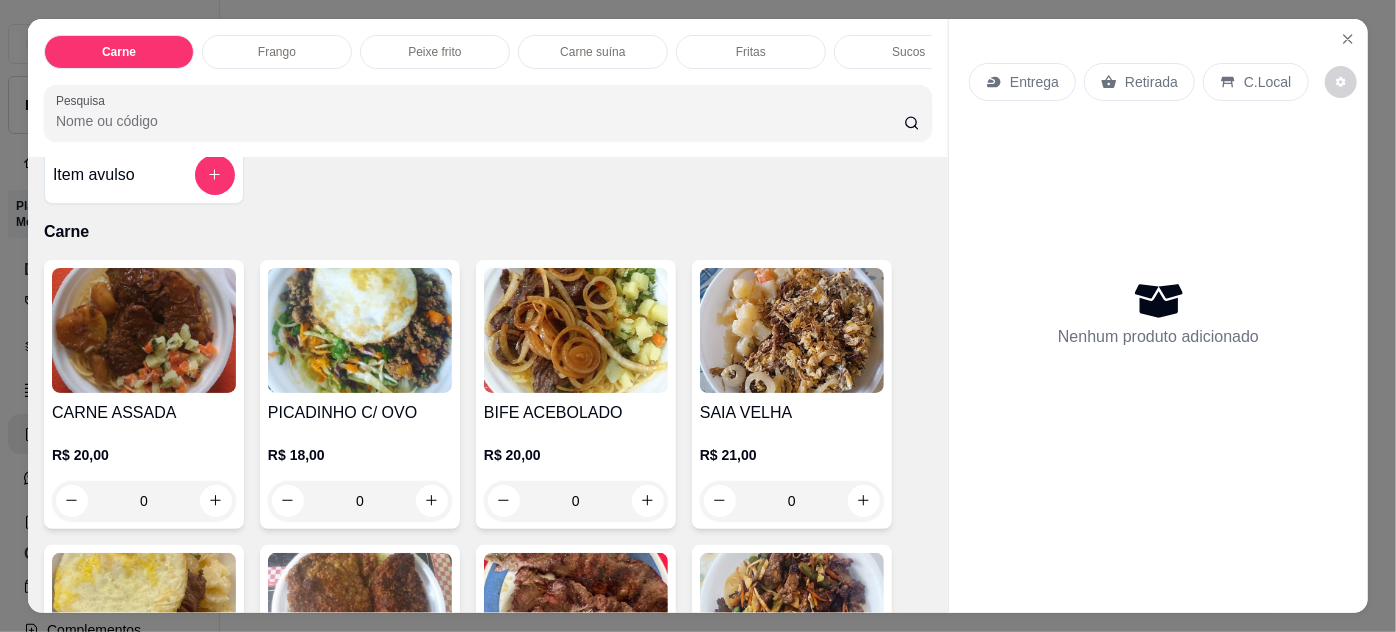 scroll, scrollTop: 0, scrollLeft: 0, axis: both 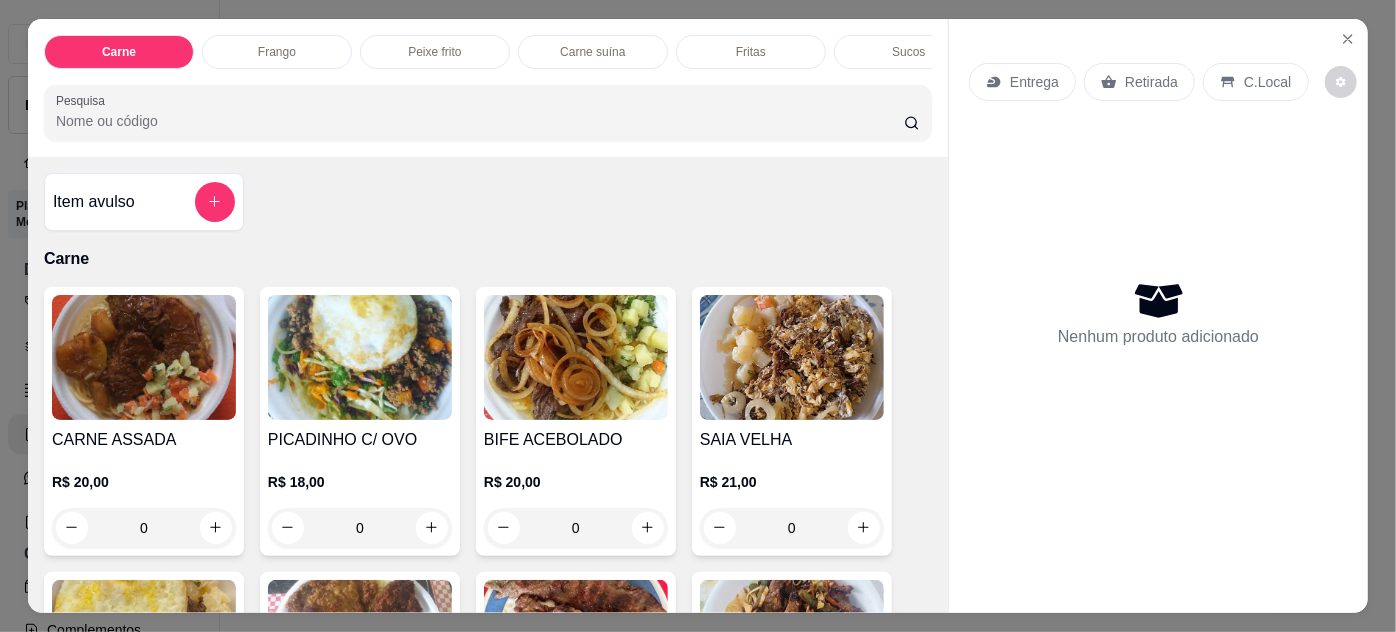 click on "0" at bounding box center [144, 528] 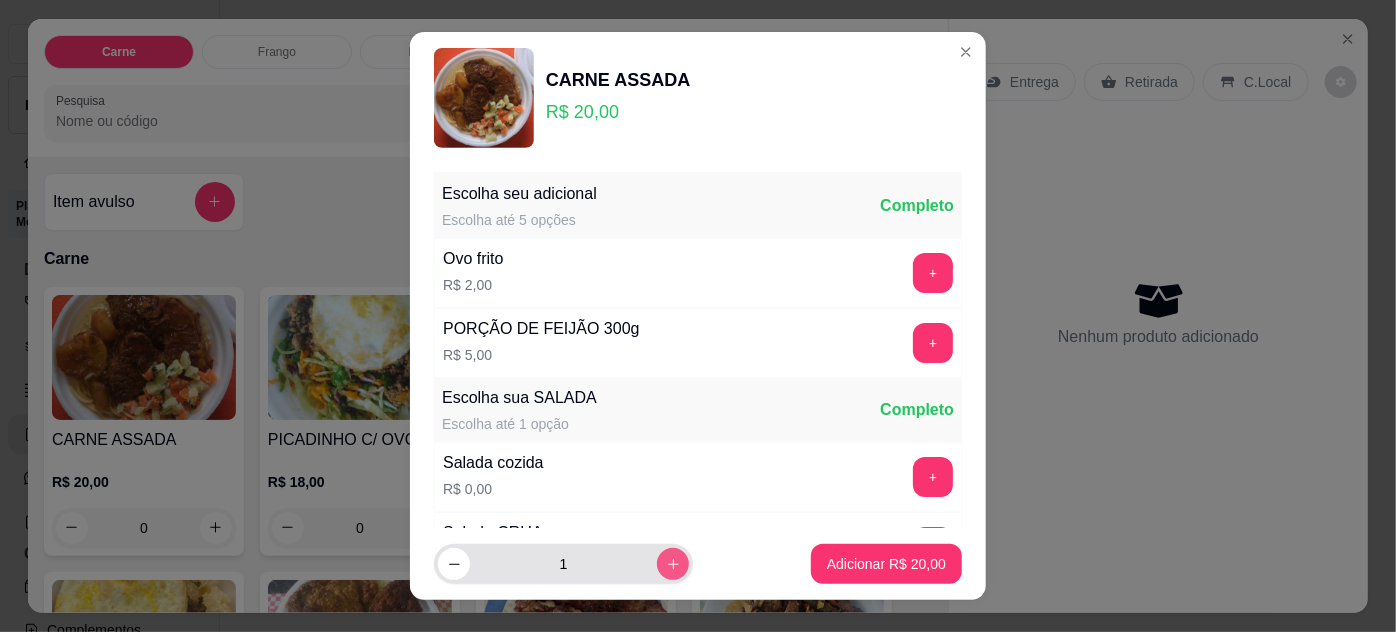 click 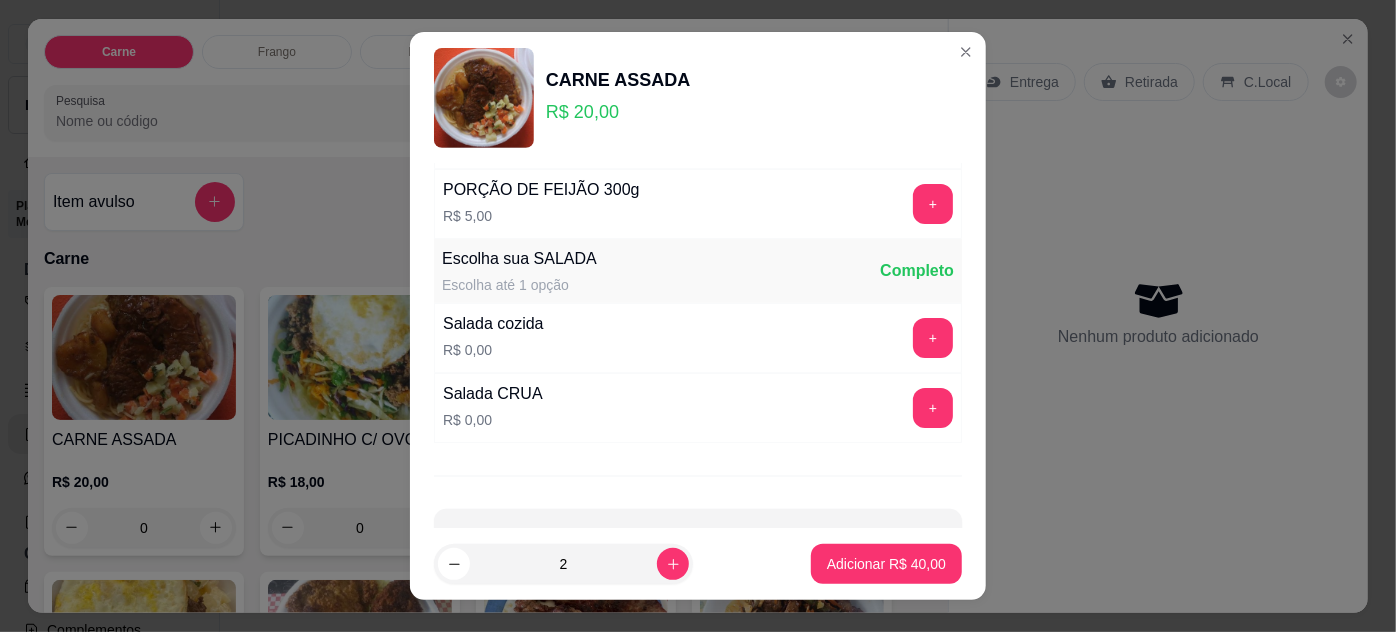 scroll, scrollTop: 199, scrollLeft: 0, axis: vertical 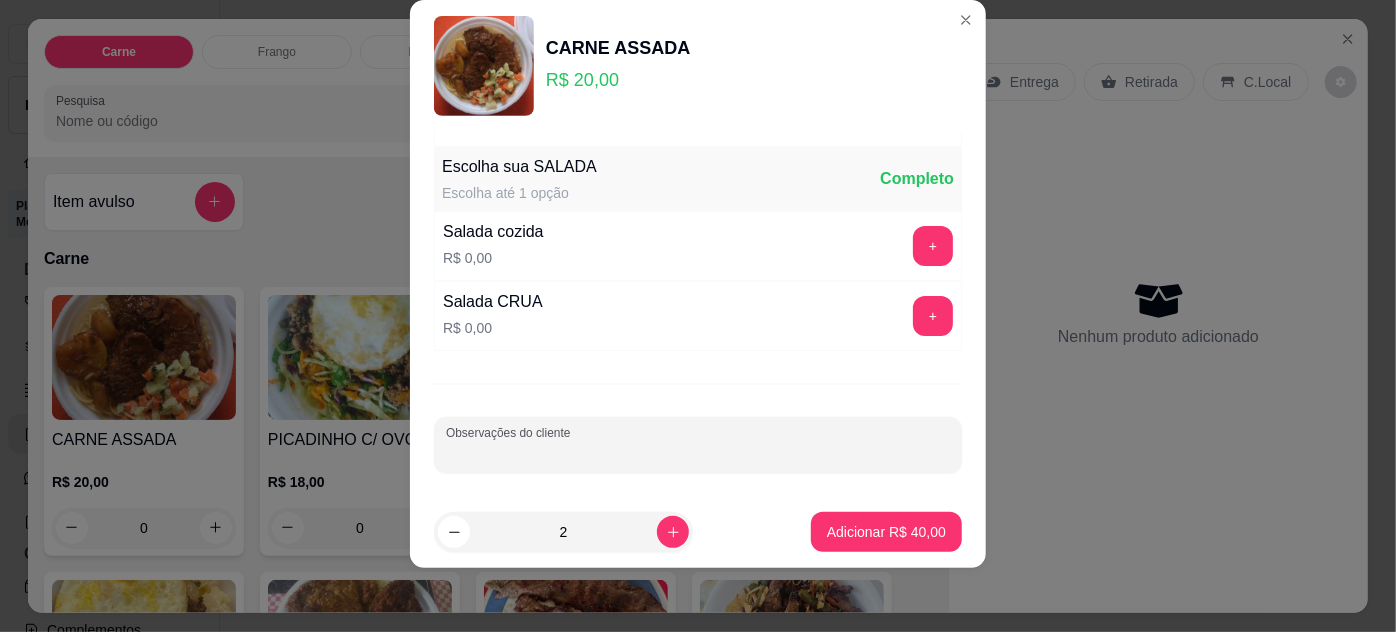click on "Observações do cliente" at bounding box center [698, 453] 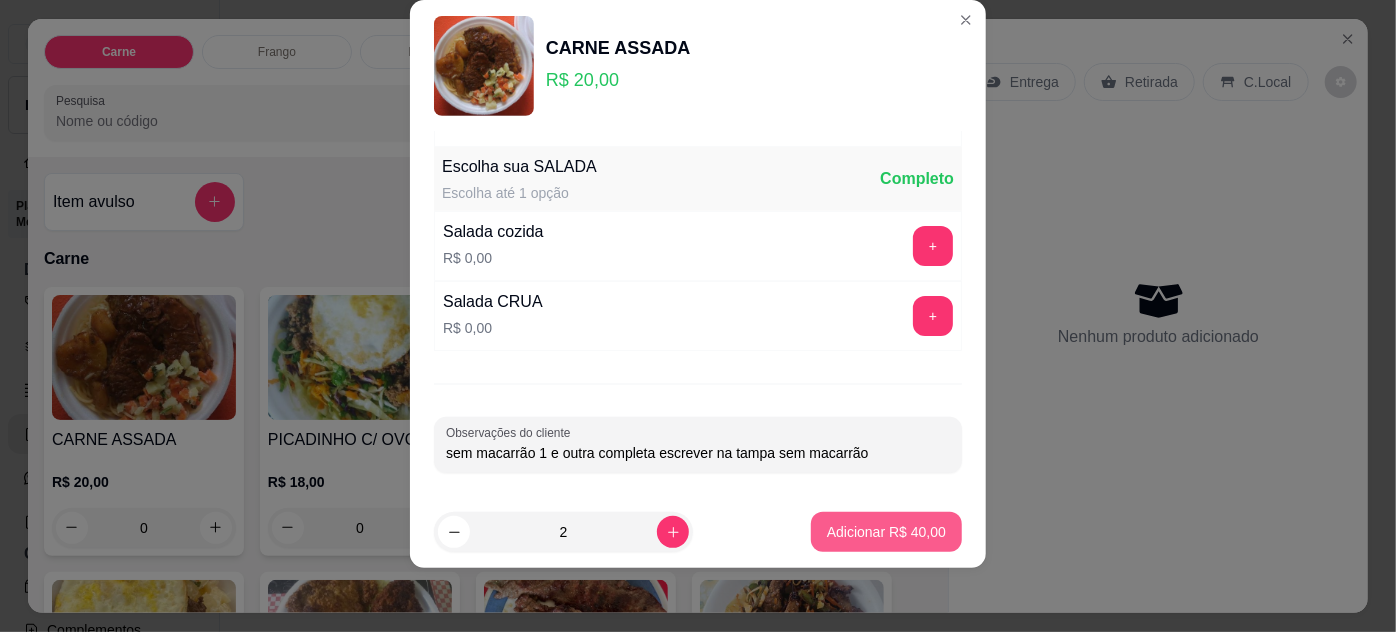 type on "sem macarrão 1 e outra completa escrever na tampa sem macarrão" 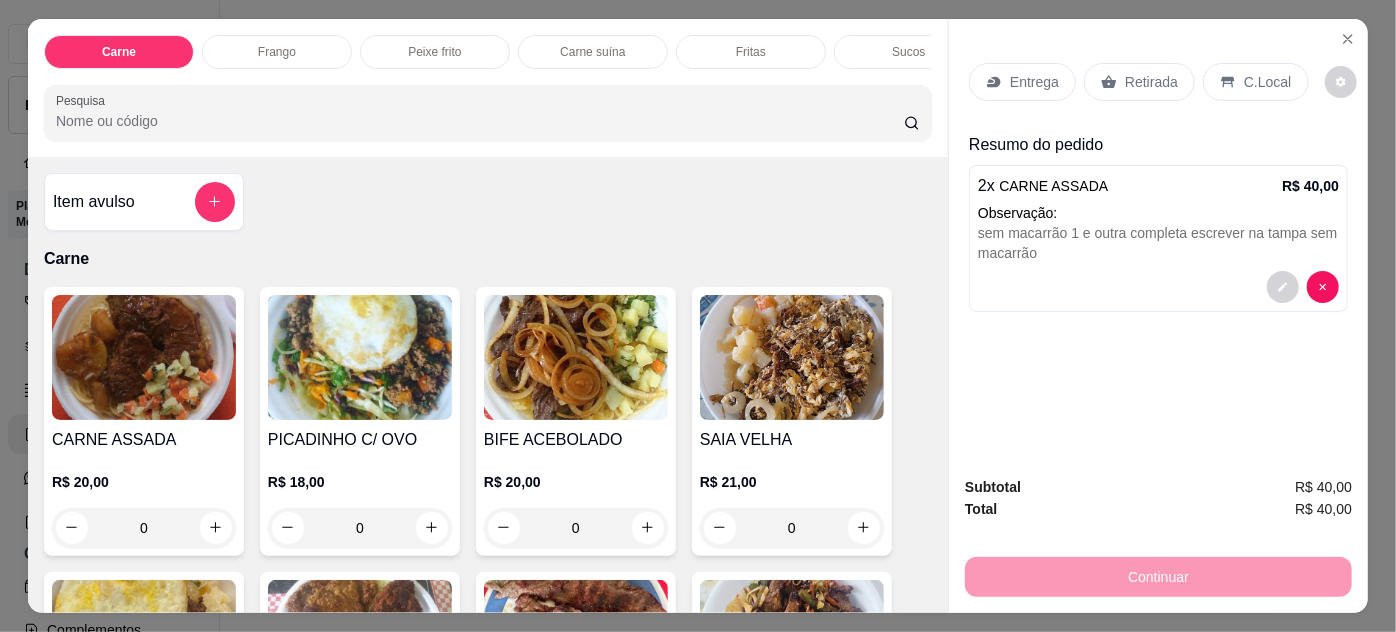 click on "Entrega" at bounding box center (1034, 82) 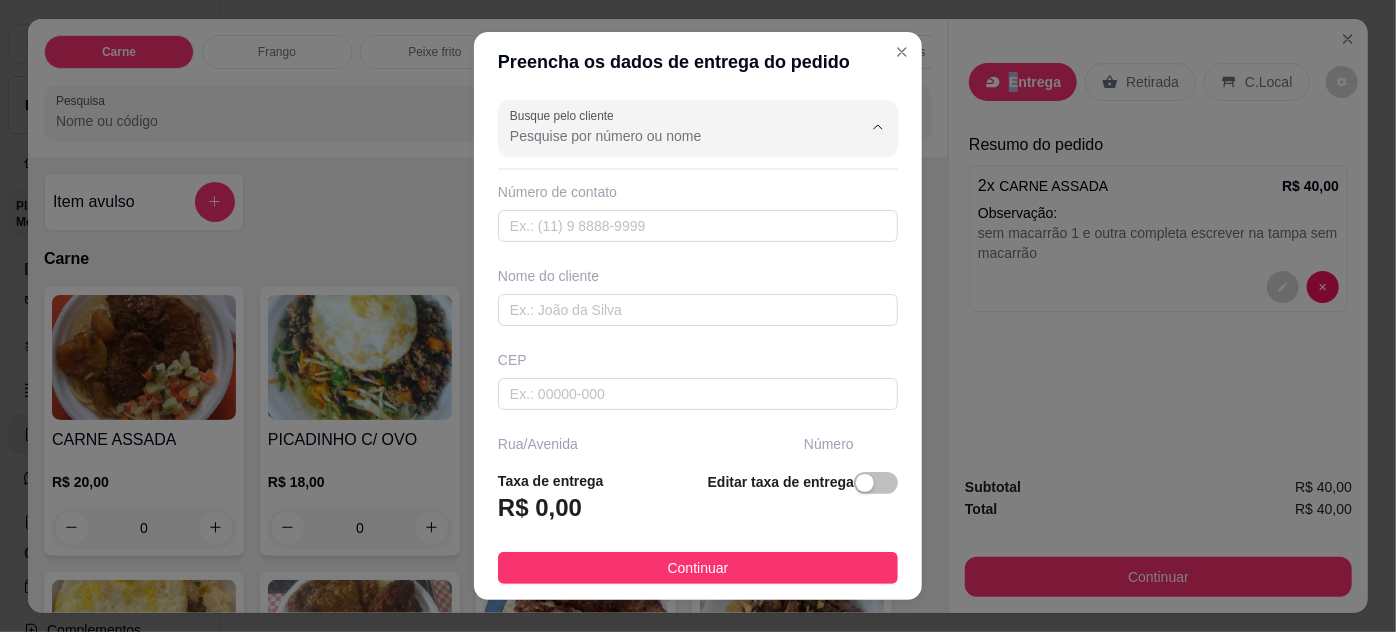 click on "Busque pelo cliente" at bounding box center [670, 136] 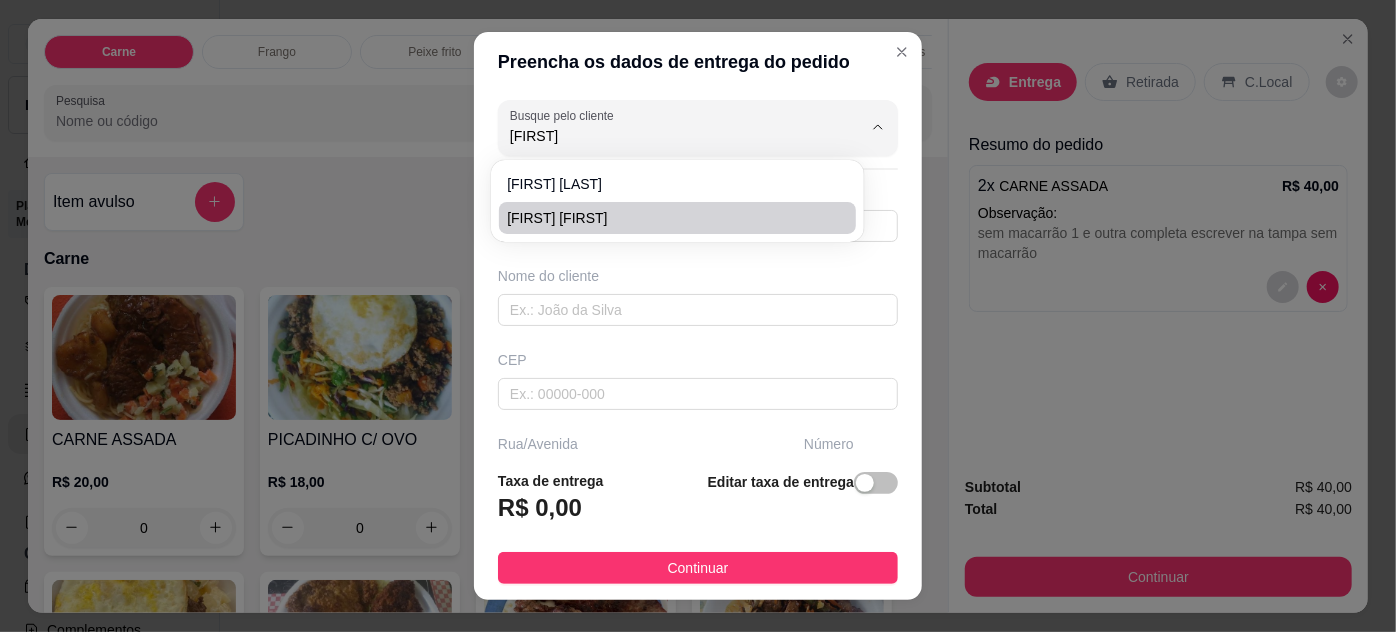 click on "[FIRST] [FIRST]" at bounding box center (667, 218) 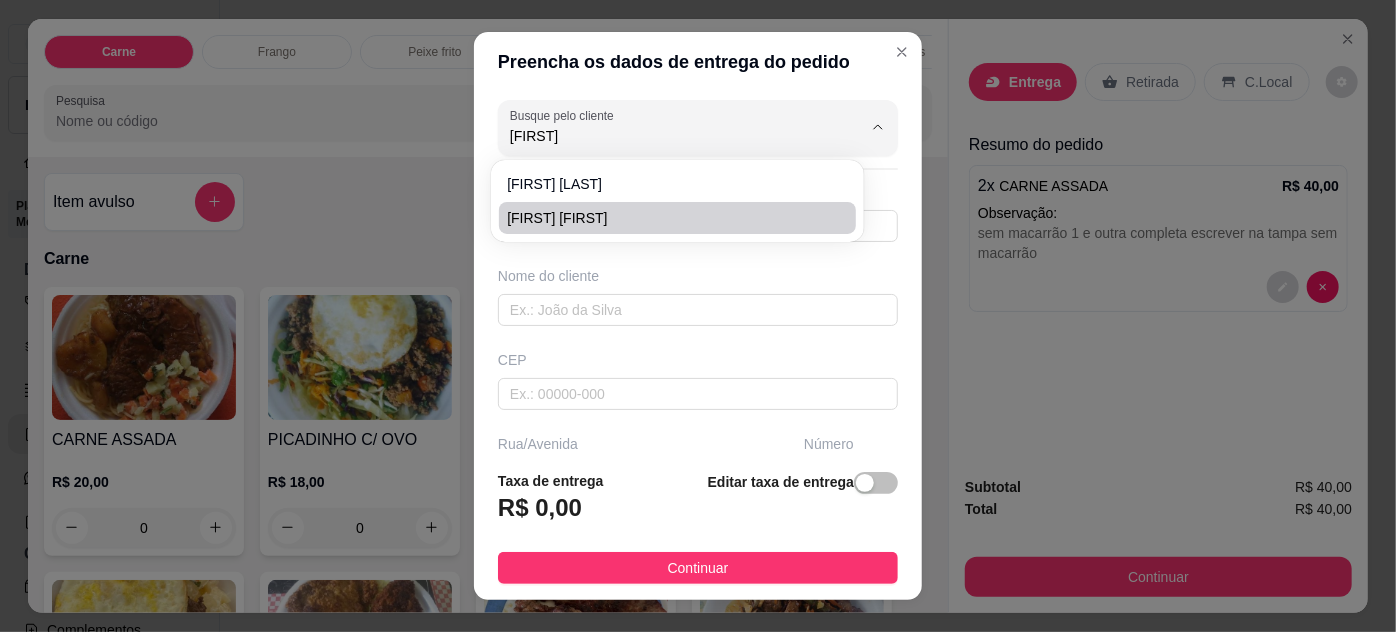 type on "[FIRST] [FIRST]" 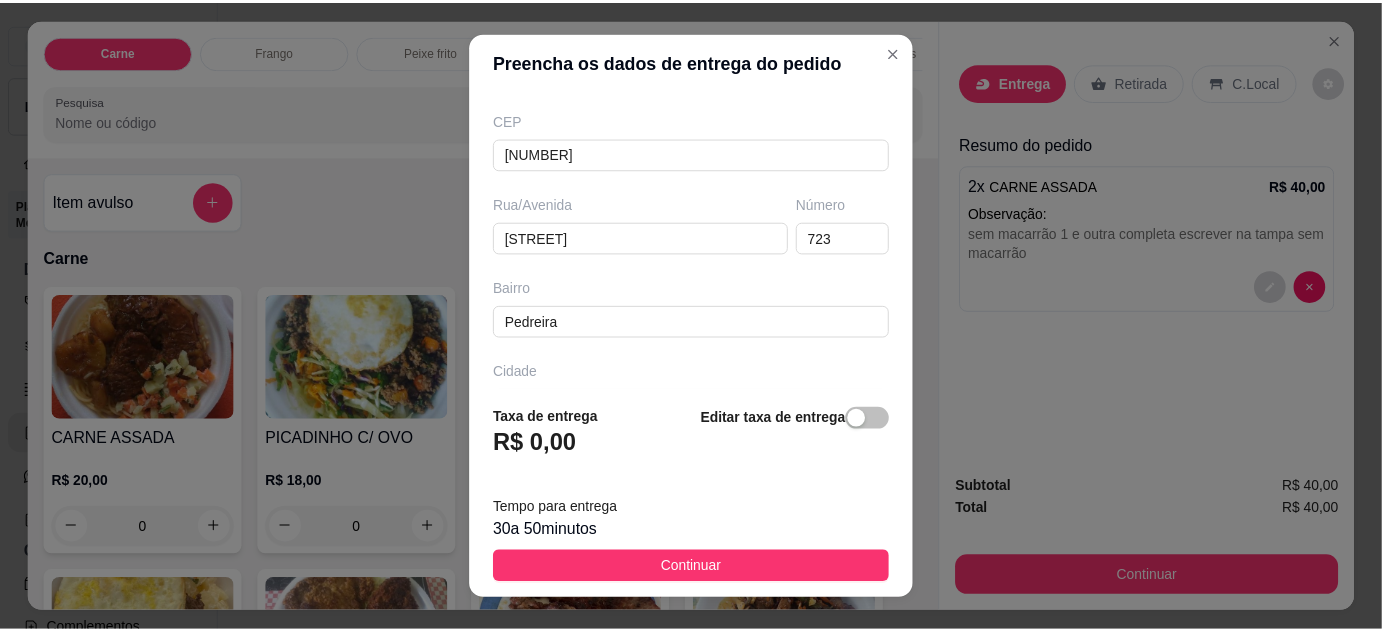 scroll, scrollTop: 189, scrollLeft: 0, axis: vertical 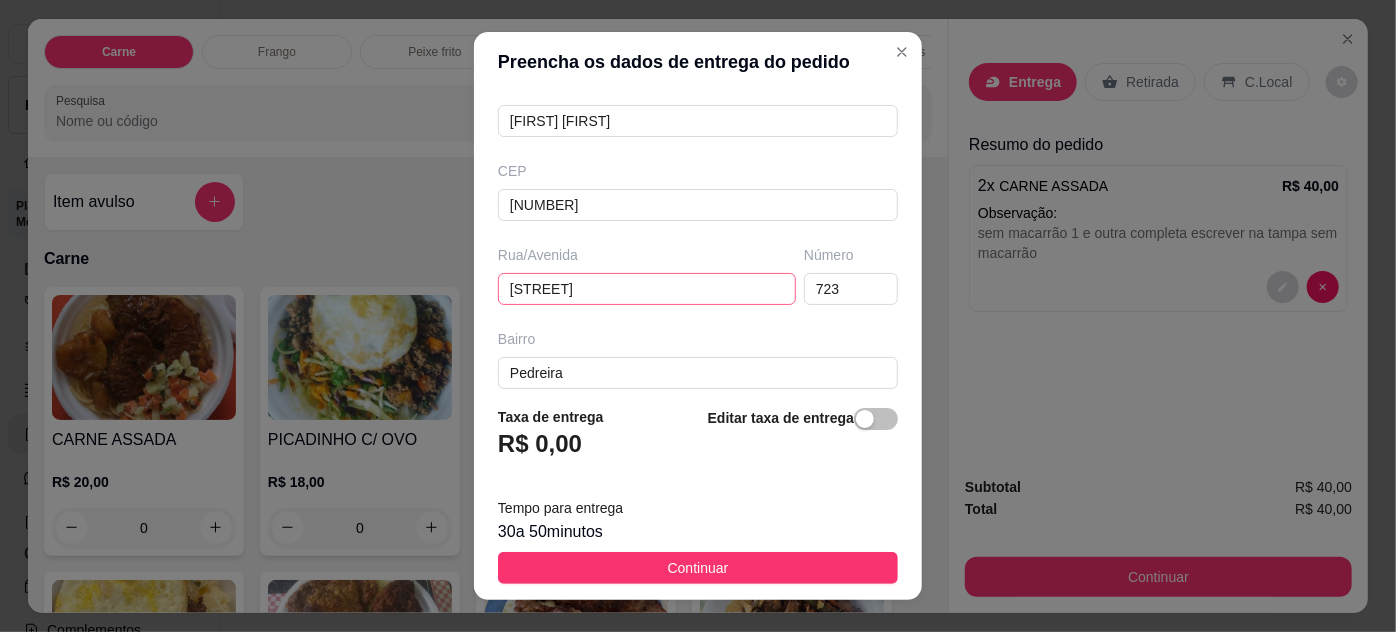 type on "[FIRST] [FIRST]" 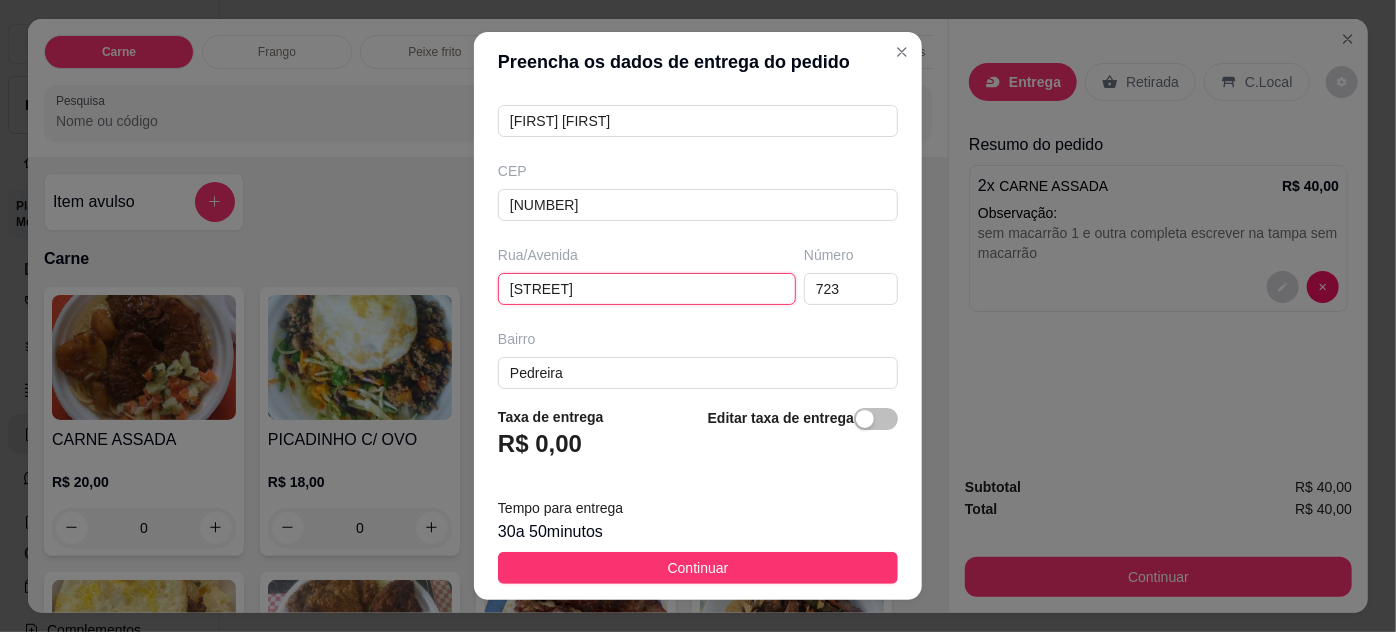 click on "[STREET]" at bounding box center (647, 289) 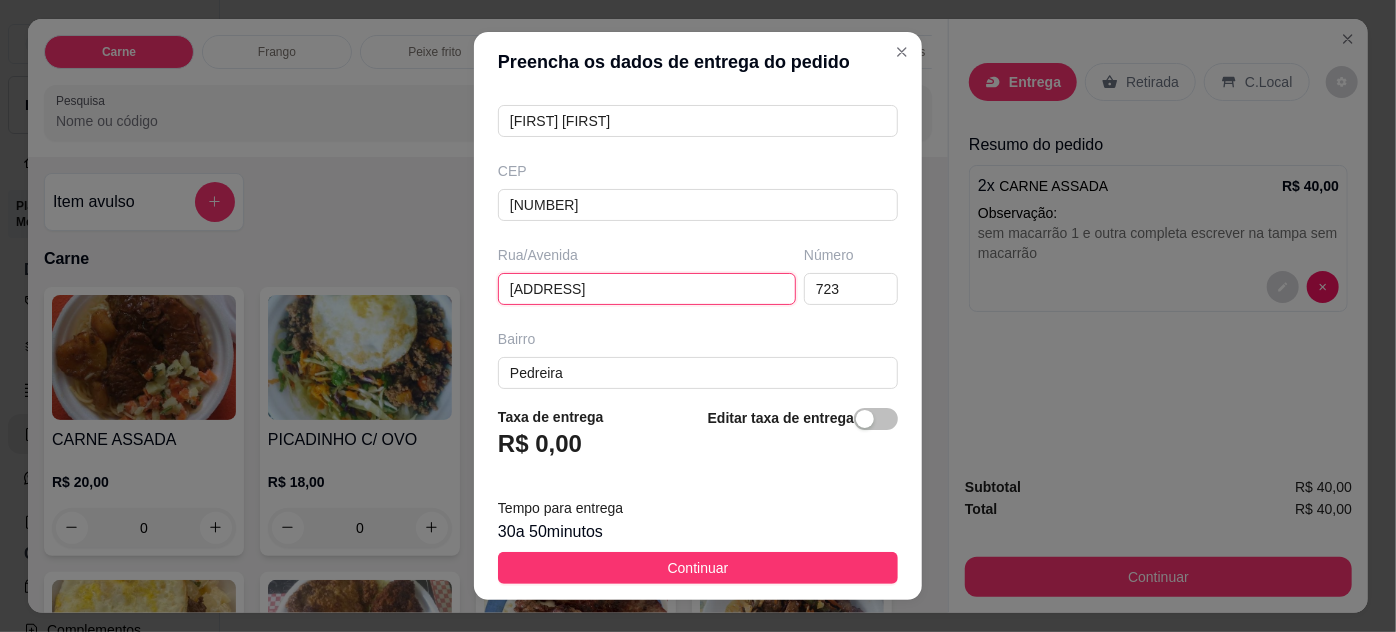 type on "[ADDRESS]" 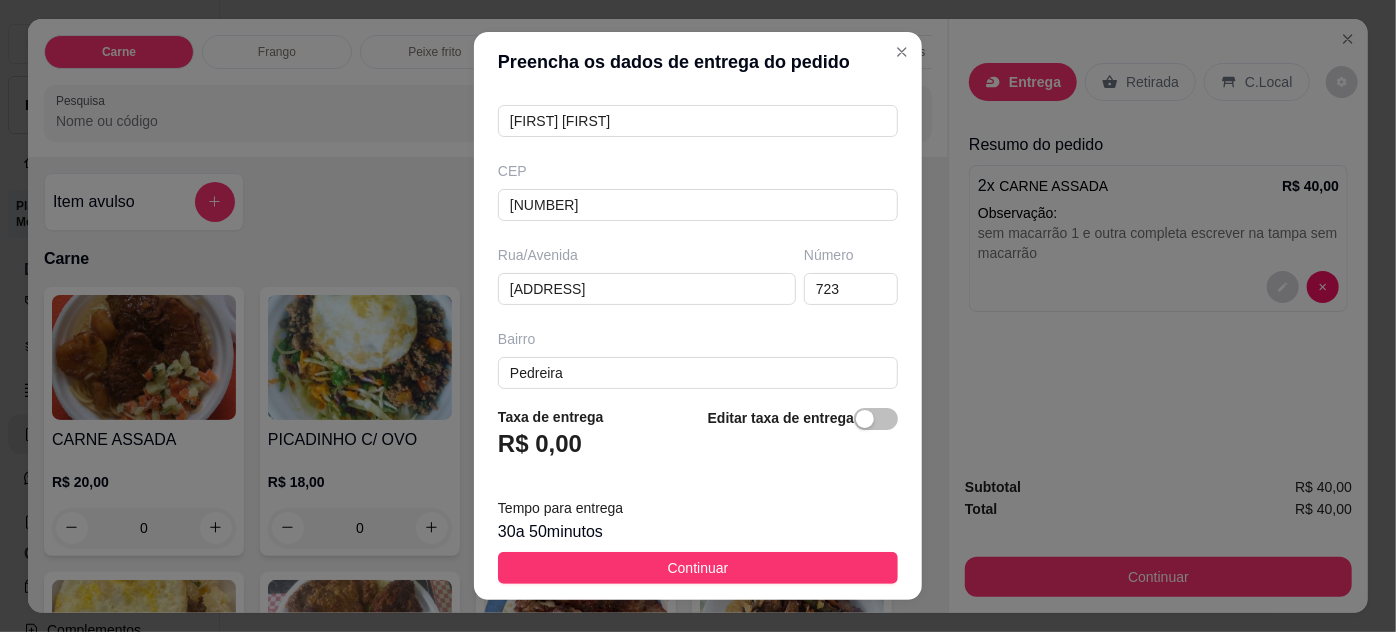 click on "Continuar" at bounding box center (698, 568) 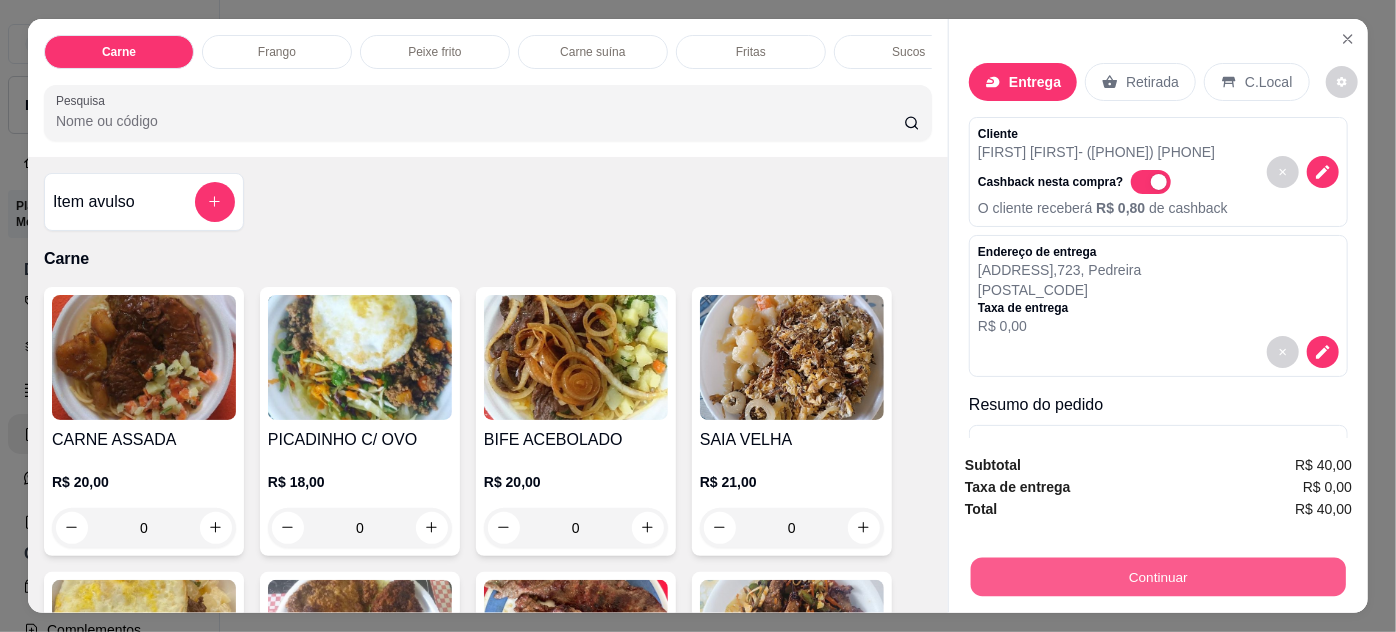 click on "Continuar" at bounding box center [1158, 577] 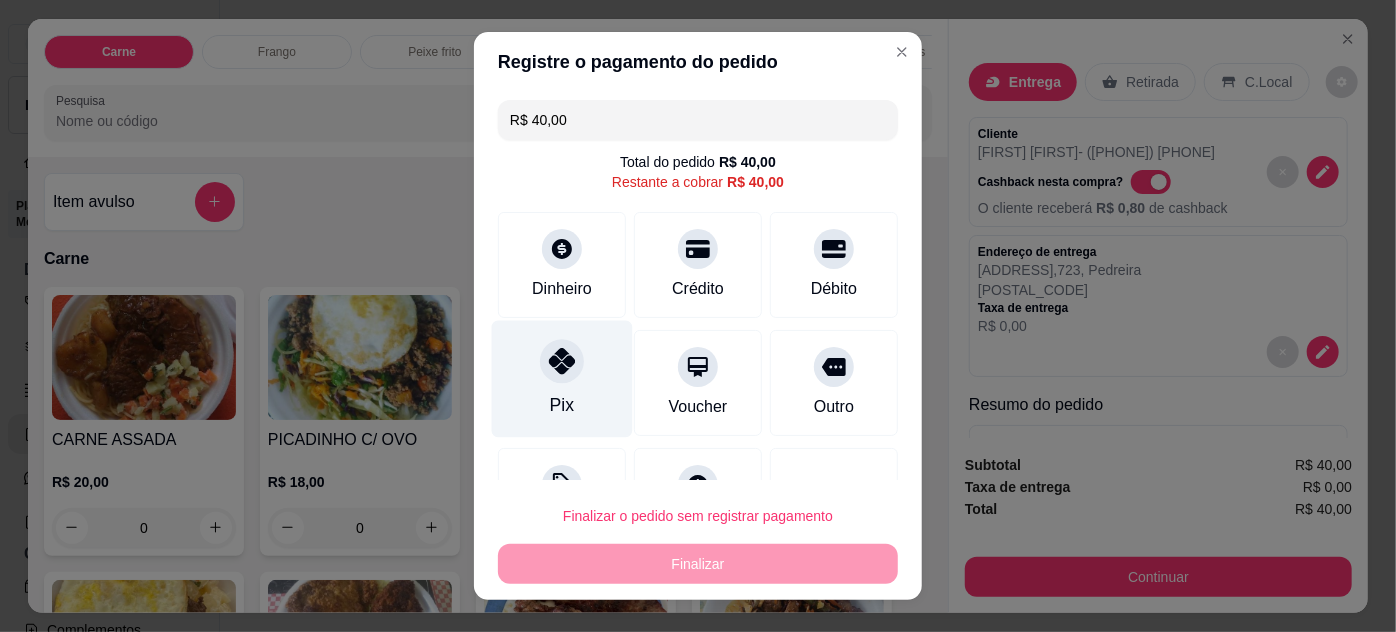 click on "Pix" at bounding box center (562, 378) 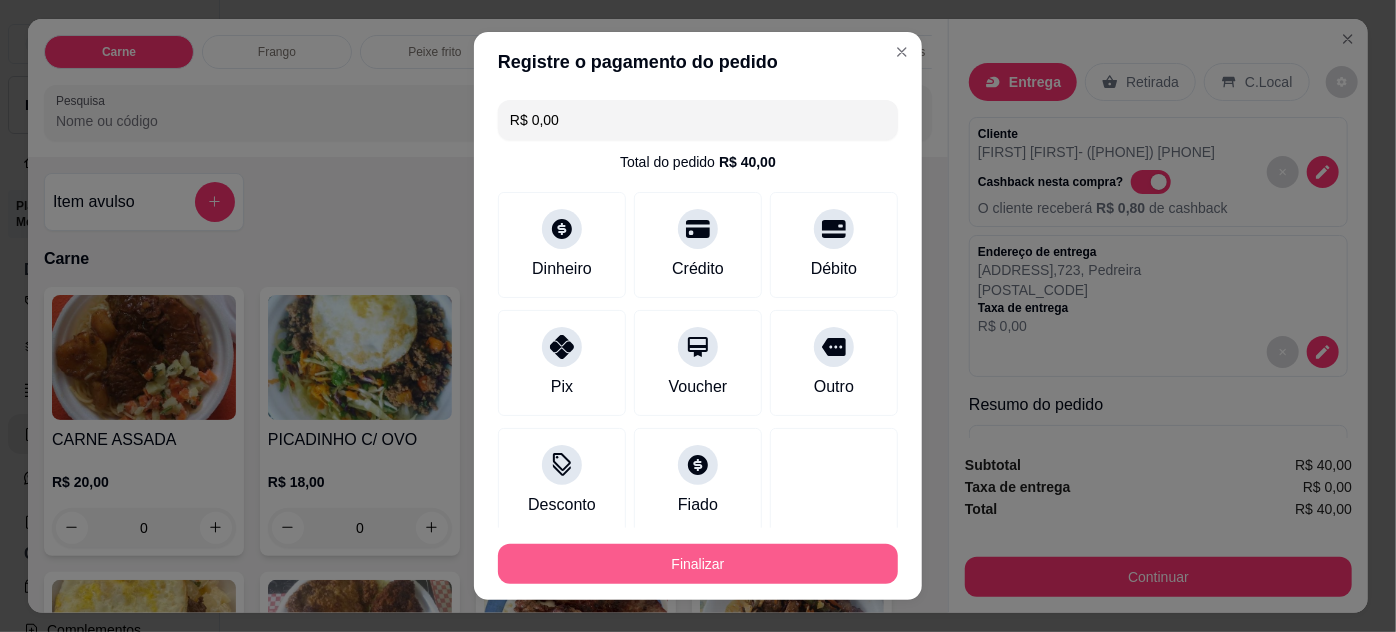 click on "Finalizar" at bounding box center [698, 564] 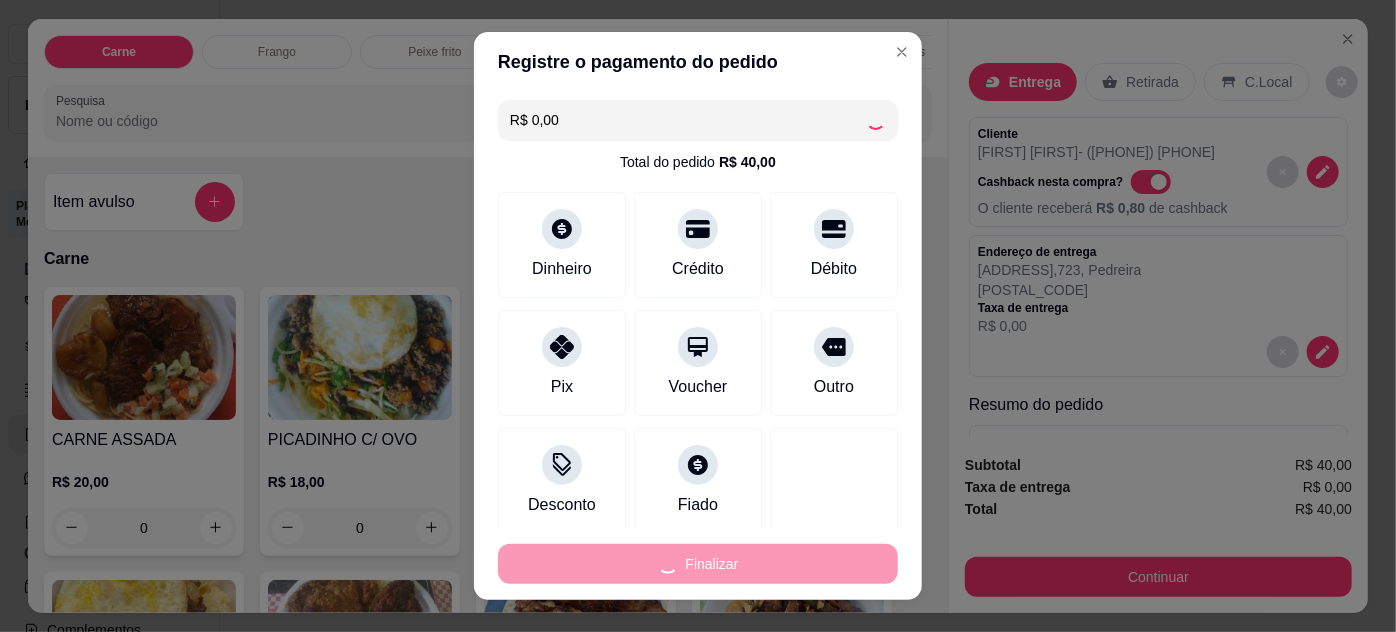 type on "-R$ 40,00" 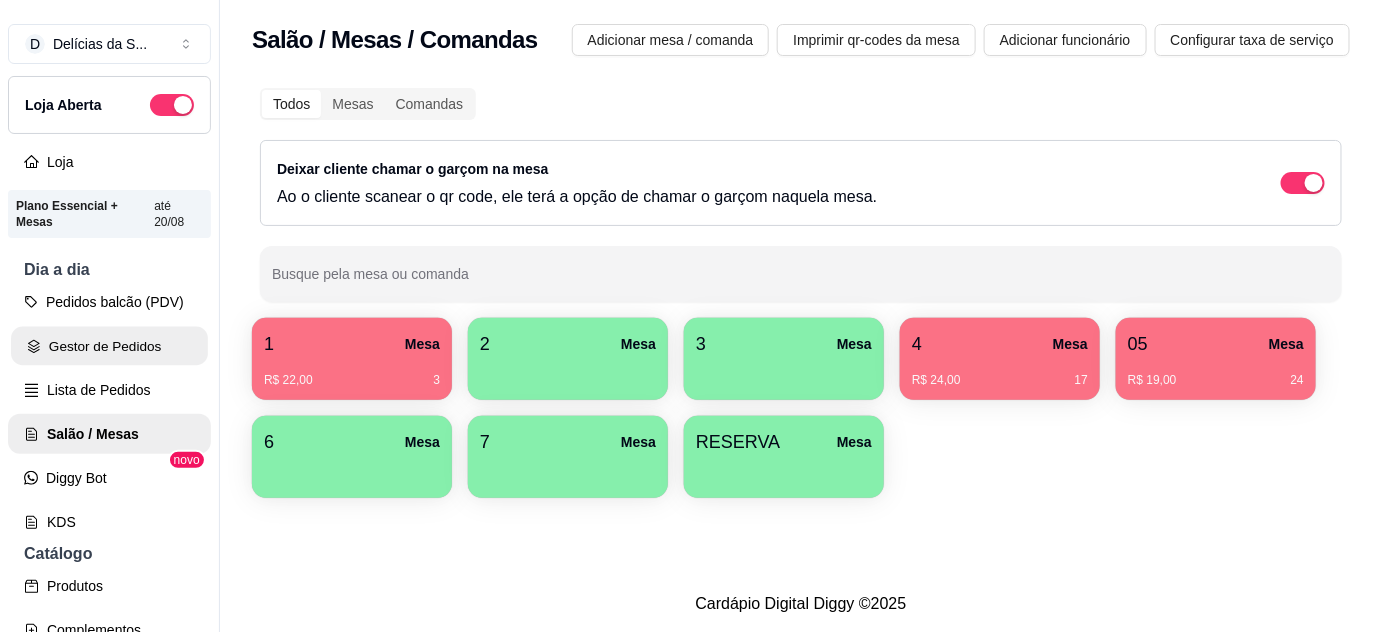 click on "Gestor de Pedidos" at bounding box center (109, 346) 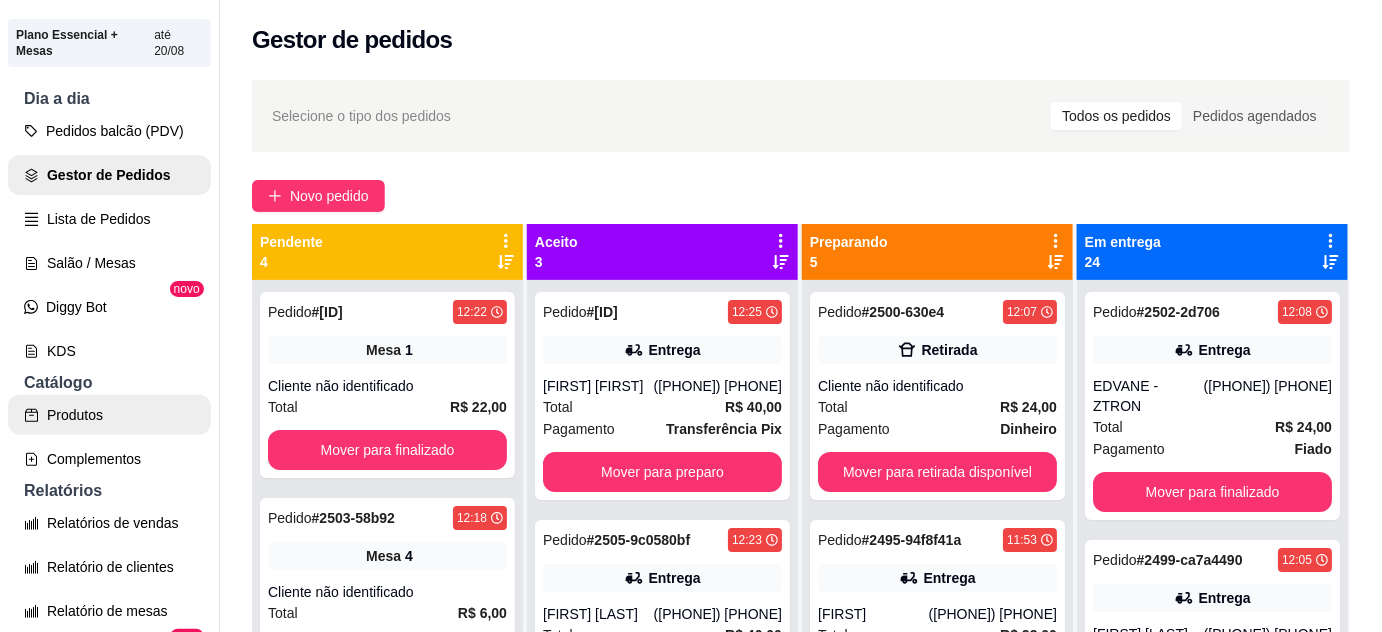 scroll, scrollTop: 181, scrollLeft: 0, axis: vertical 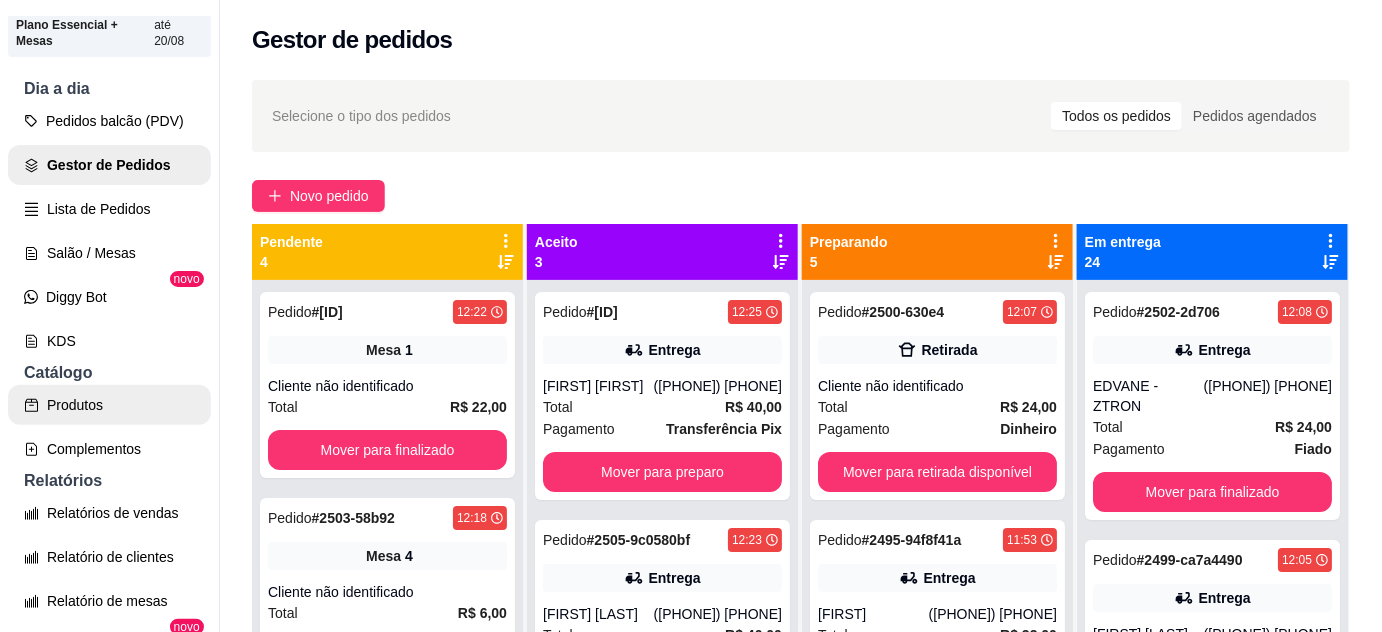 click on "Produtos" at bounding box center [109, 405] 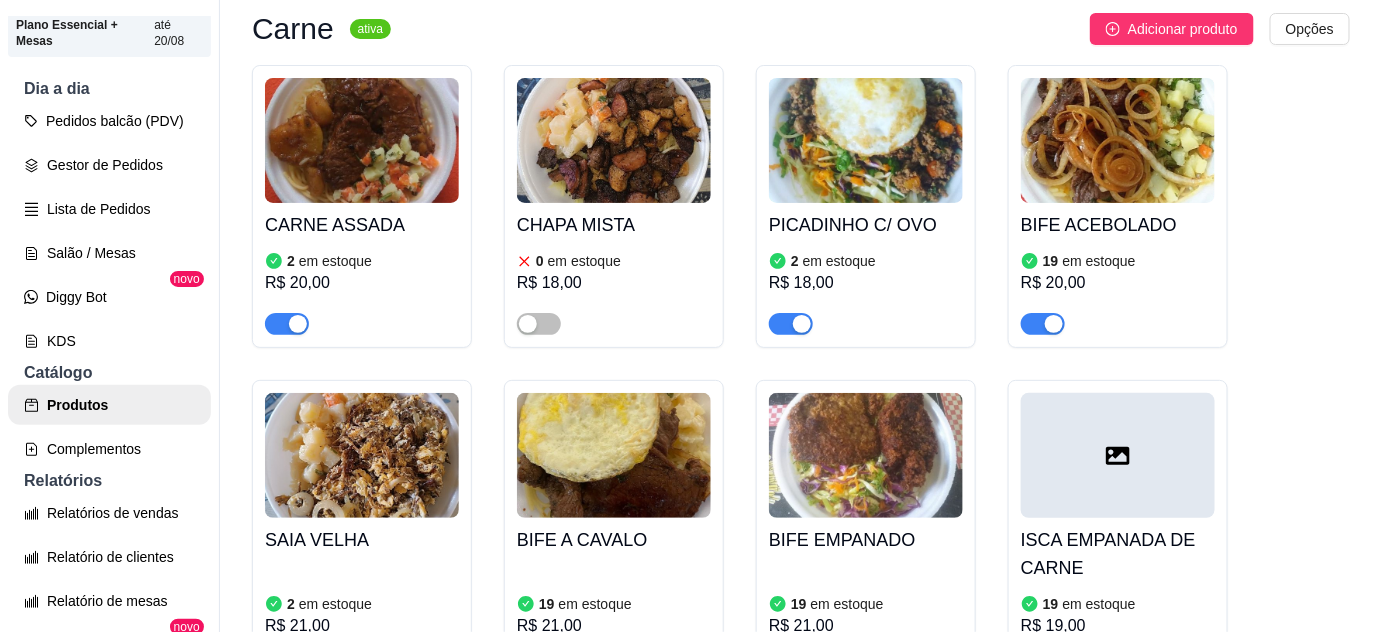 scroll, scrollTop: 0, scrollLeft: 0, axis: both 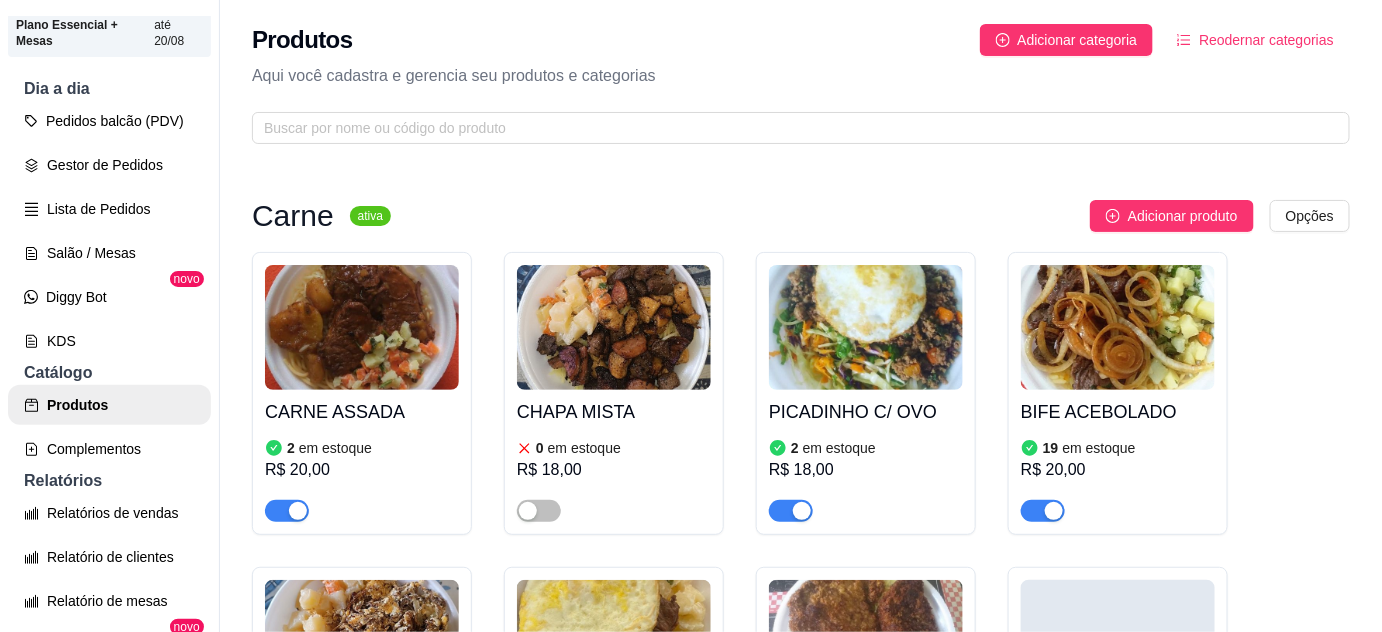 click at bounding box center [287, 511] 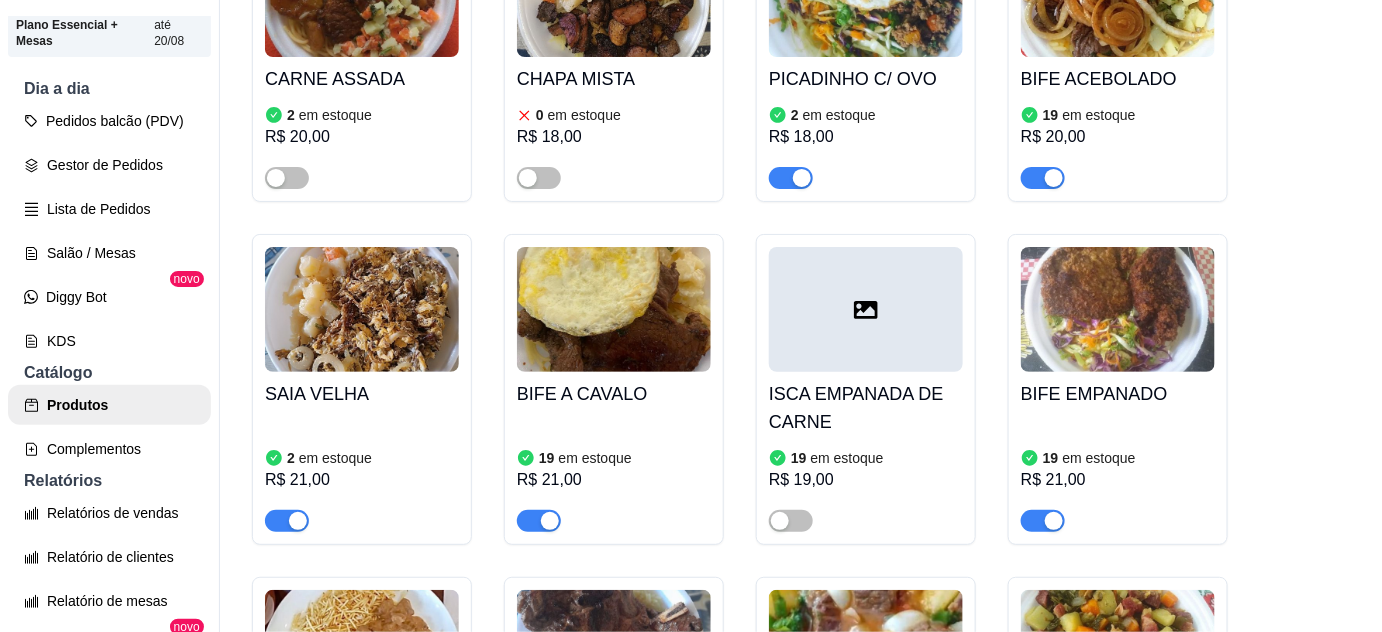 scroll, scrollTop: 363, scrollLeft: 0, axis: vertical 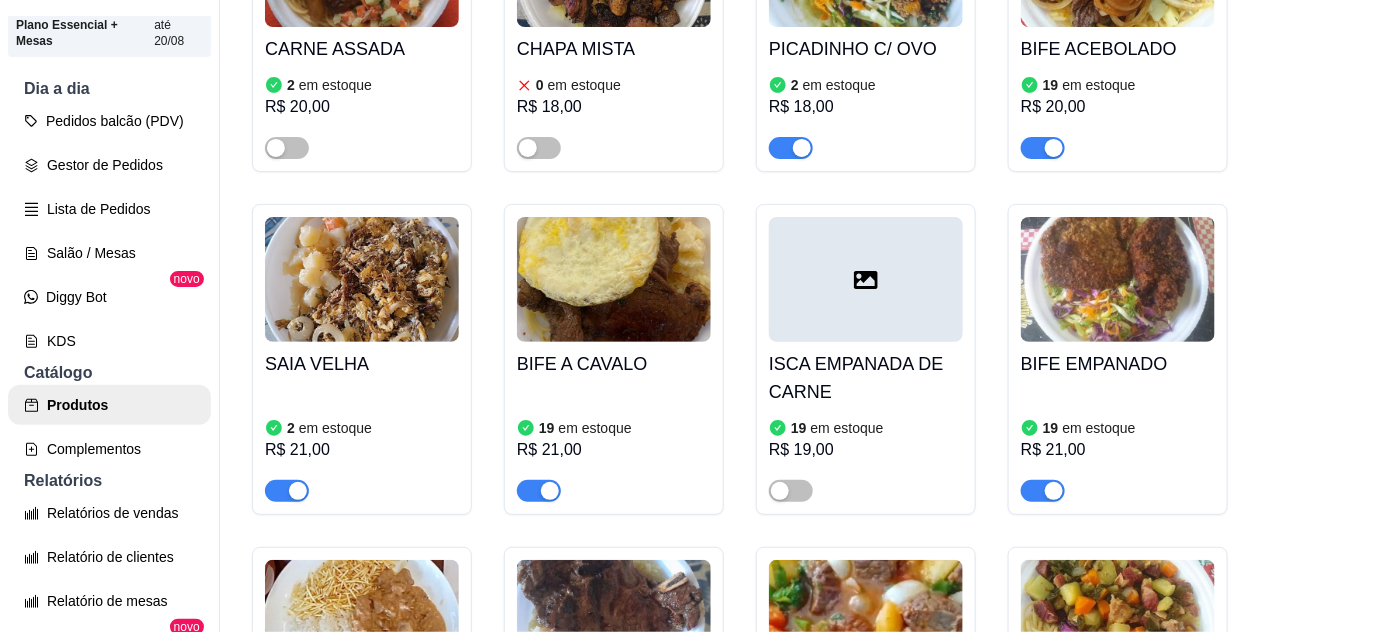 click at bounding box center (287, 491) 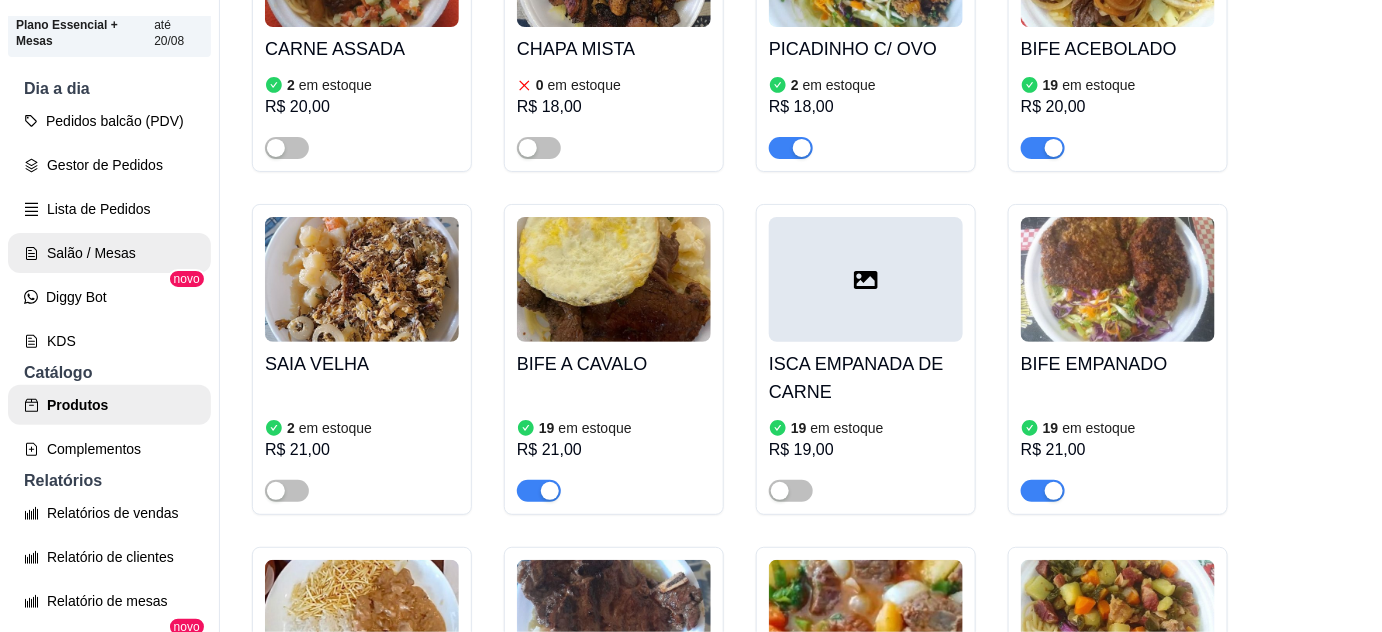click on "Salão / Mesas" at bounding box center (109, 253) 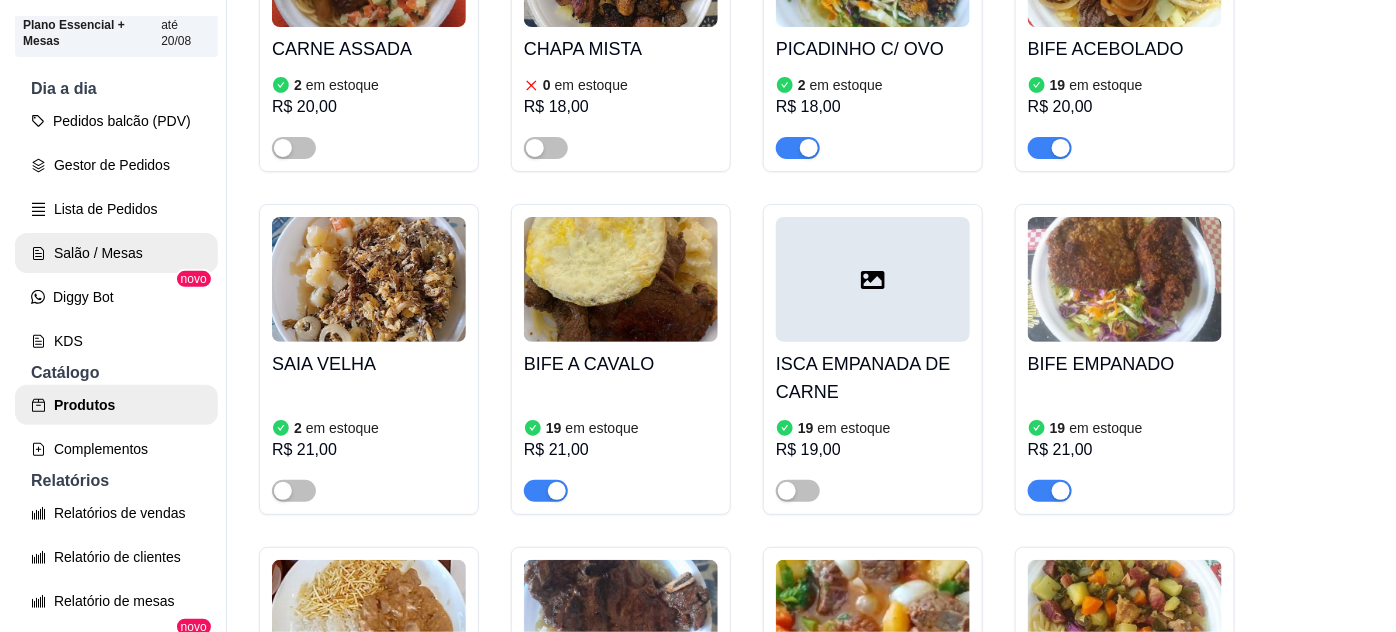 scroll, scrollTop: 0, scrollLeft: 0, axis: both 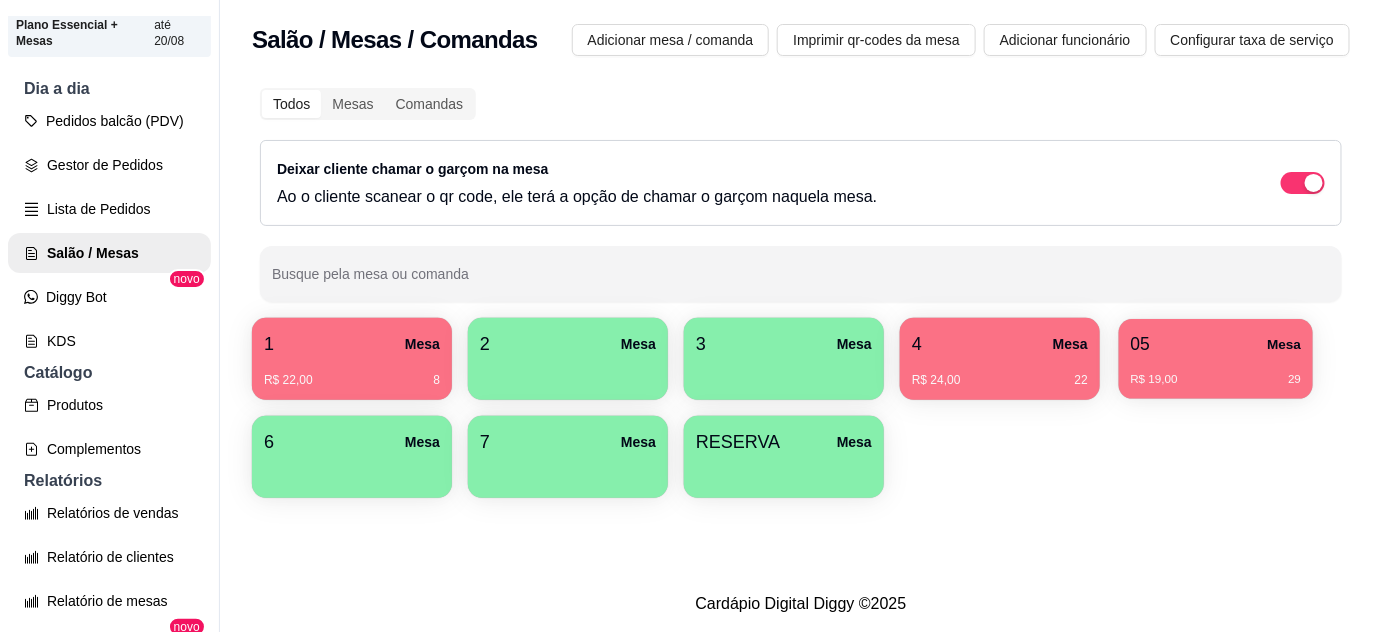 click on "R$ 19,00 29" at bounding box center (1216, 372) 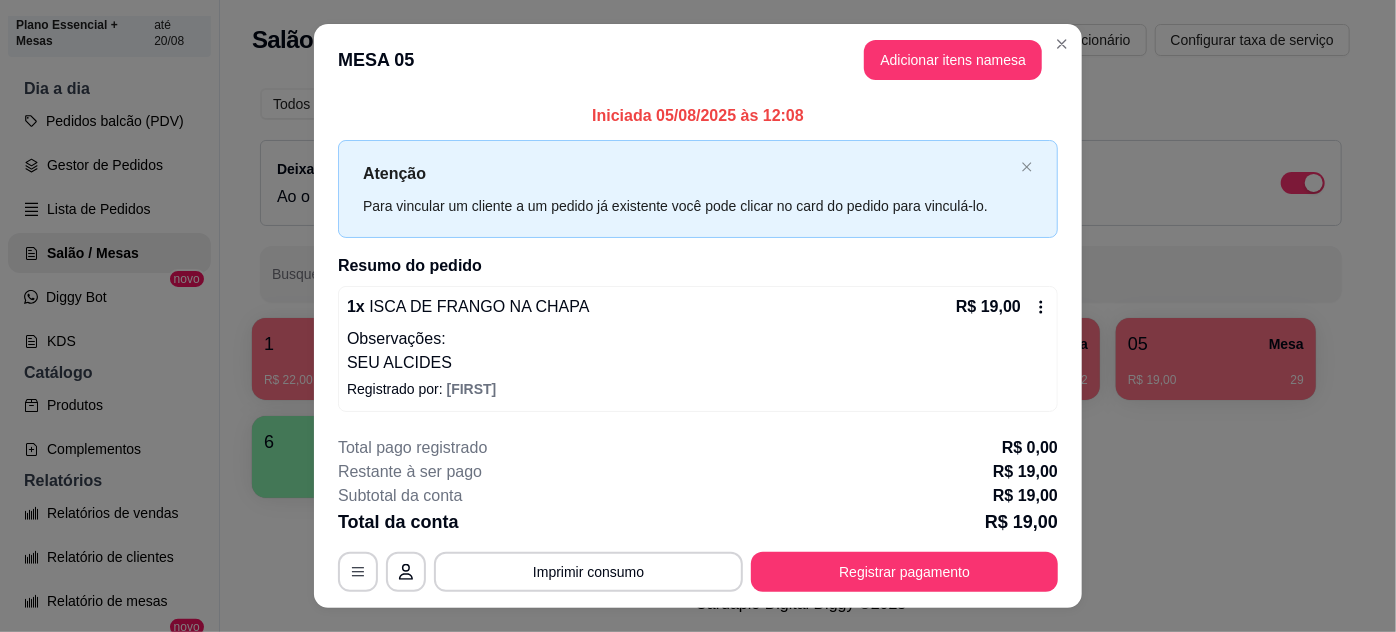 scroll, scrollTop: 39, scrollLeft: 0, axis: vertical 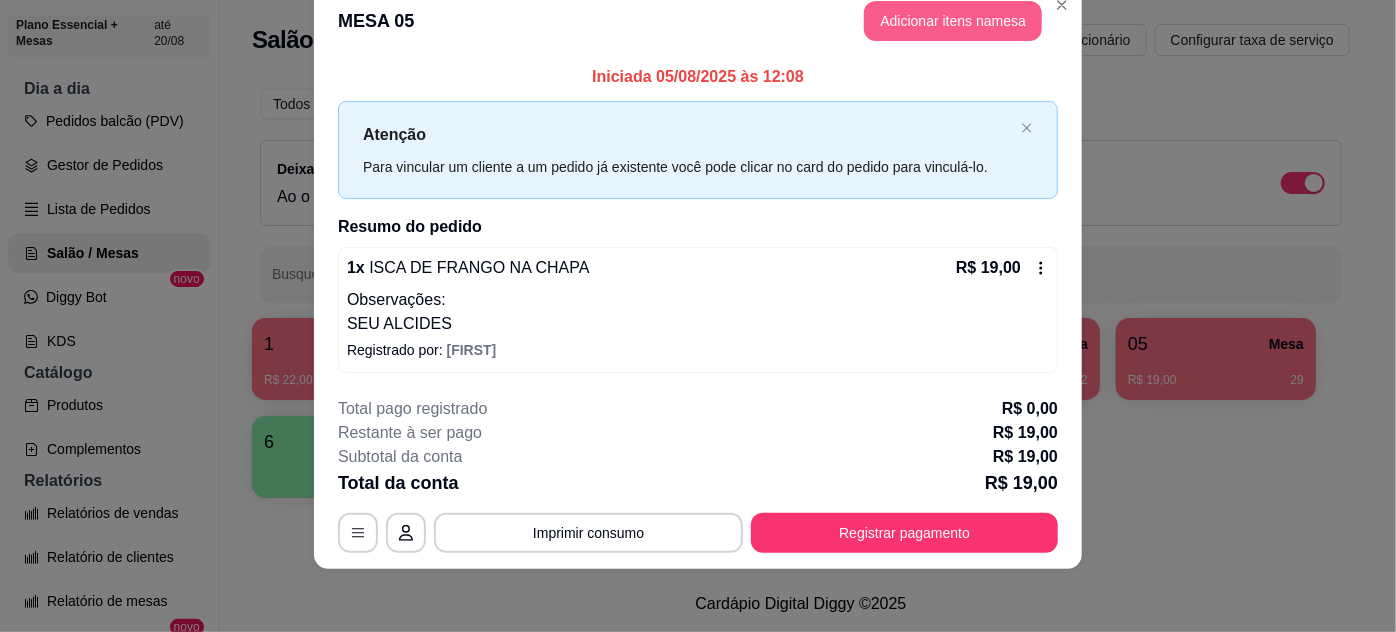 click on "Adicionar itens na  mesa" at bounding box center (953, 21) 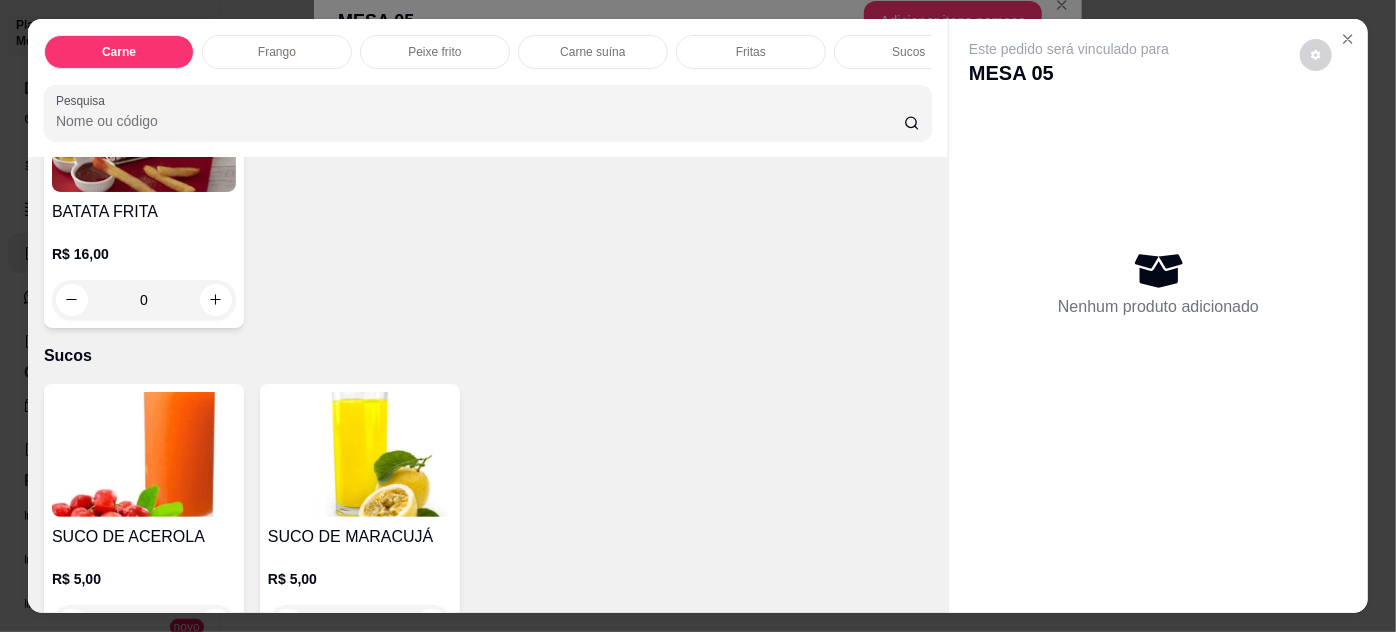 scroll, scrollTop: 2363, scrollLeft: 0, axis: vertical 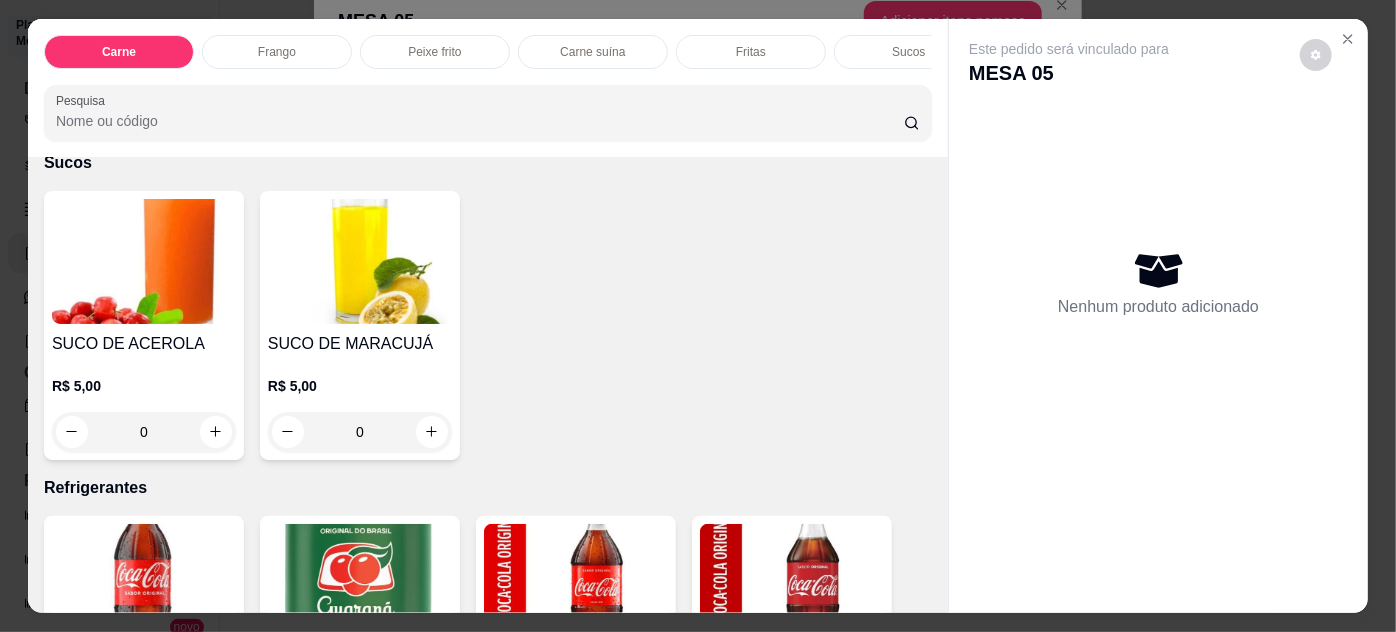 click on "0" at bounding box center [360, 432] 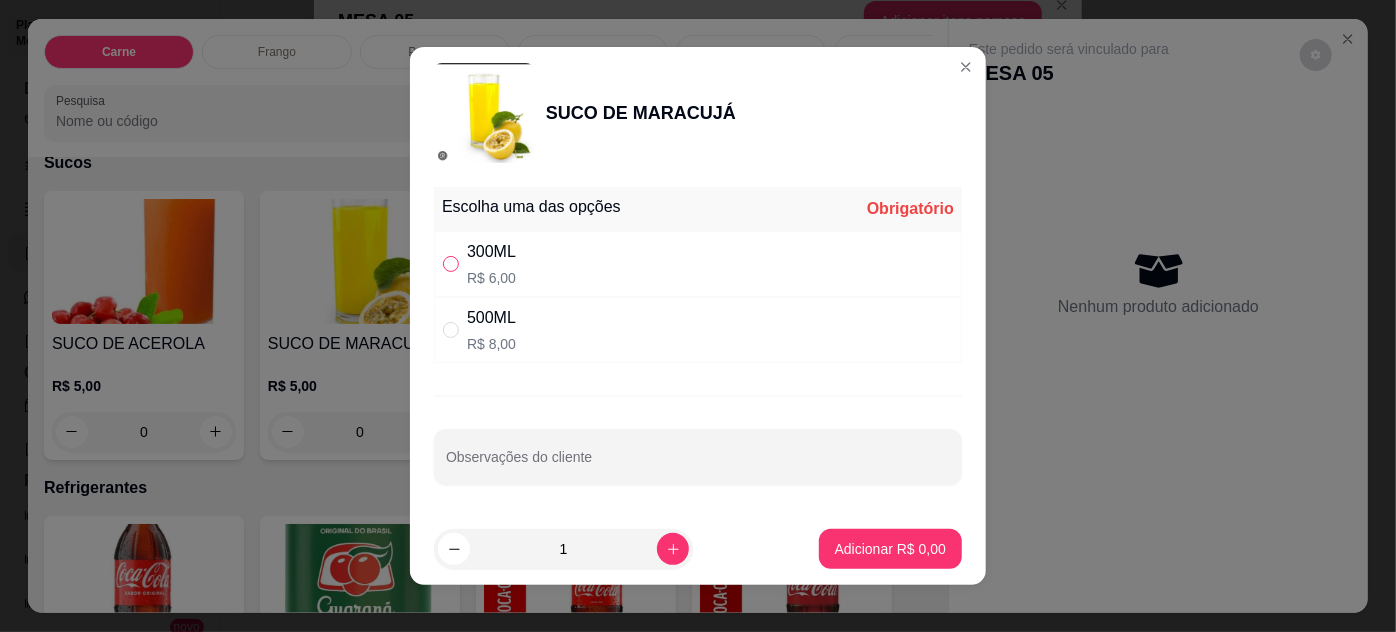 click at bounding box center [451, 264] 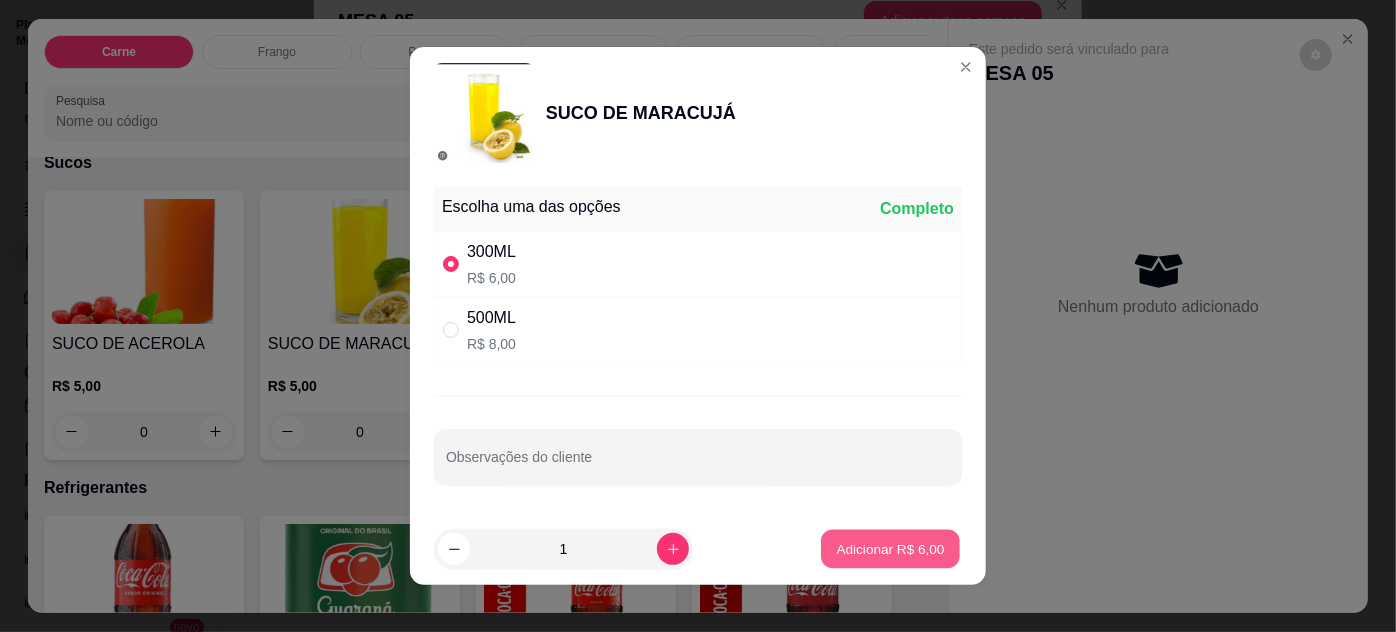 click on "Adicionar   R$ 6,00" at bounding box center [890, 548] 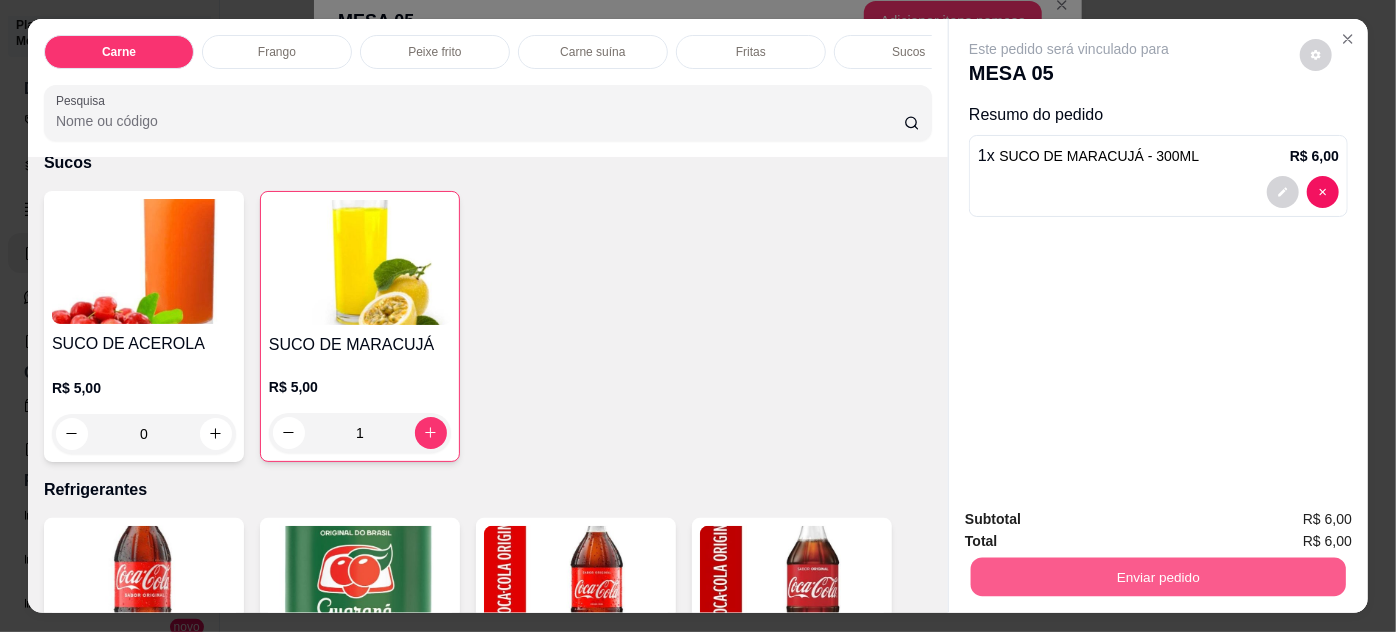 click on "Enviar pedido" at bounding box center [1158, 577] 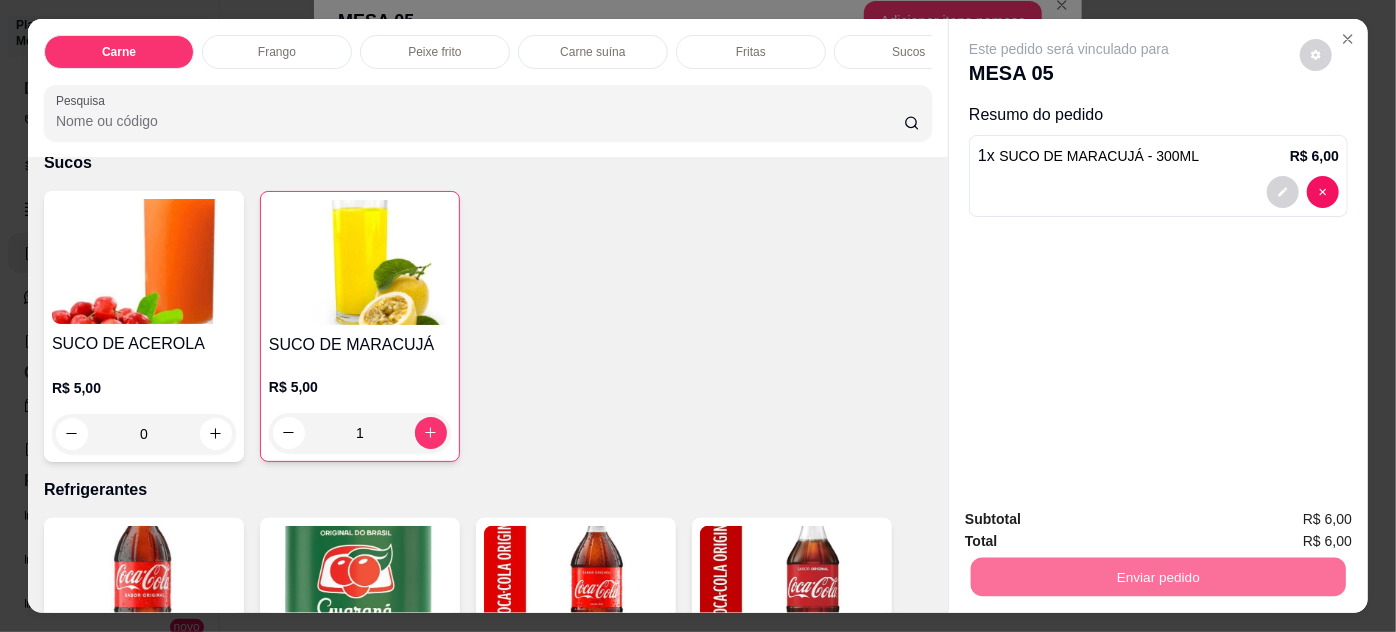 click on "Não registrar e enviar pedido" at bounding box center (1093, 521) 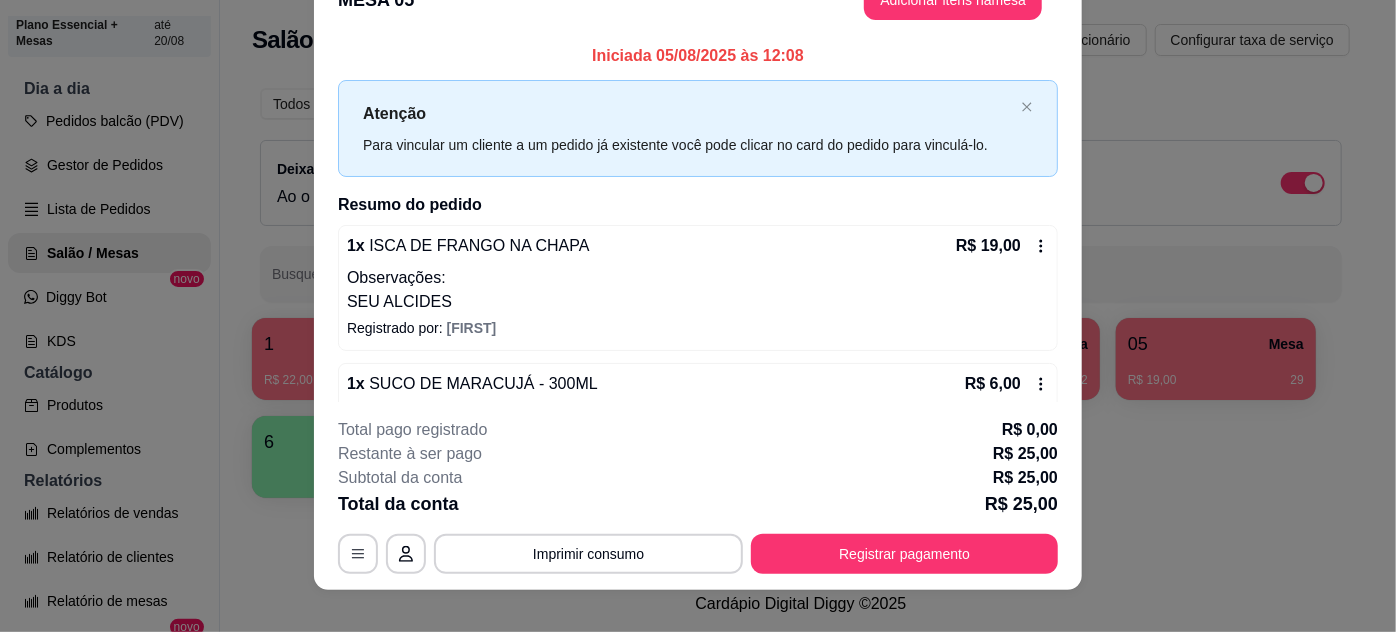 scroll, scrollTop: 17, scrollLeft: 0, axis: vertical 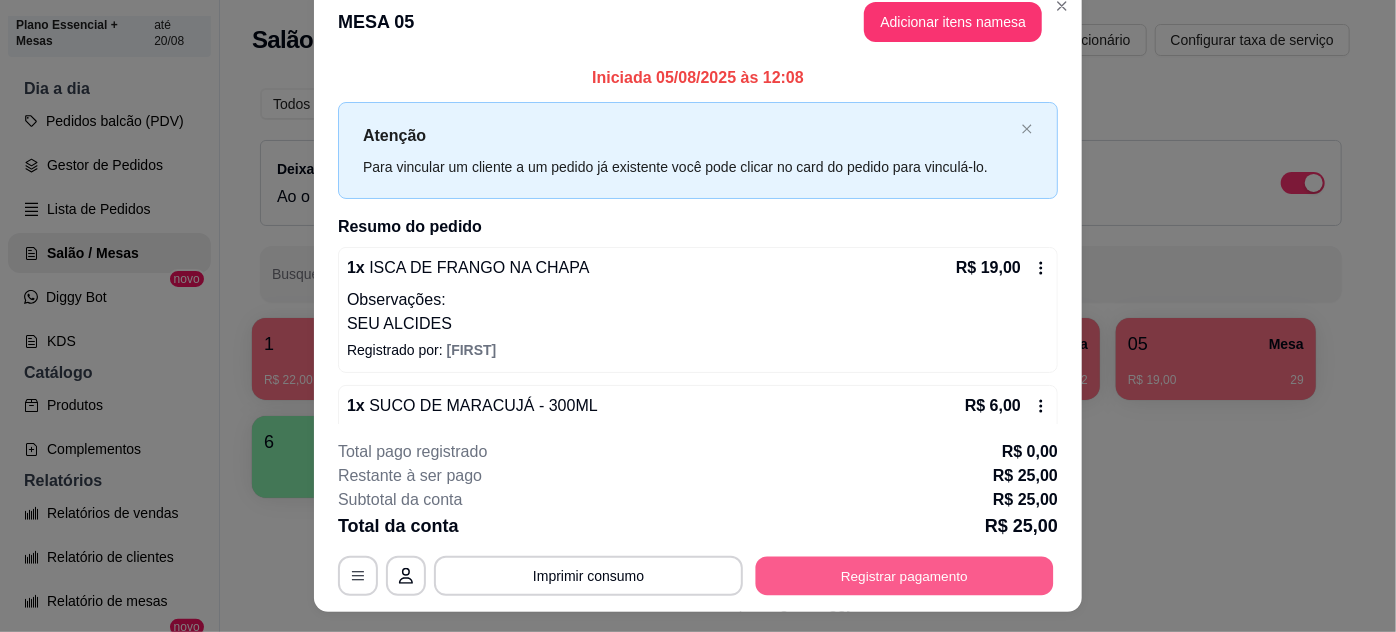 click on "Registrar pagamento" at bounding box center (905, 575) 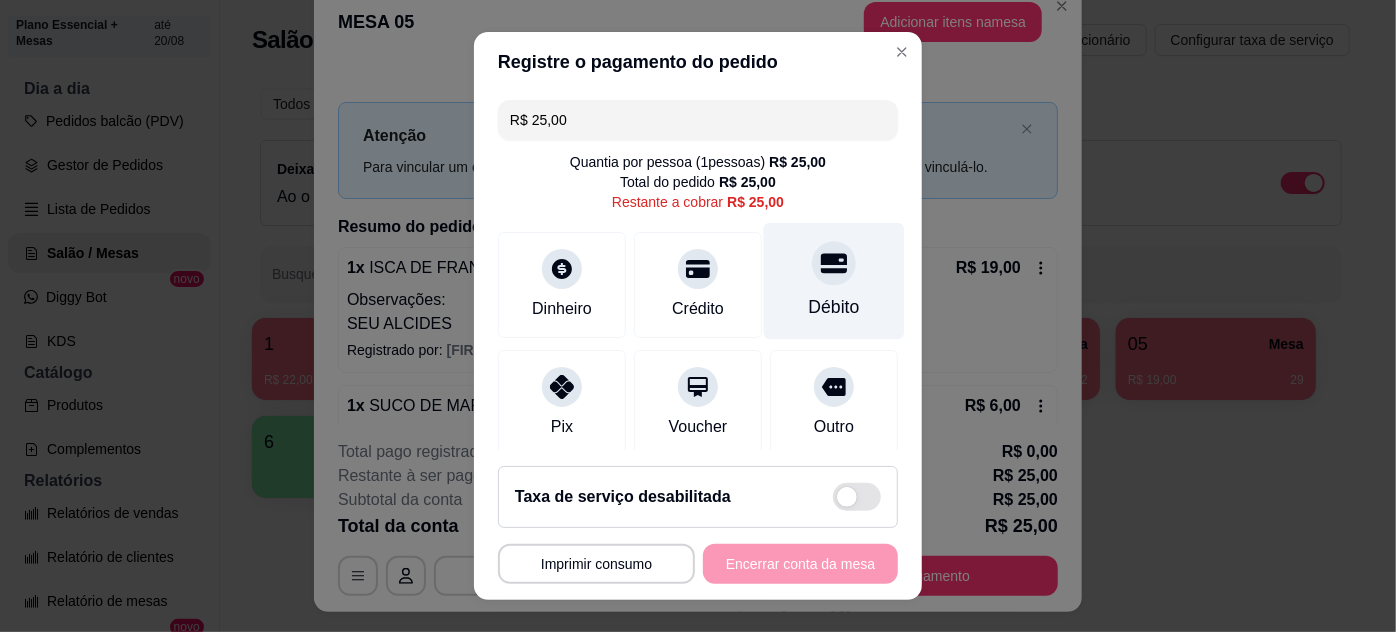 click on "Débito" at bounding box center (834, 280) 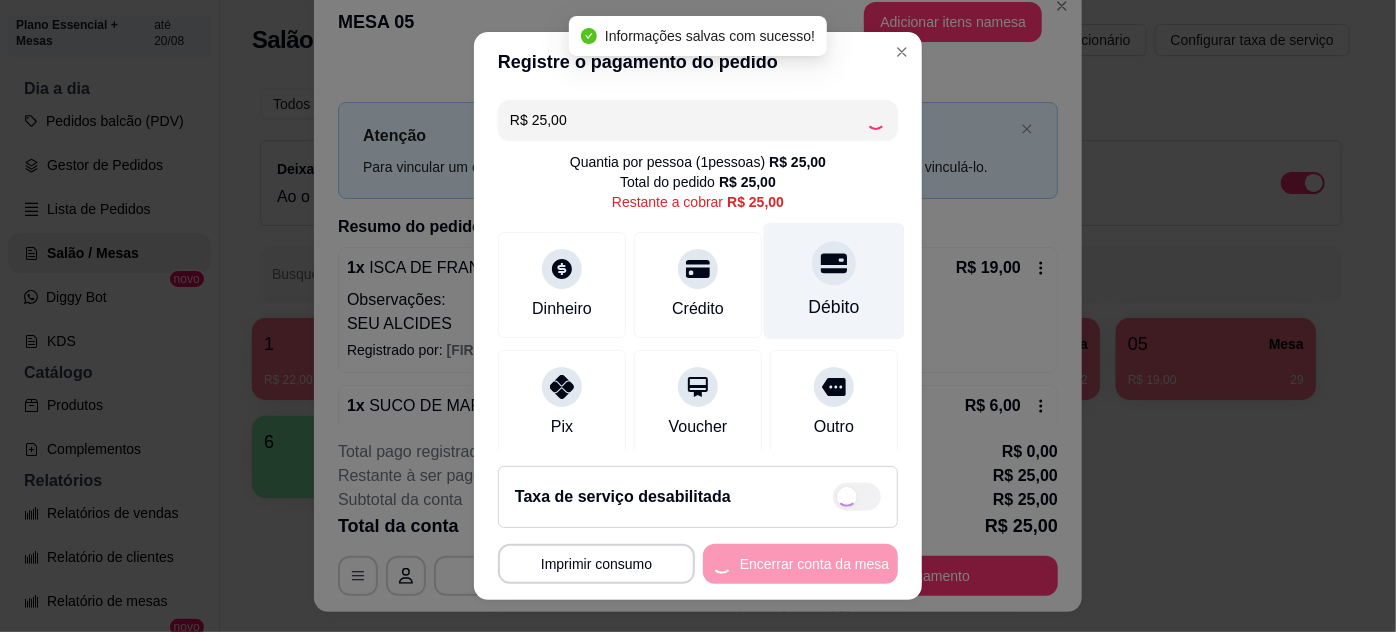 type on "R$ 0,00" 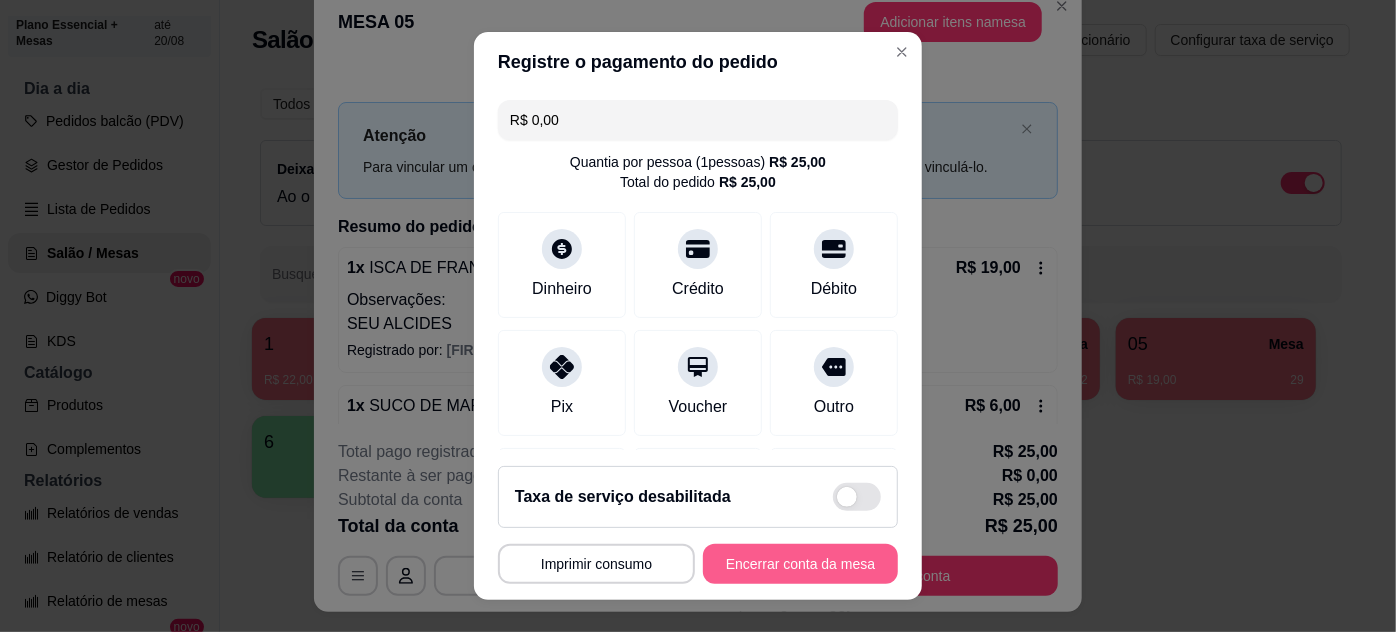 click on "Encerrar conta da mesa" at bounding box center [800, 564] 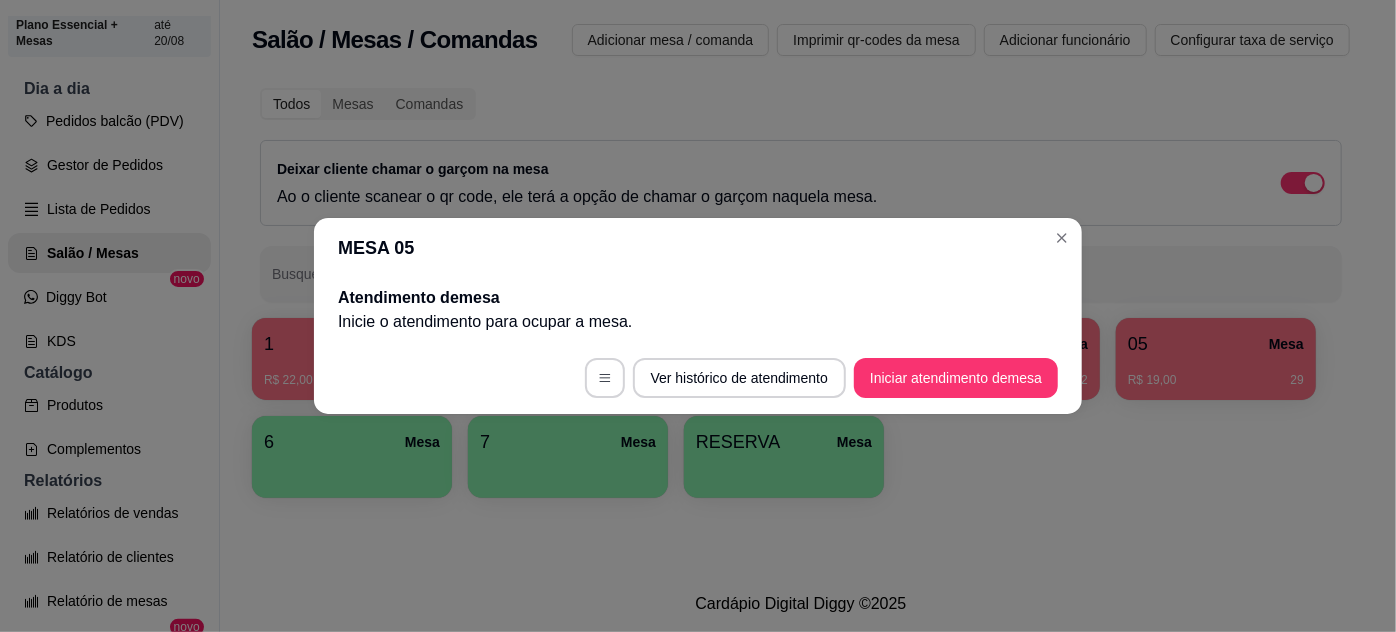scroll, scrollTop: 0, scrollLeft: 0, axis: both 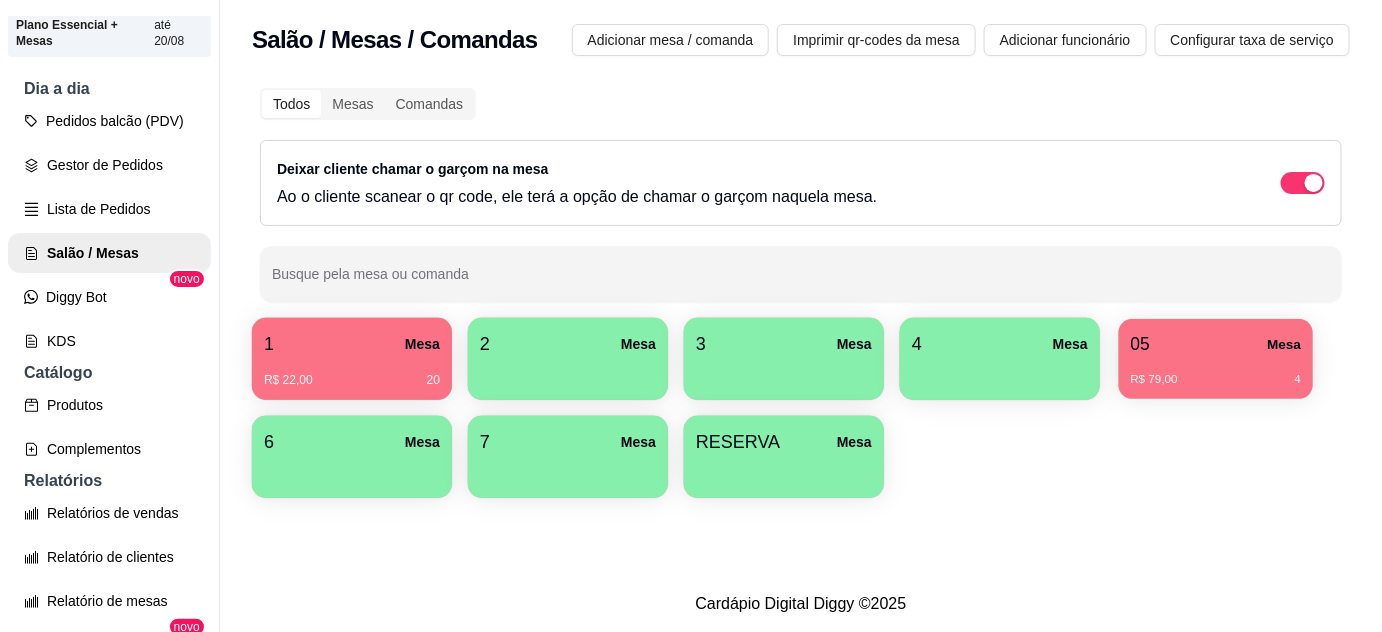 click on "05 Mesa" at bounding box center (1216, 344) 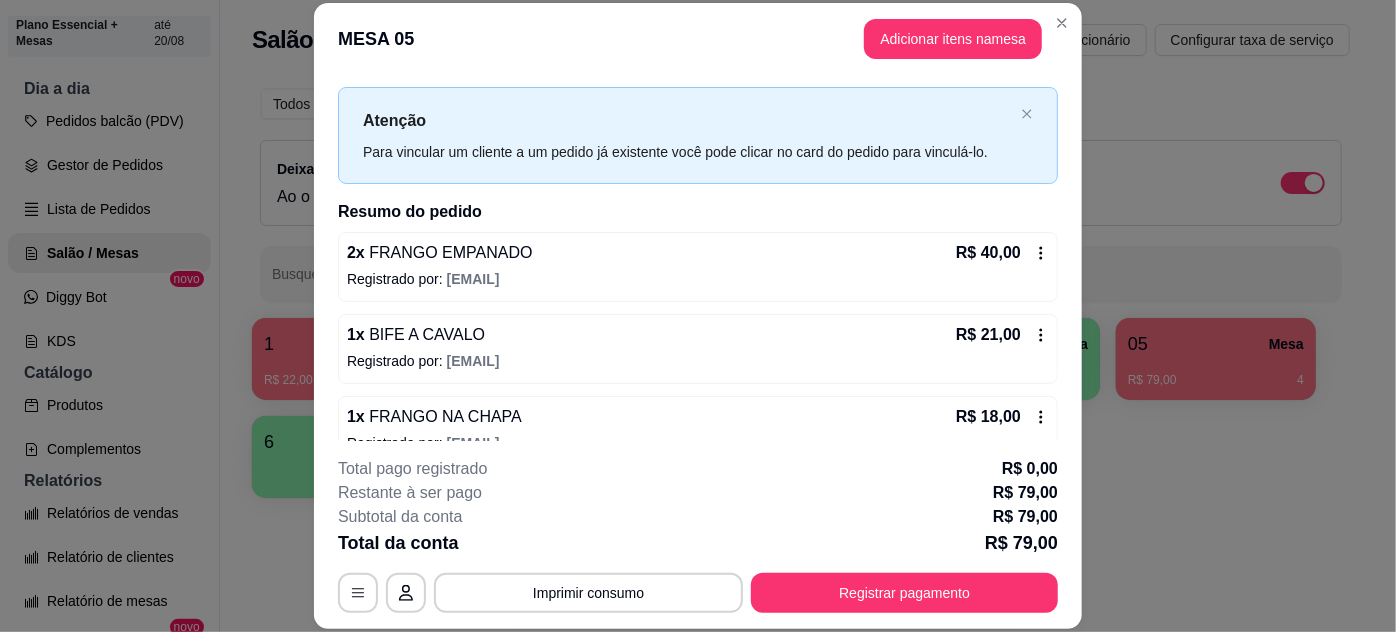 scroll, scrollTop: 63, scrollLeft: 0, axis: vertical 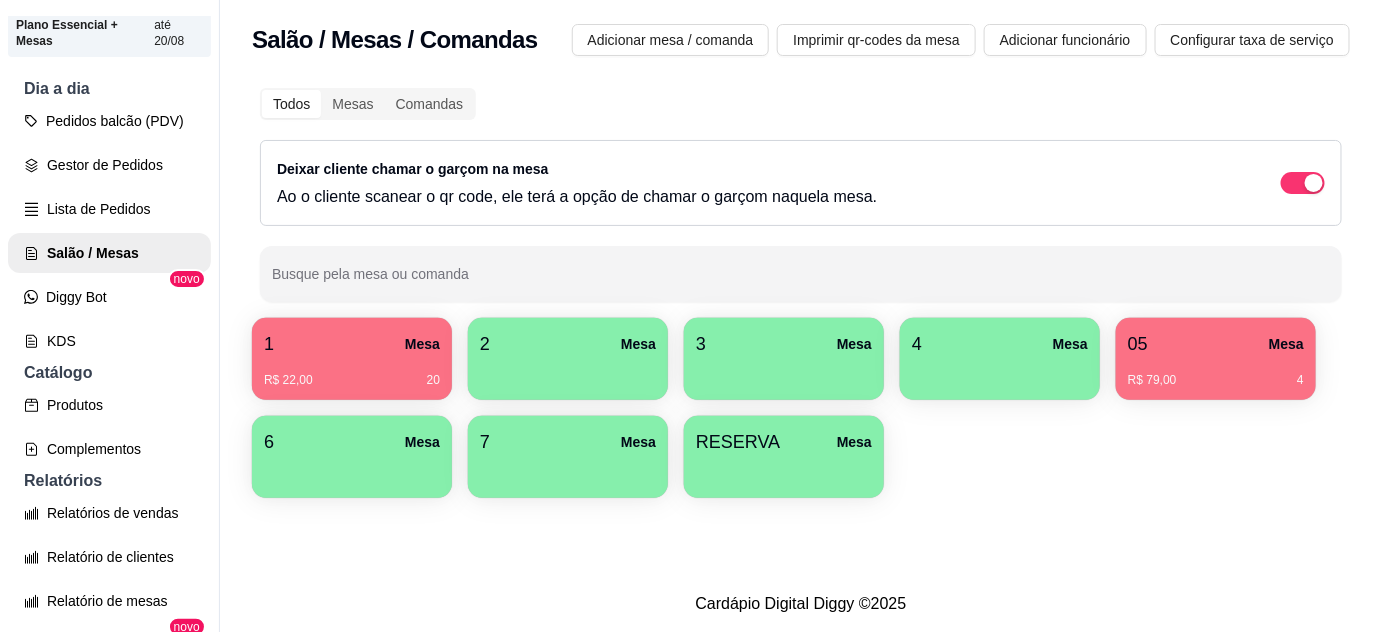 click on "1 Mesa" at bounding box center [352, 344] 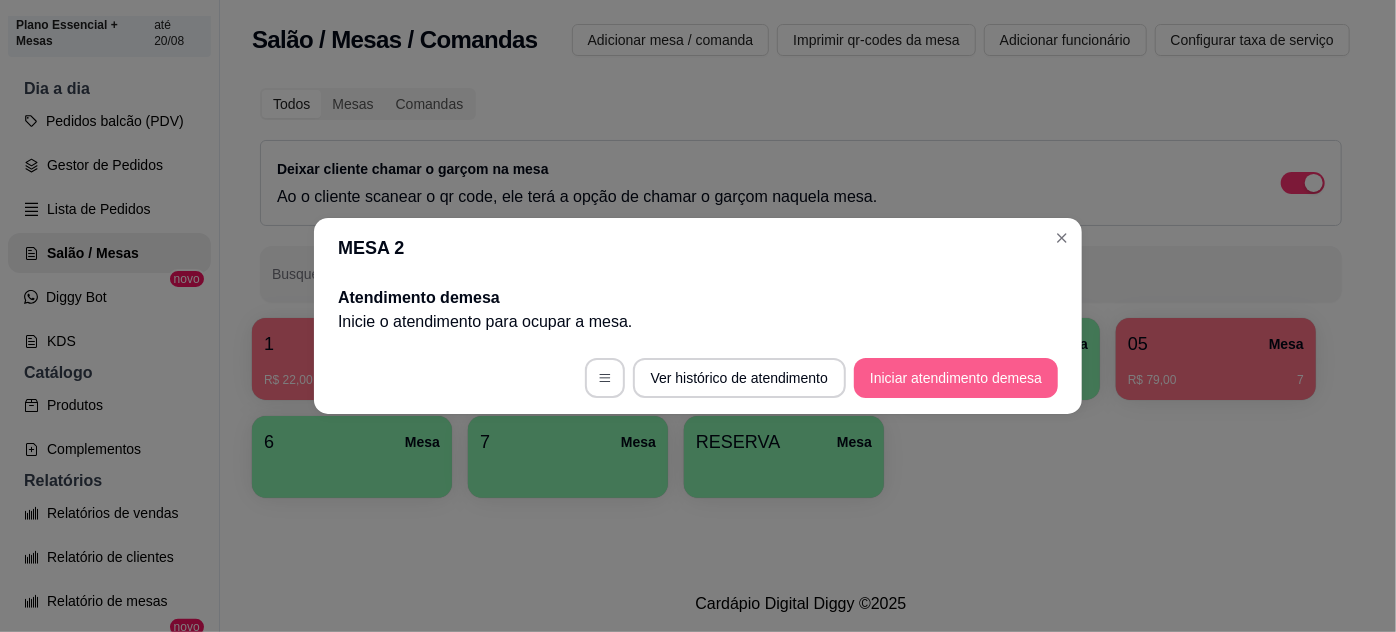 click on "Iniciar atendimento de  mesa" at bounding box center [956, 378] 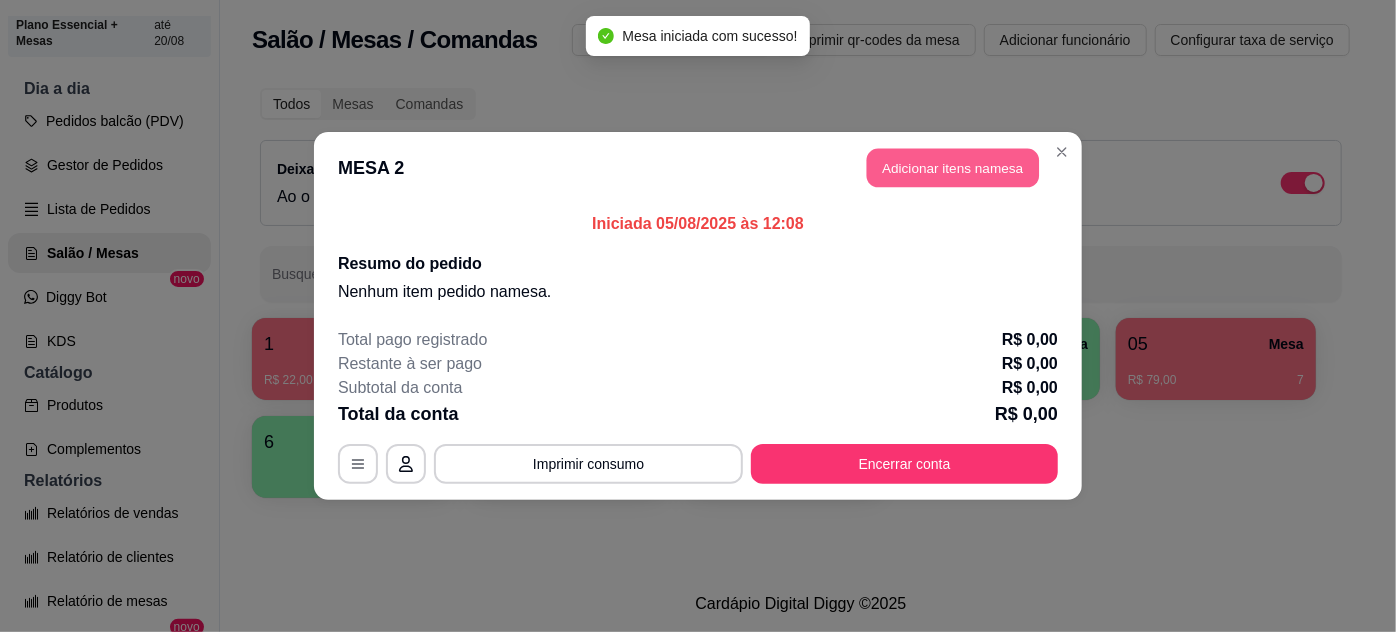 click on "Adicionar itens na  mesa" at bounding box center (953, 168) 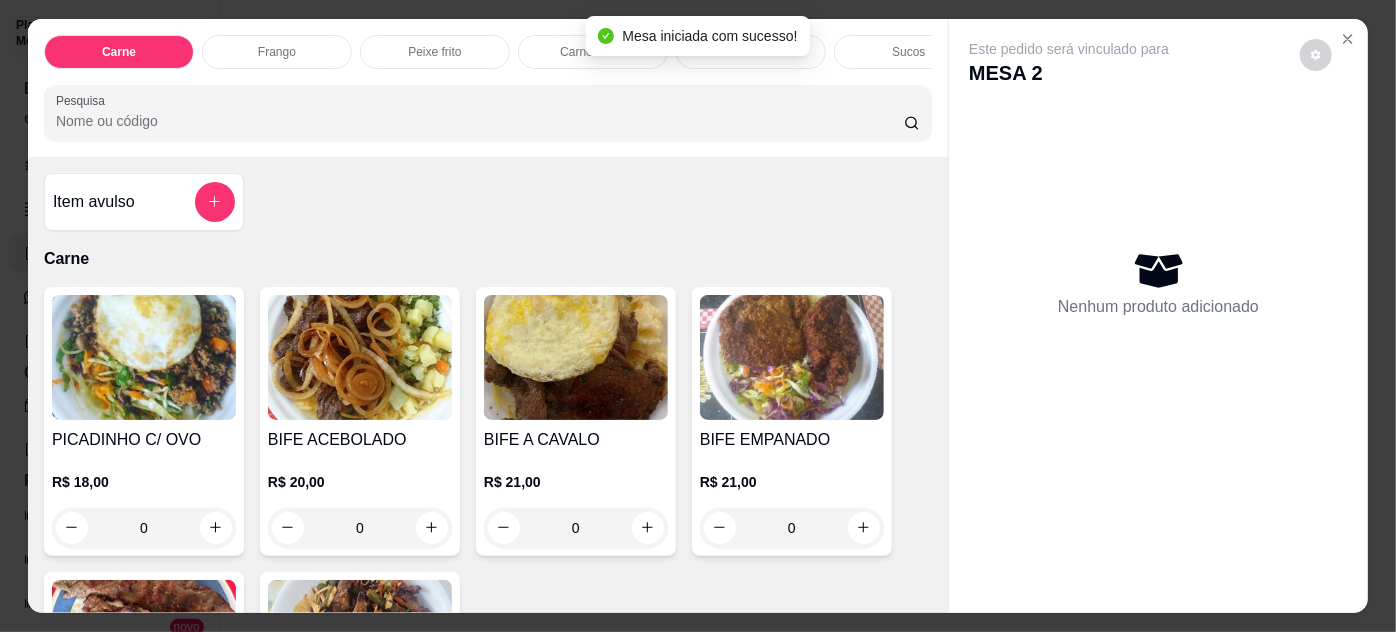 click at bounding box center [144, 357] 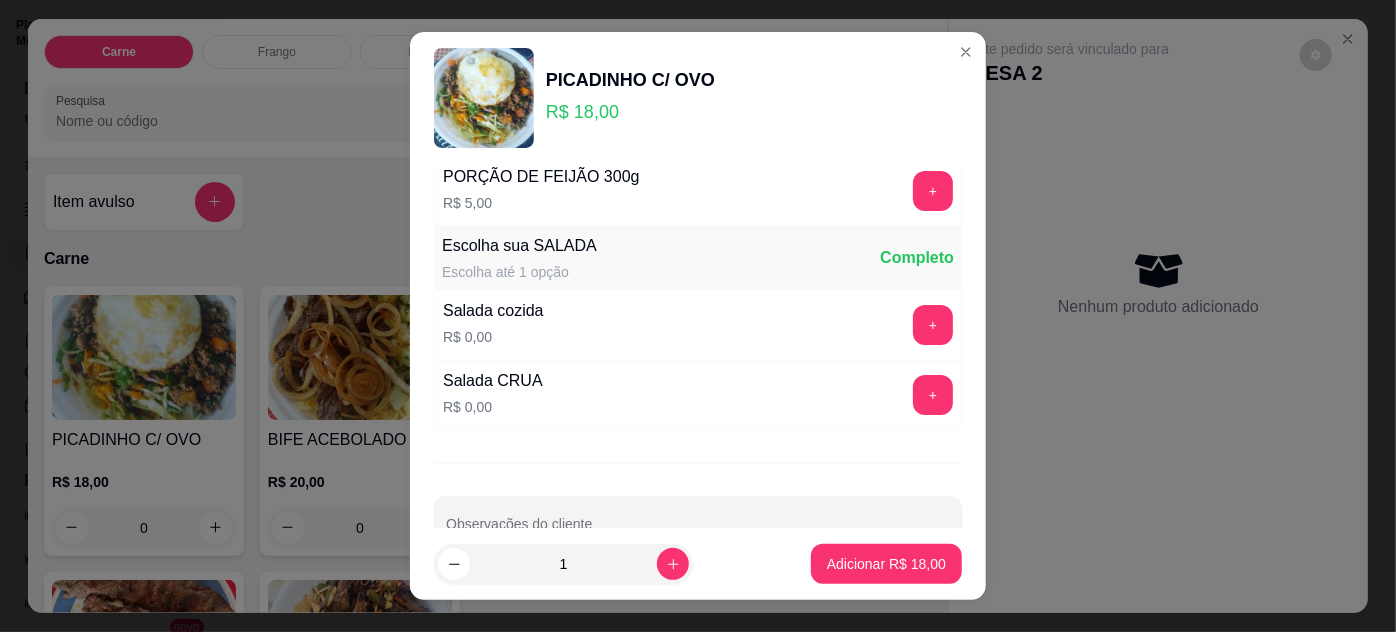 scroll, scrollTop: 199, scrollLeft: 0, axis: vertical 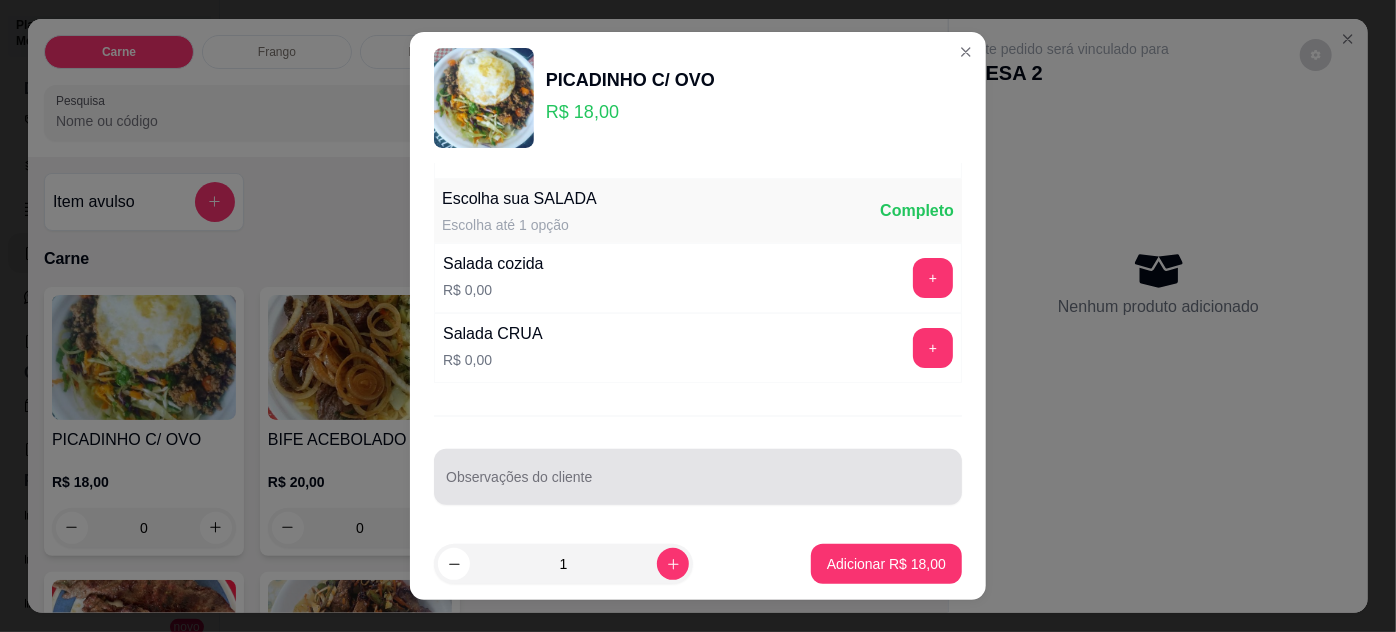 click at bounding box center (698, 477) 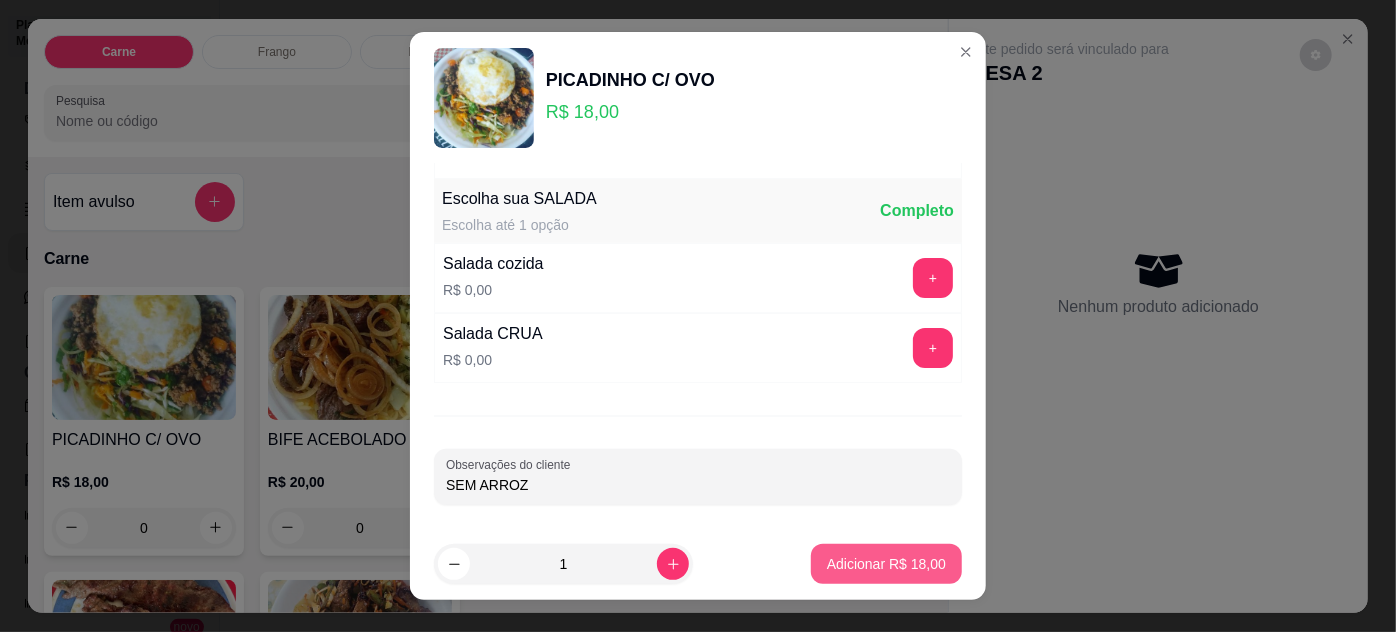 type on "SEM ARROZ" 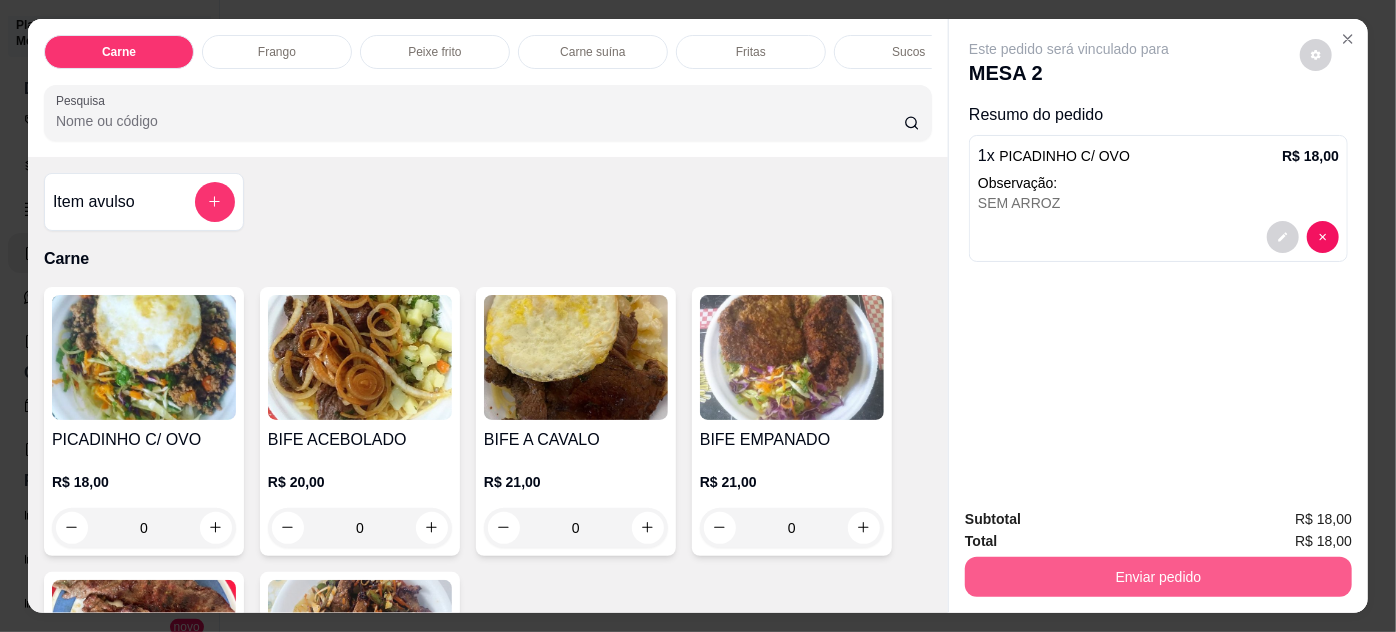 click on "Enviar pedido" at bounding box center (1158, 577) 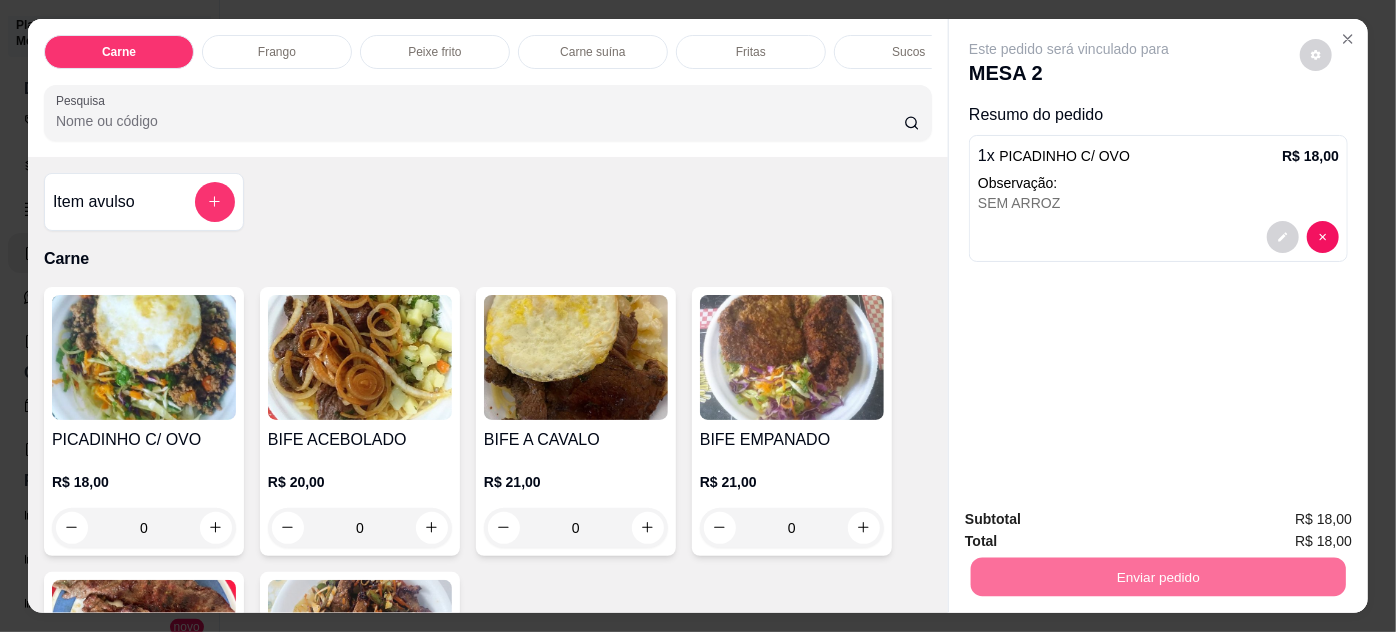click on "Não registrar e enviar pedido" at bounding box center (1093, 521) 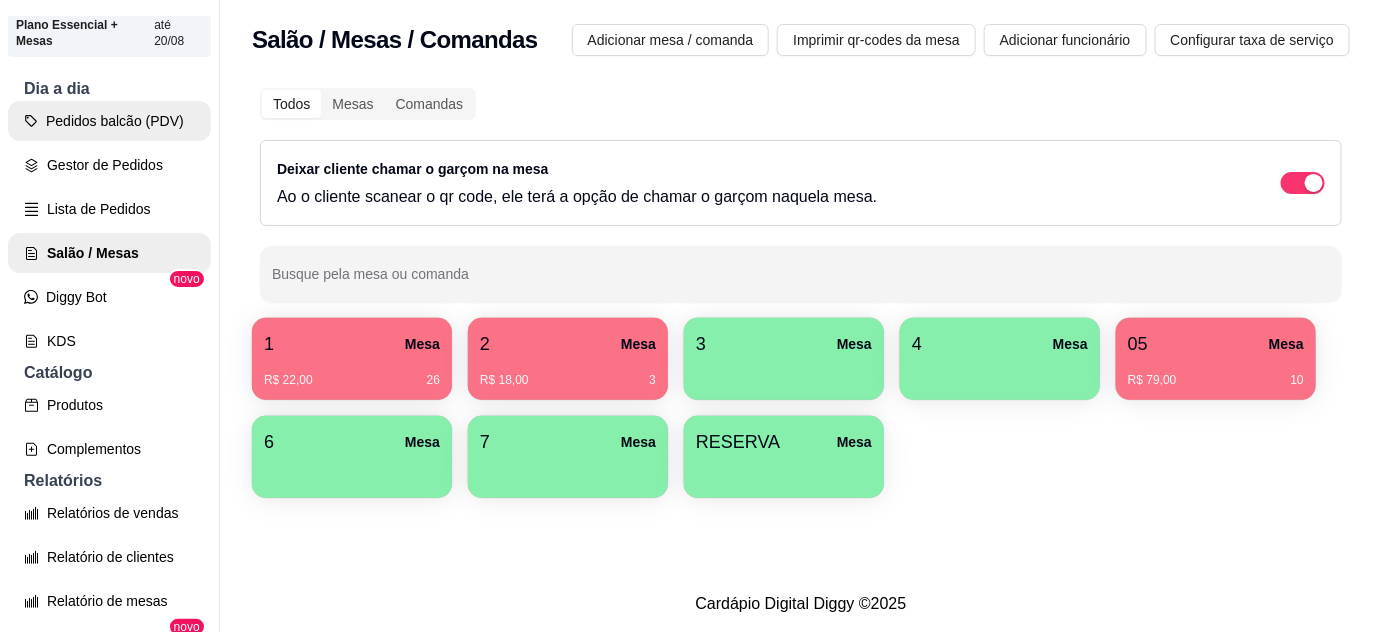 click on "Pedidos balcão (PDV)" at bounding box center [109, 121] 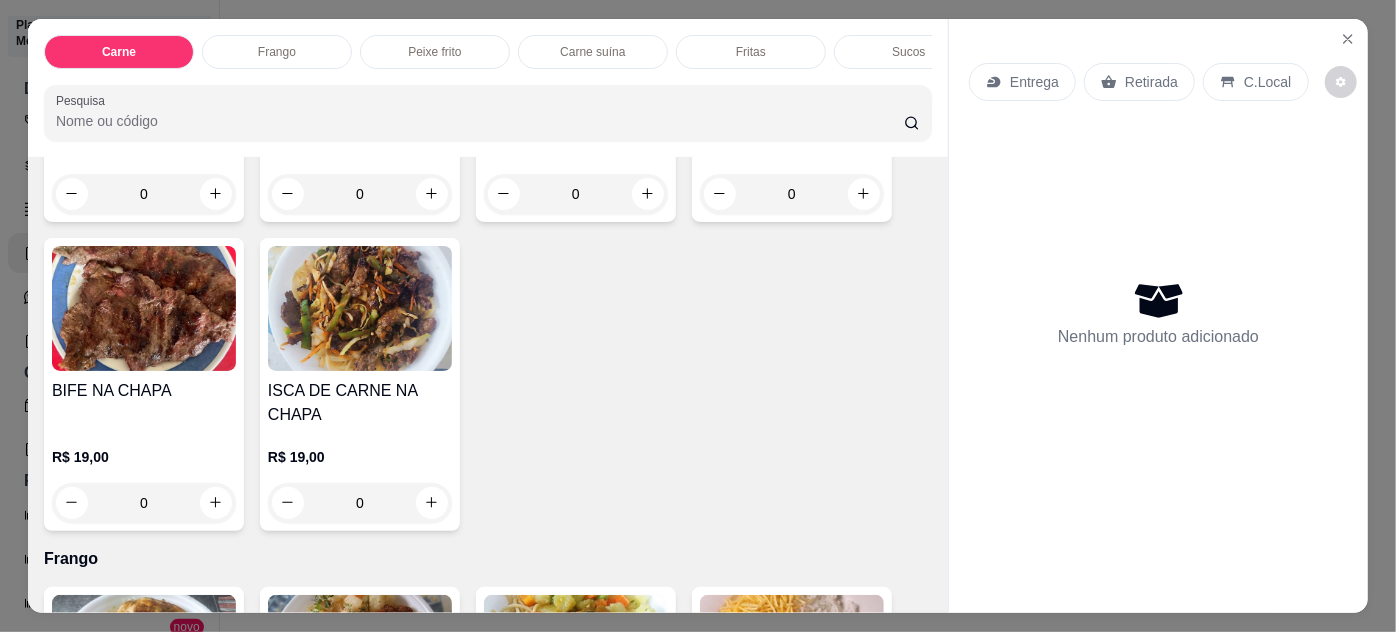 scroll, scrollTop: 363, scrollLeft: 0, axis: vertical 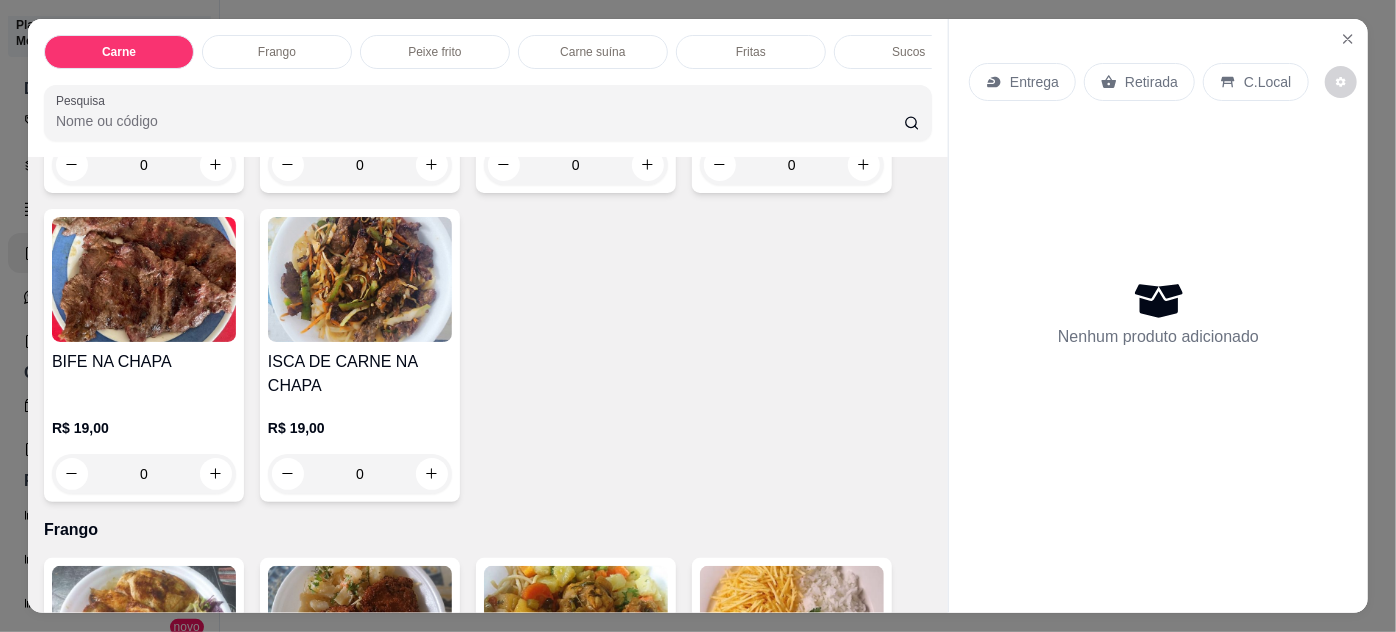 click on "0" at bounding box center [144, 474] 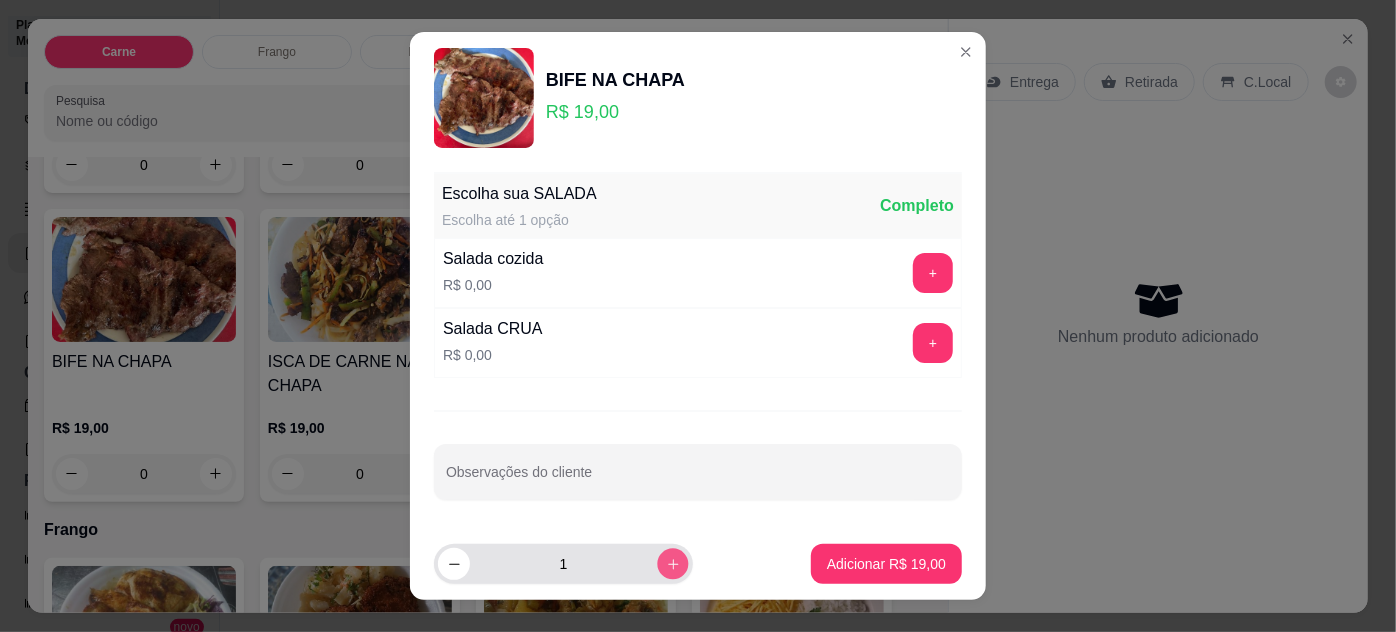 click 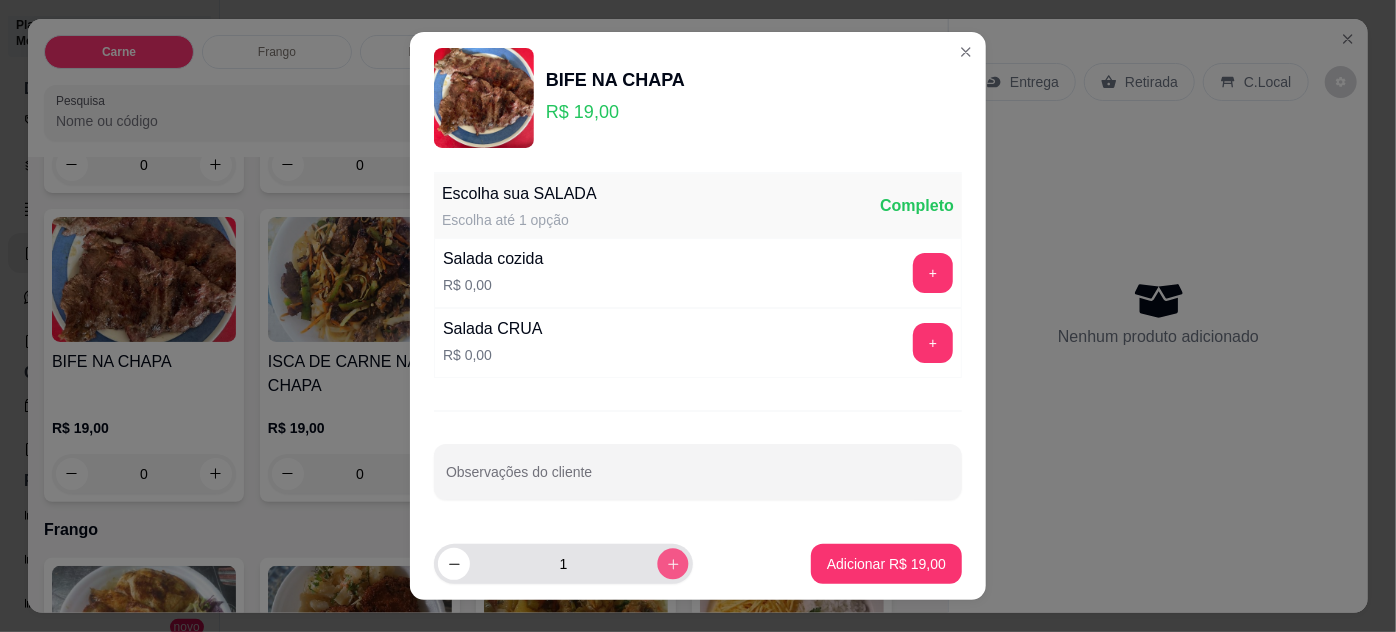 type on "2" 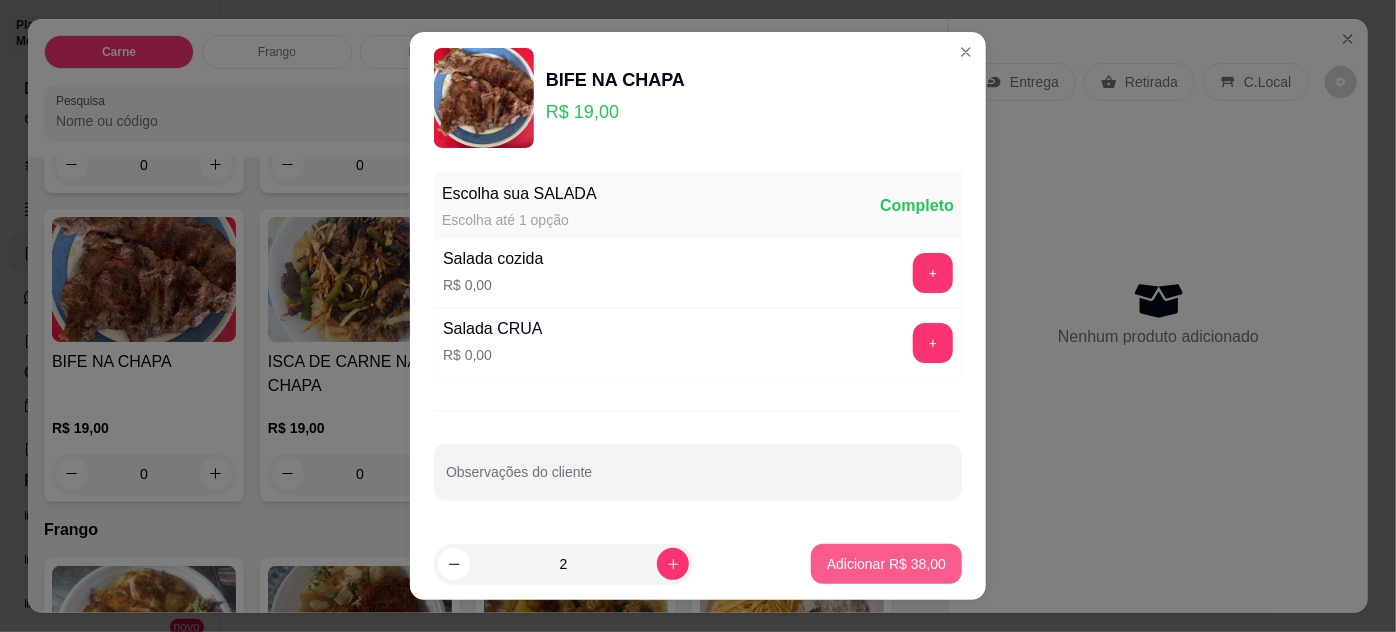 click on "Adicionar   R$ 38,00" at bounding box center [886, 564] 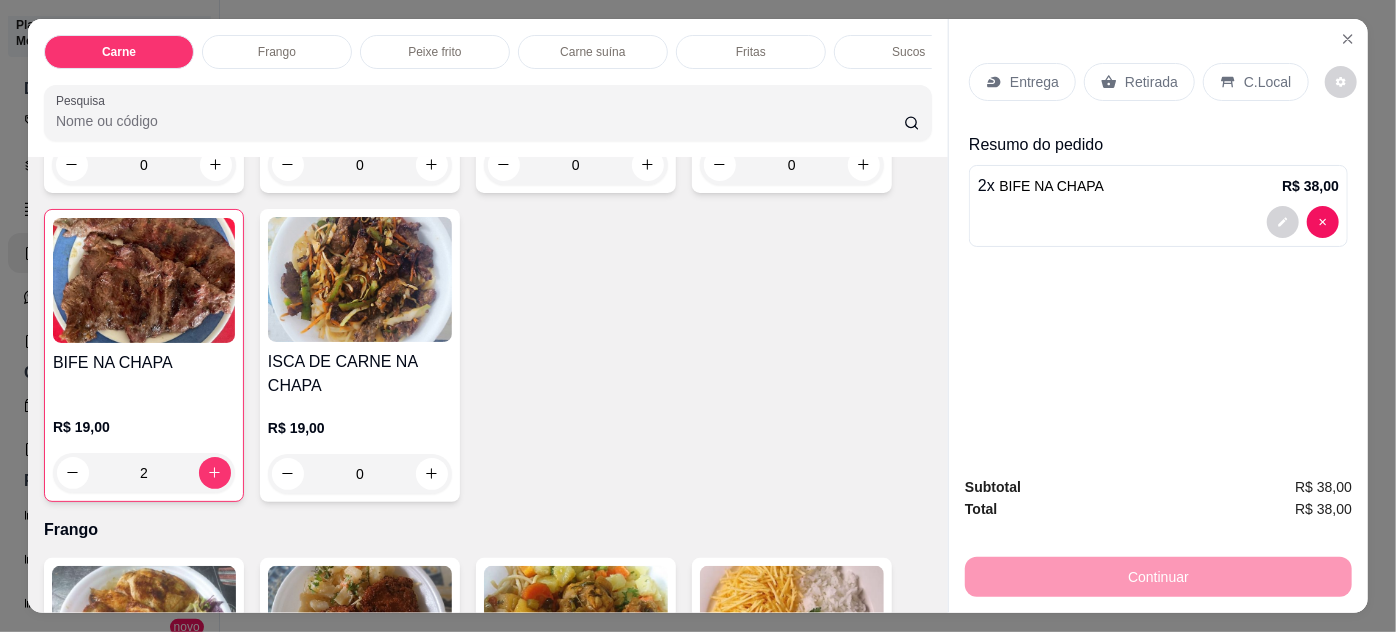 click on "Entrega" at bounding box center (1034, 82) 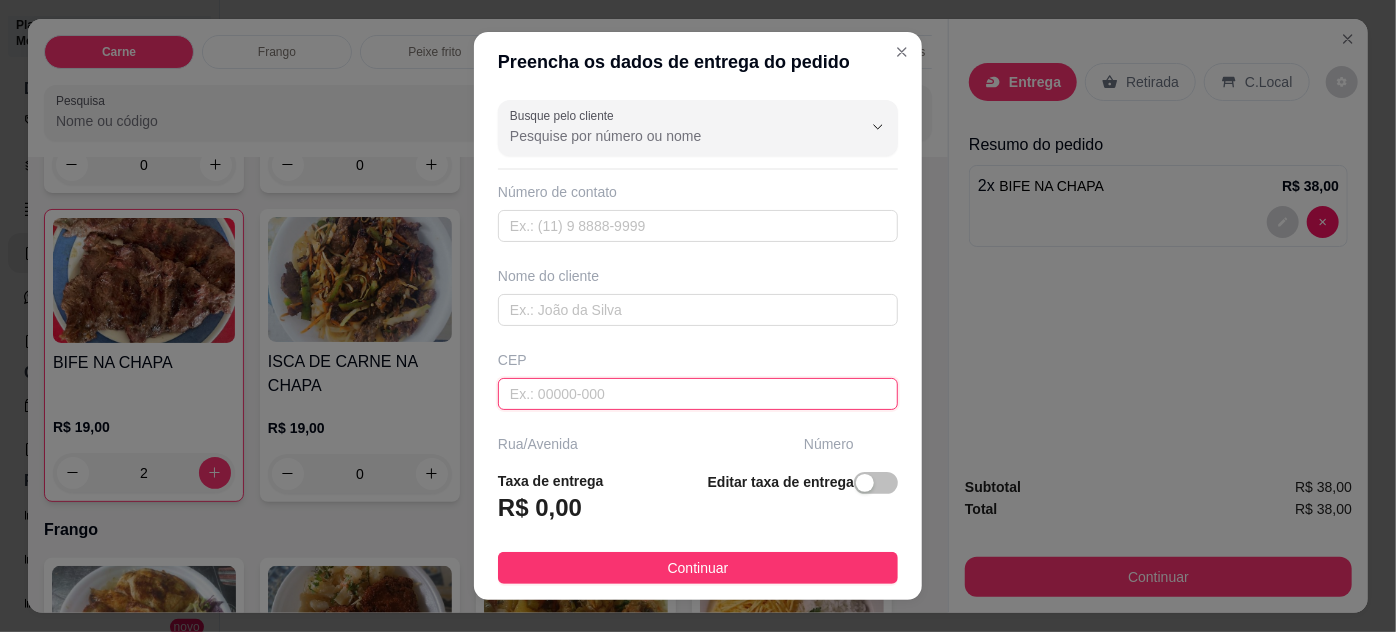 click at bounding box center [698, 394] 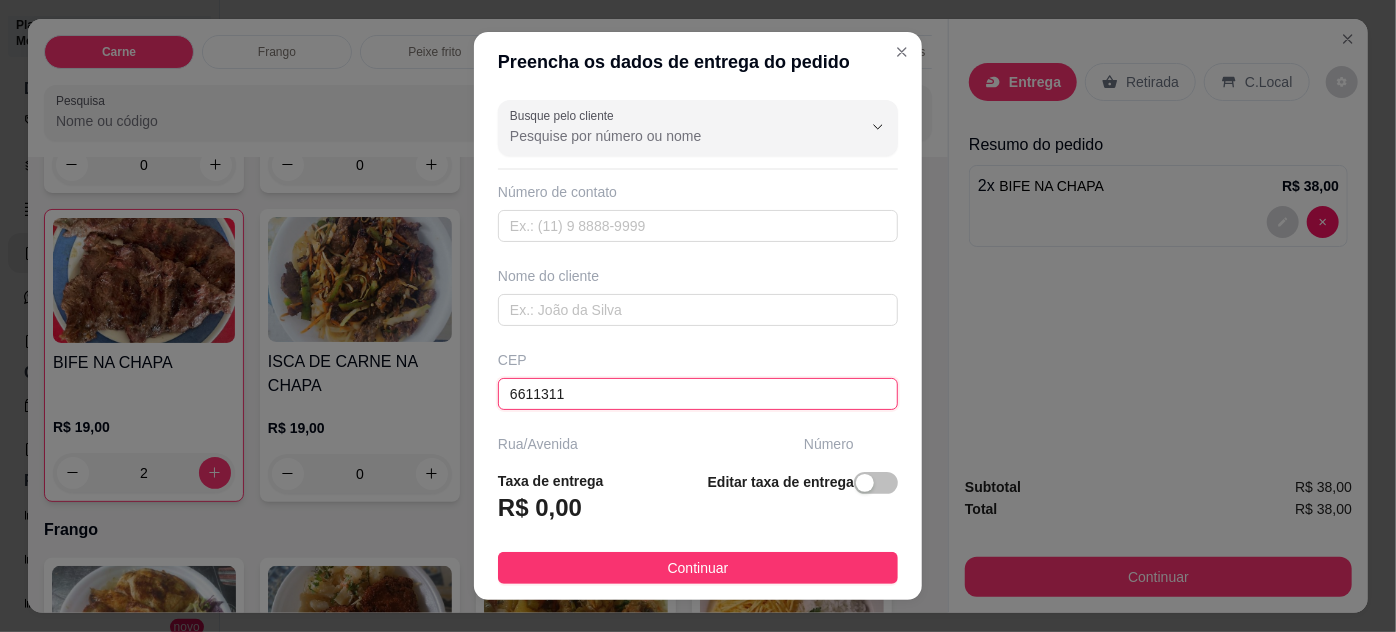 type on "66113115" 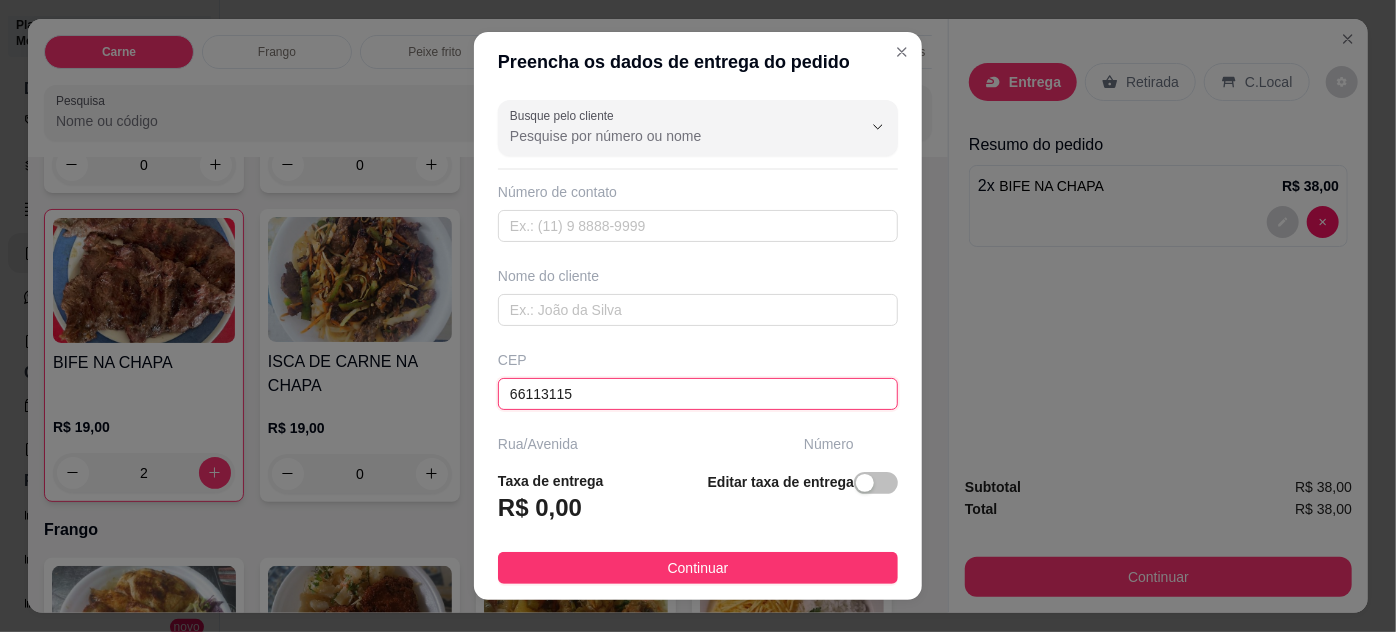 type on "Travessa Rosa Moreira" 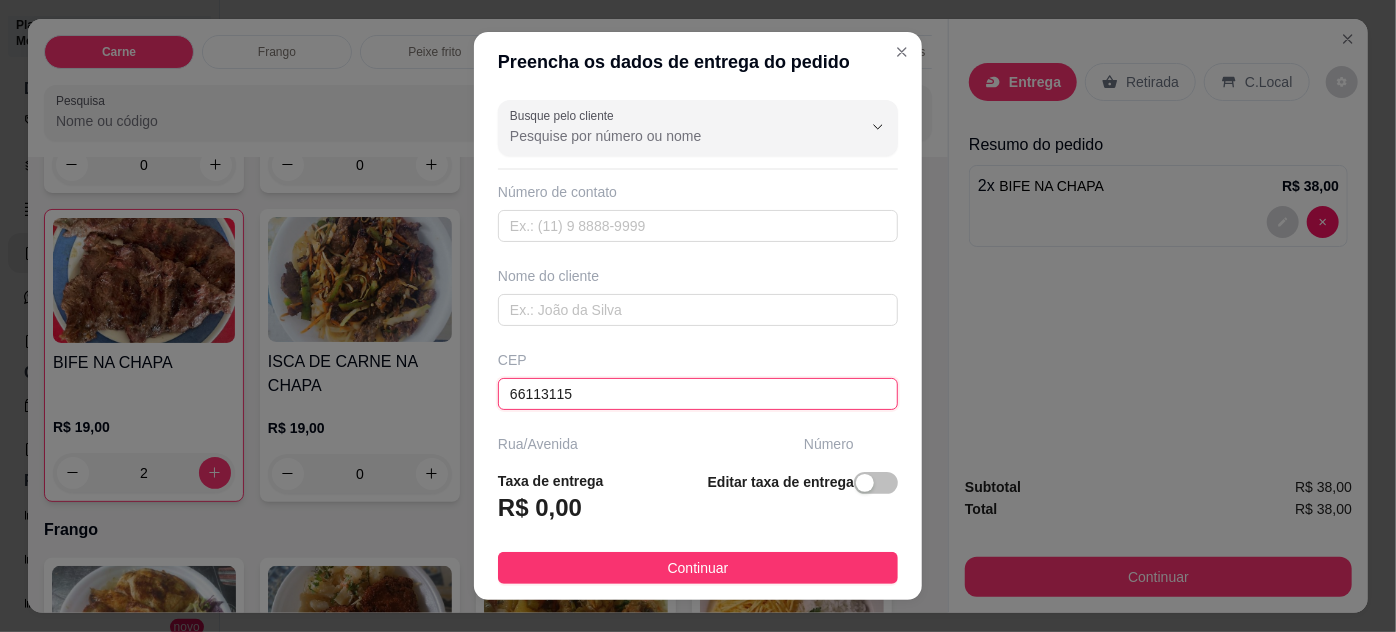 type on "Telégrafo" 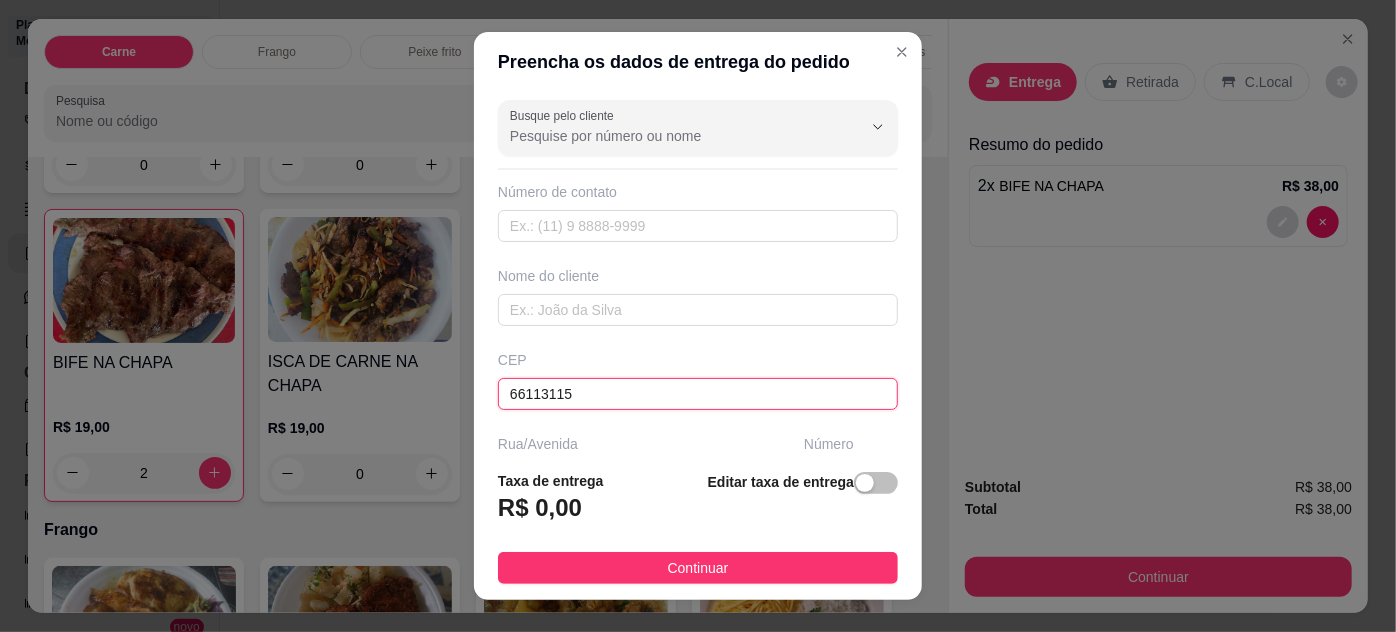 type on "66113115" 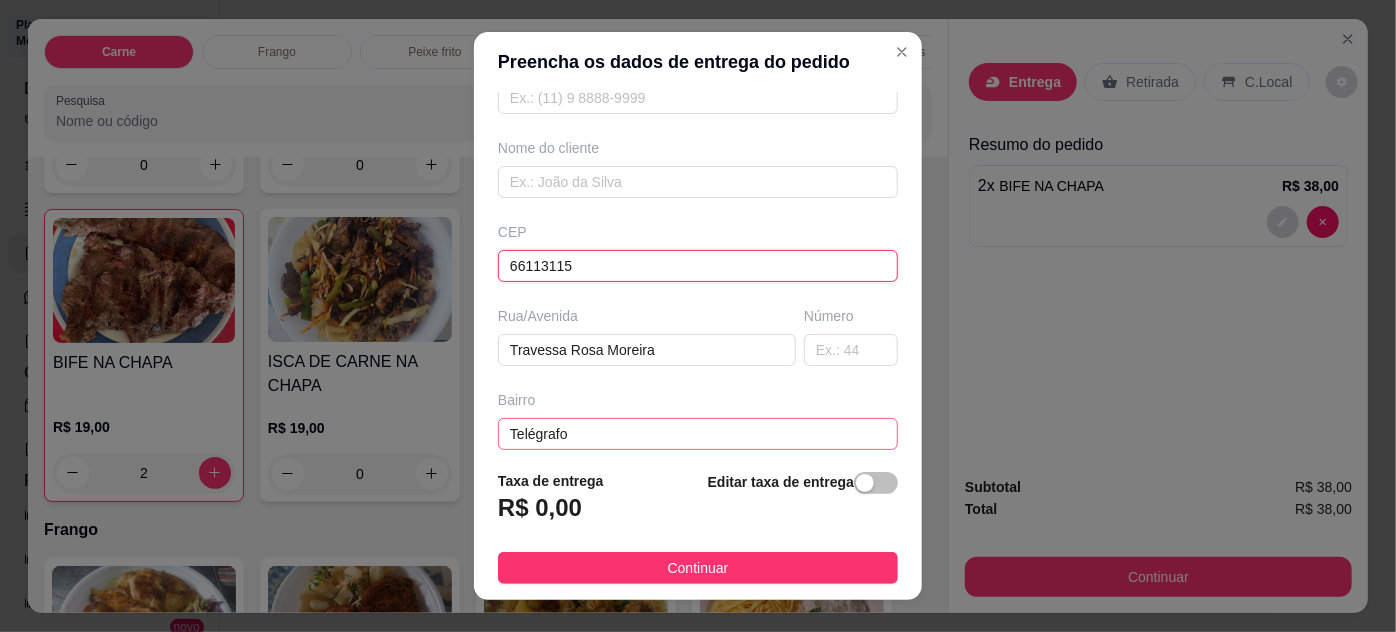 scroll, scrollTop: 181, scrollLeft: 0, axis: vertical 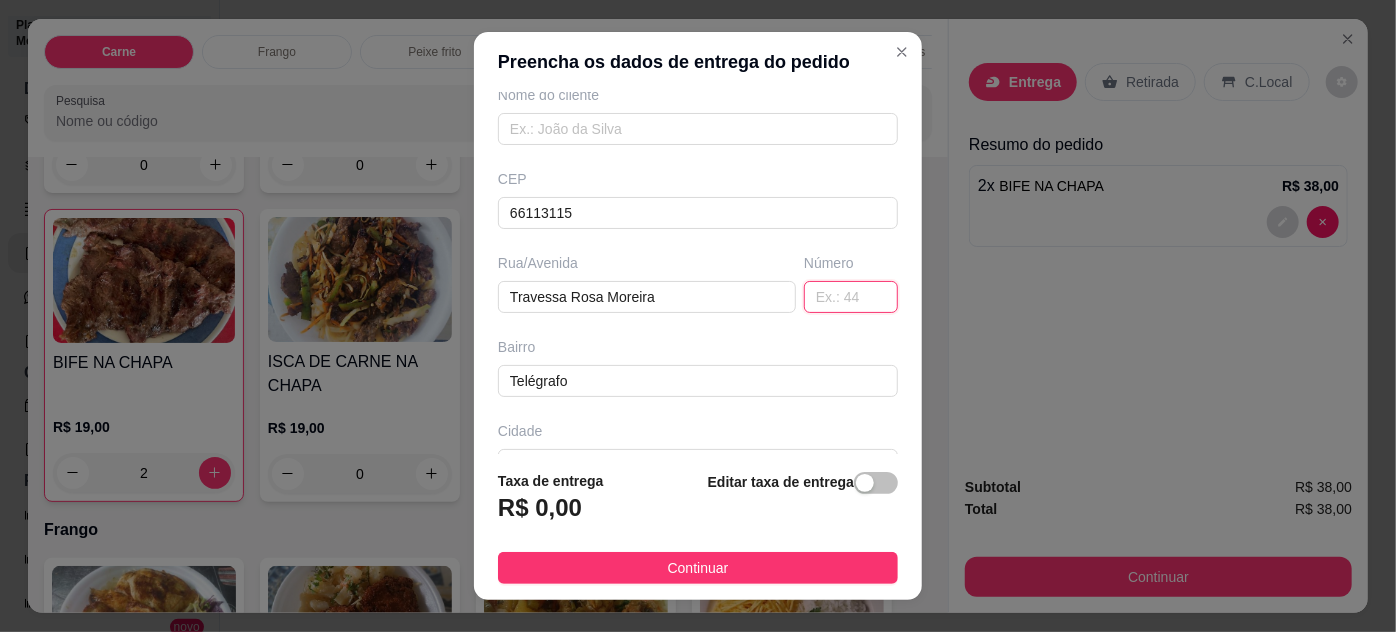 click at bounding box center (851, 297) 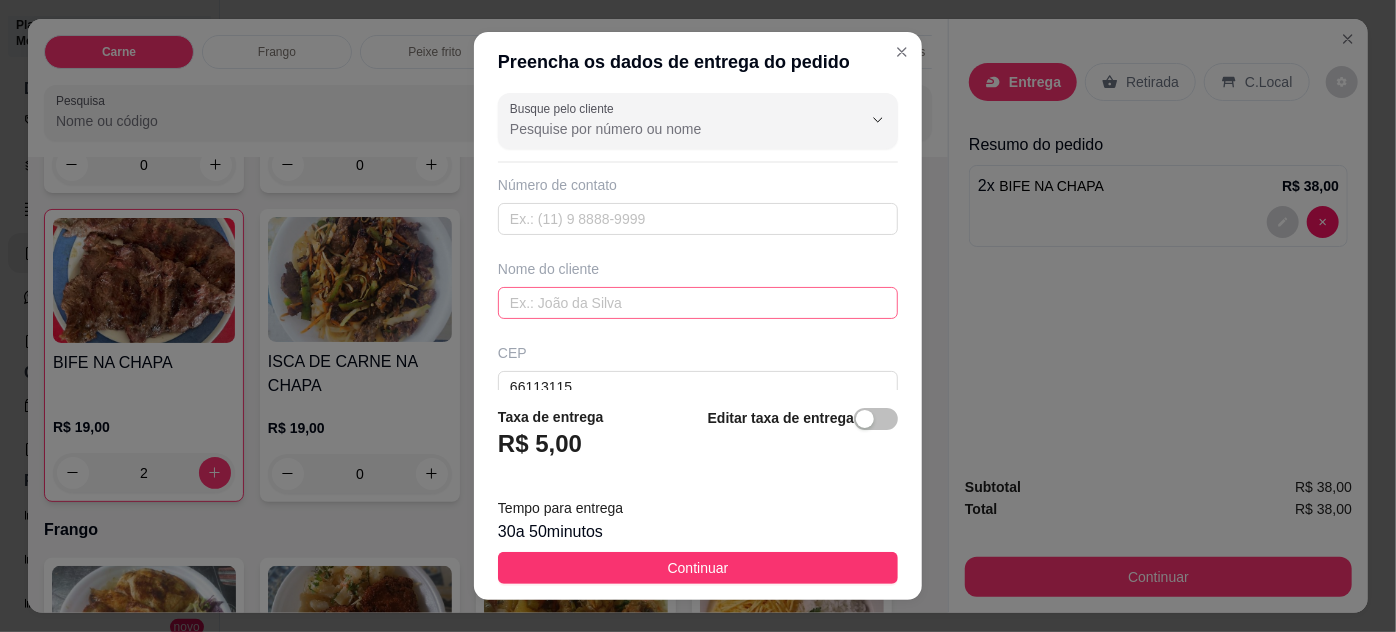 scroll, scrollTop: 0, scrollLeft: 0, axis: both 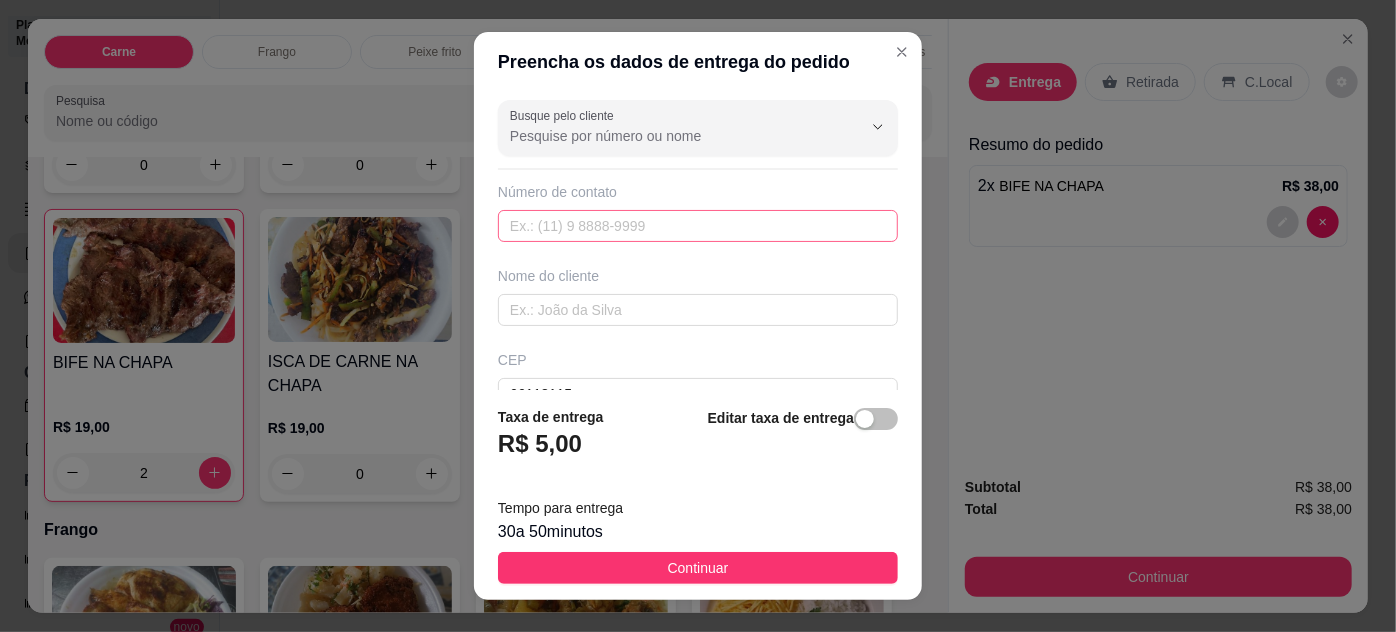 type on "149" 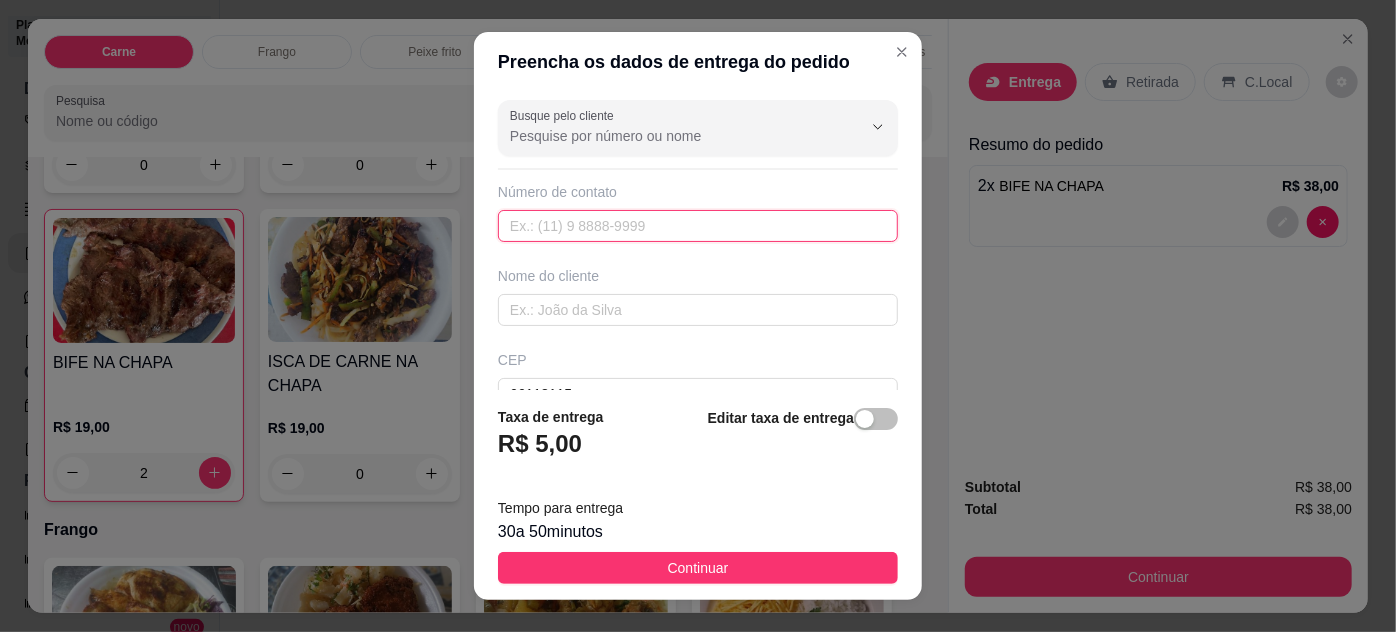 click at bounding box center (698, 226) 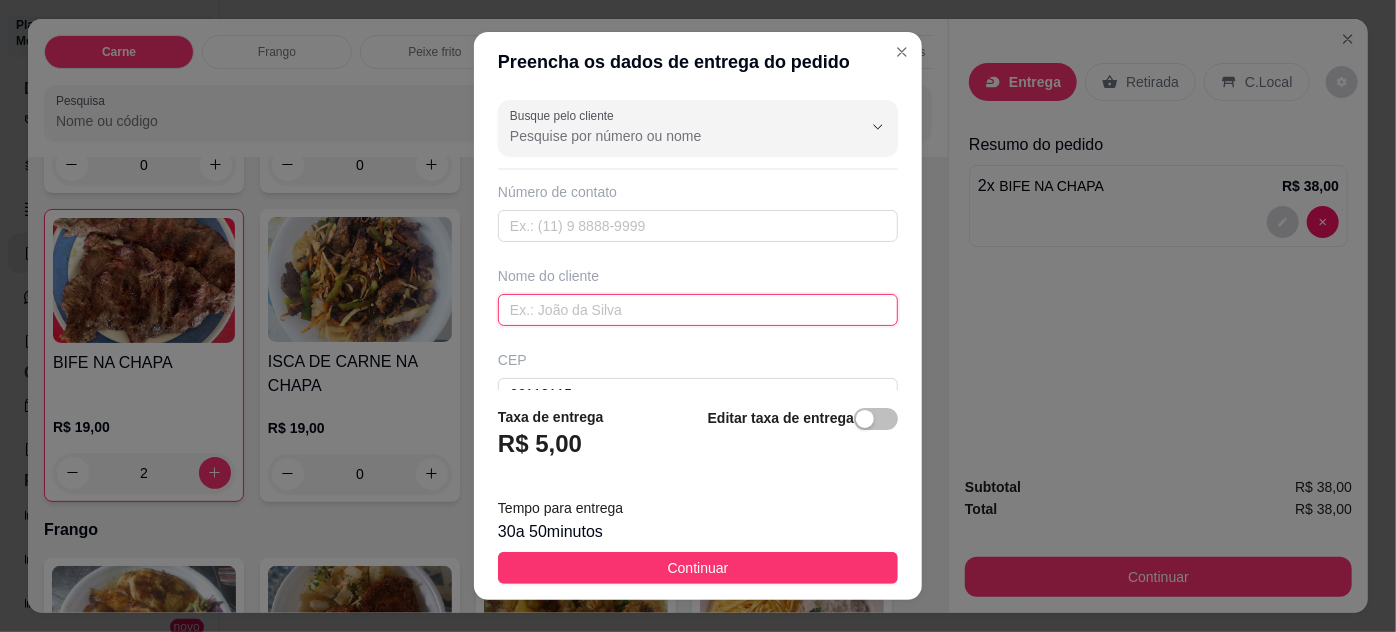 click at bounding box center (698, 310) 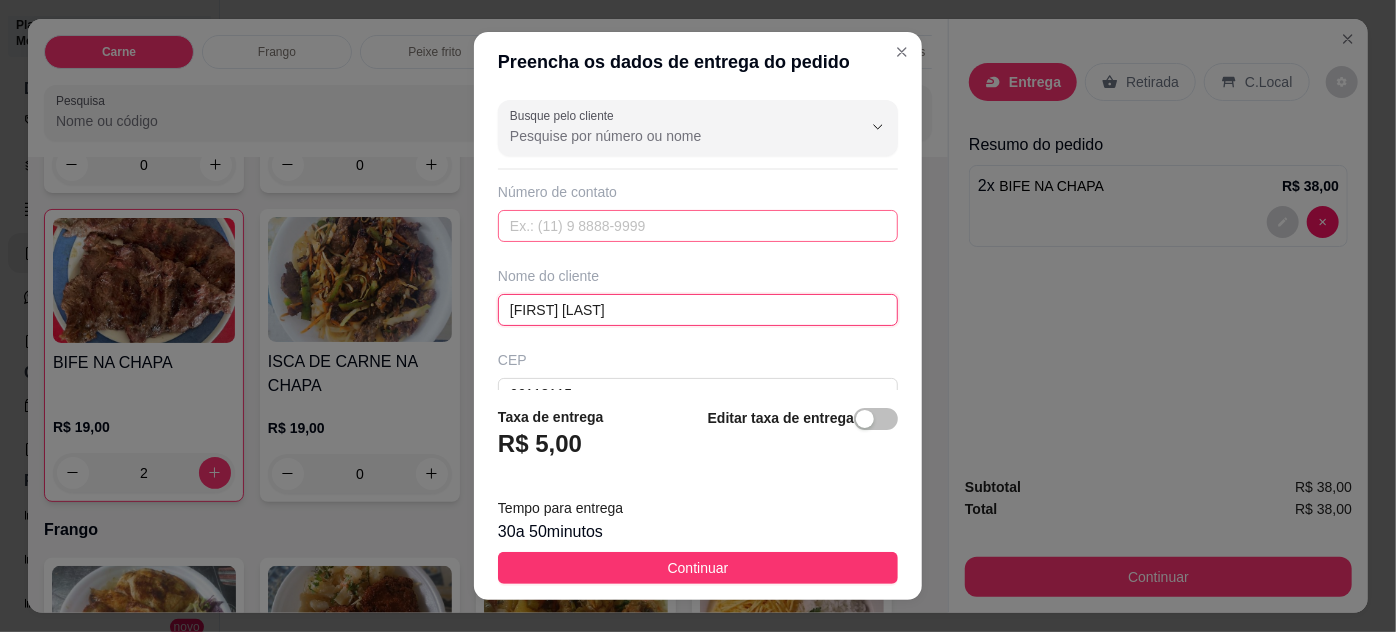 type on "[FIRST] [LAST]" 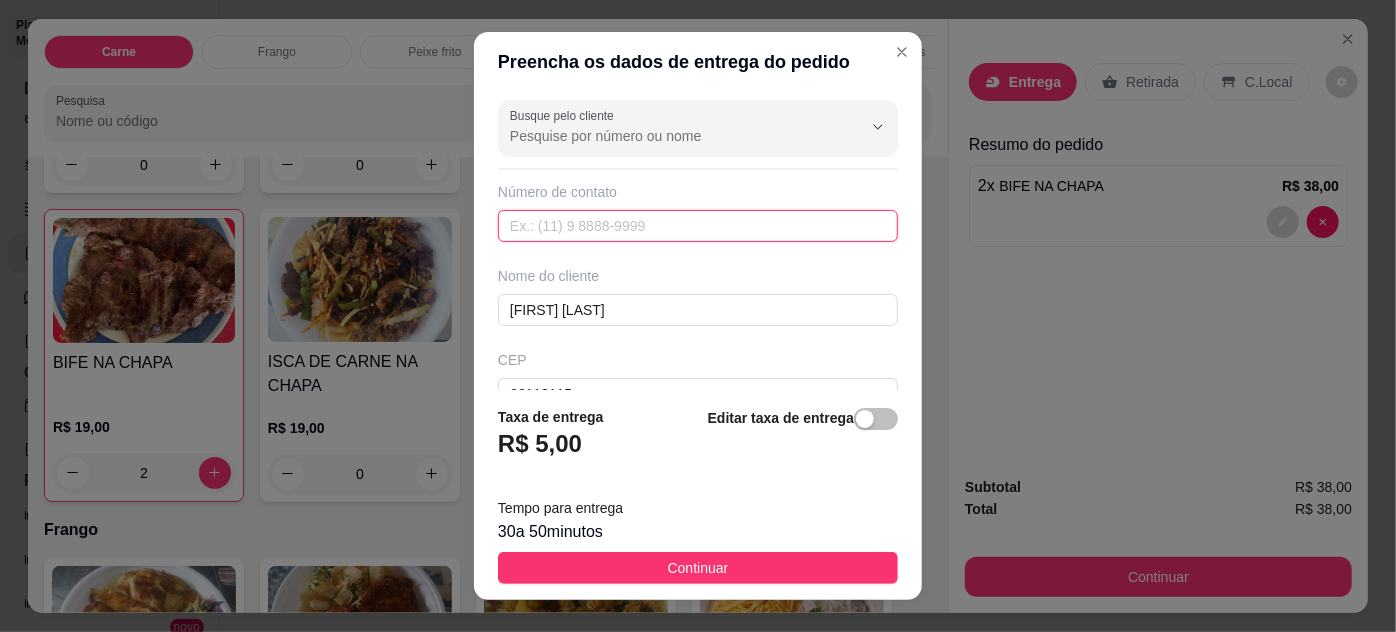 click at bounding box center [698, 226] 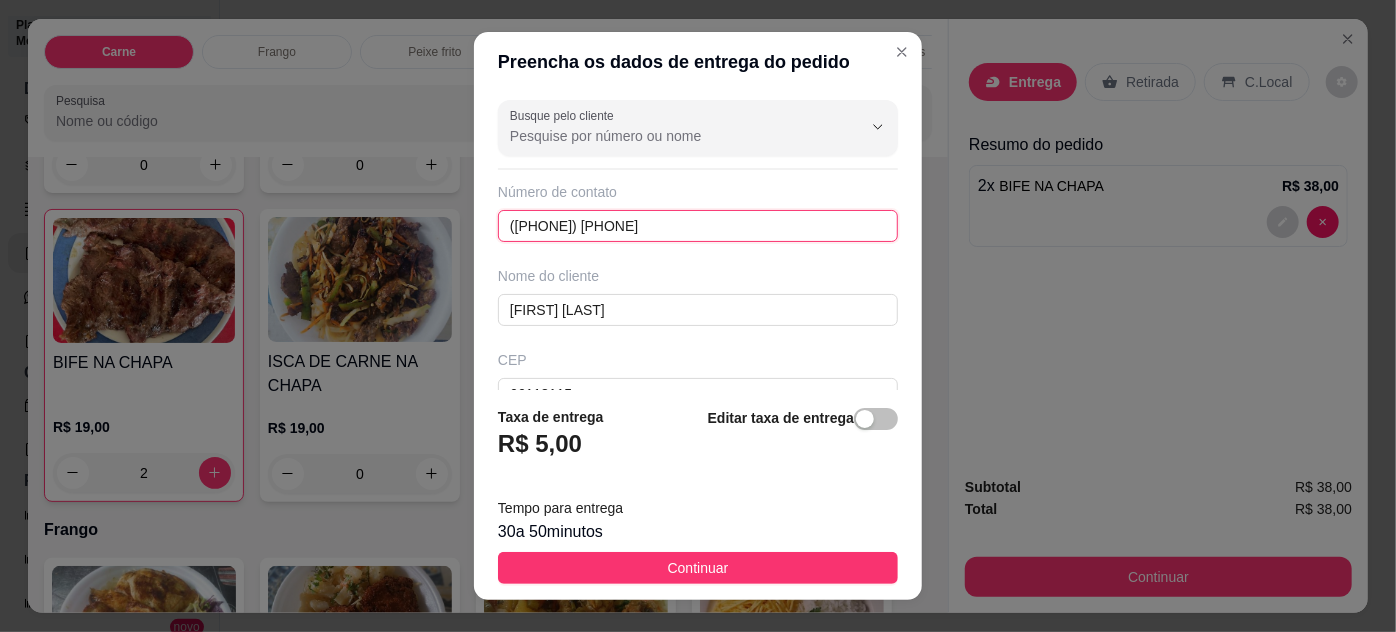 click on "([PHONE]) [PHONE]" at bounding box center (698, 226) 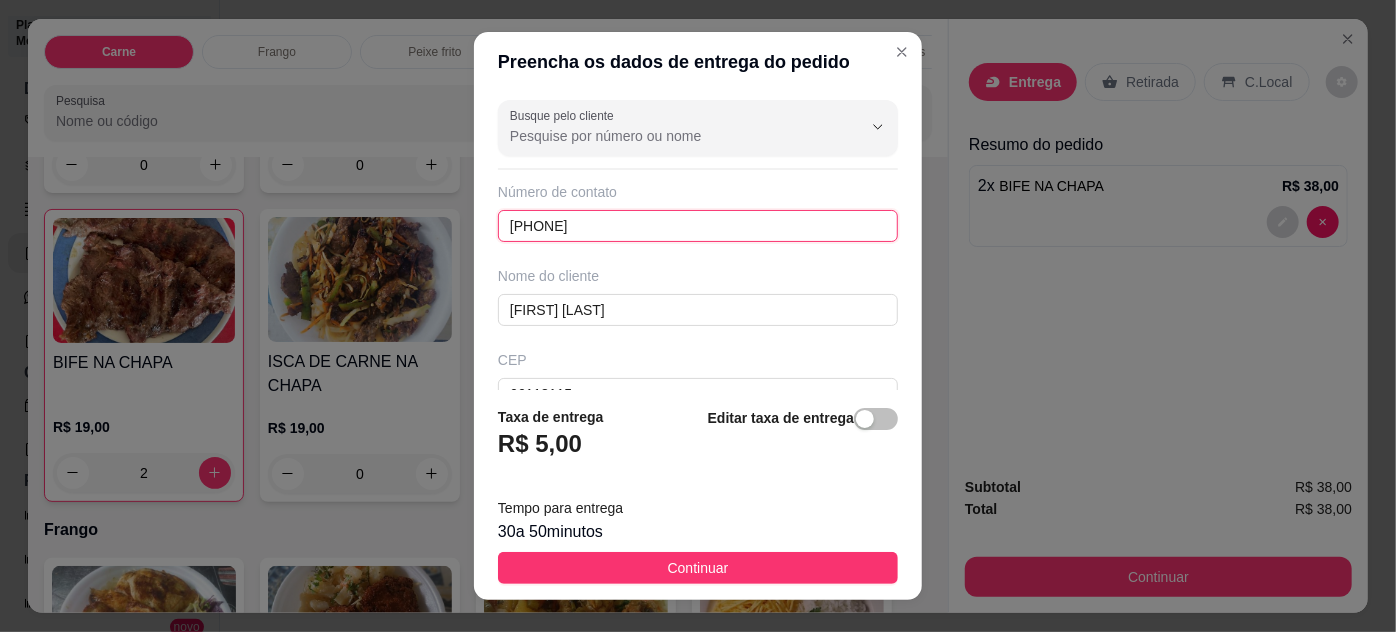 click on "[PHONE]" at bounding box center [698, 226] 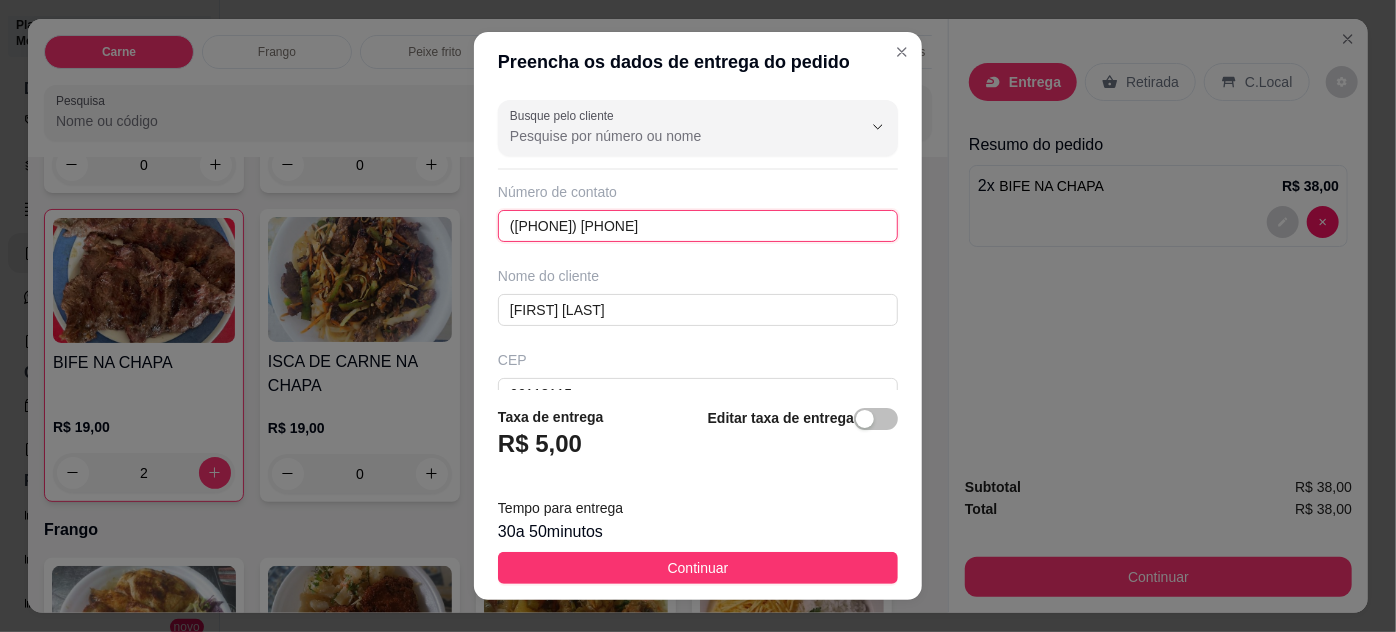 click on "([PHONE]) [PHONE]" at bounding box center (698, 226) 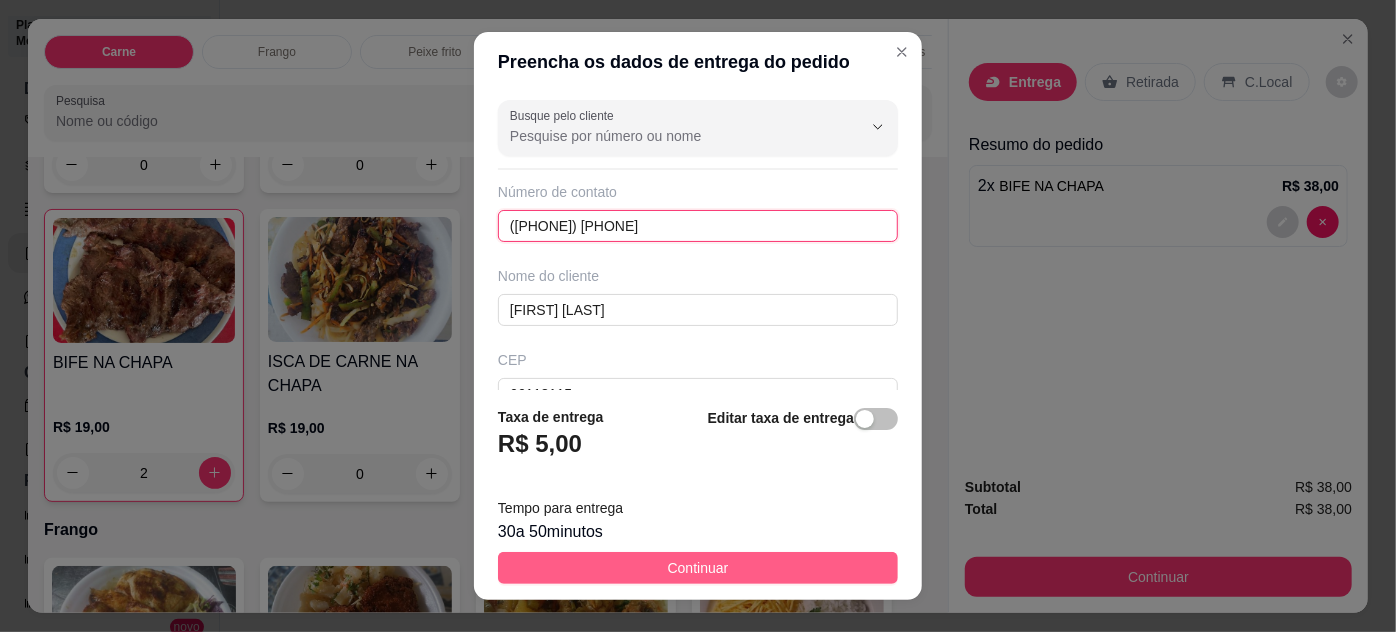 type on "([PHONE]) [PHONE]" 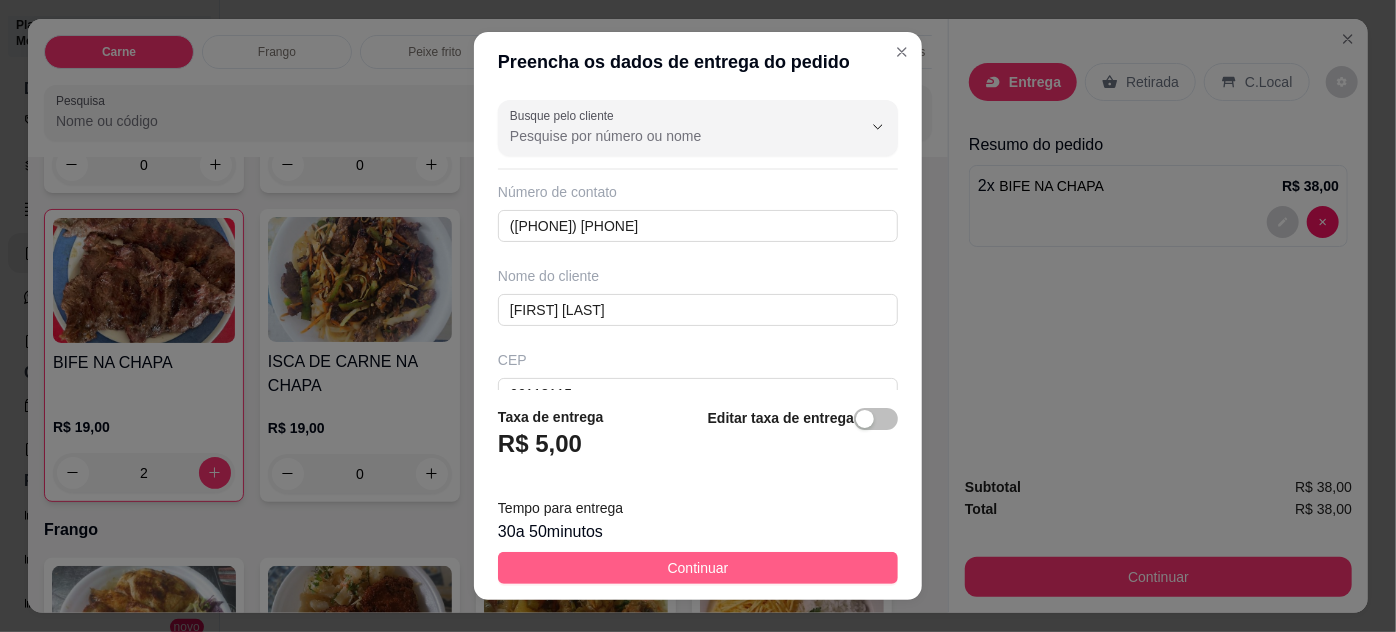 click on "Continuar" at bounding box center [698, 568] 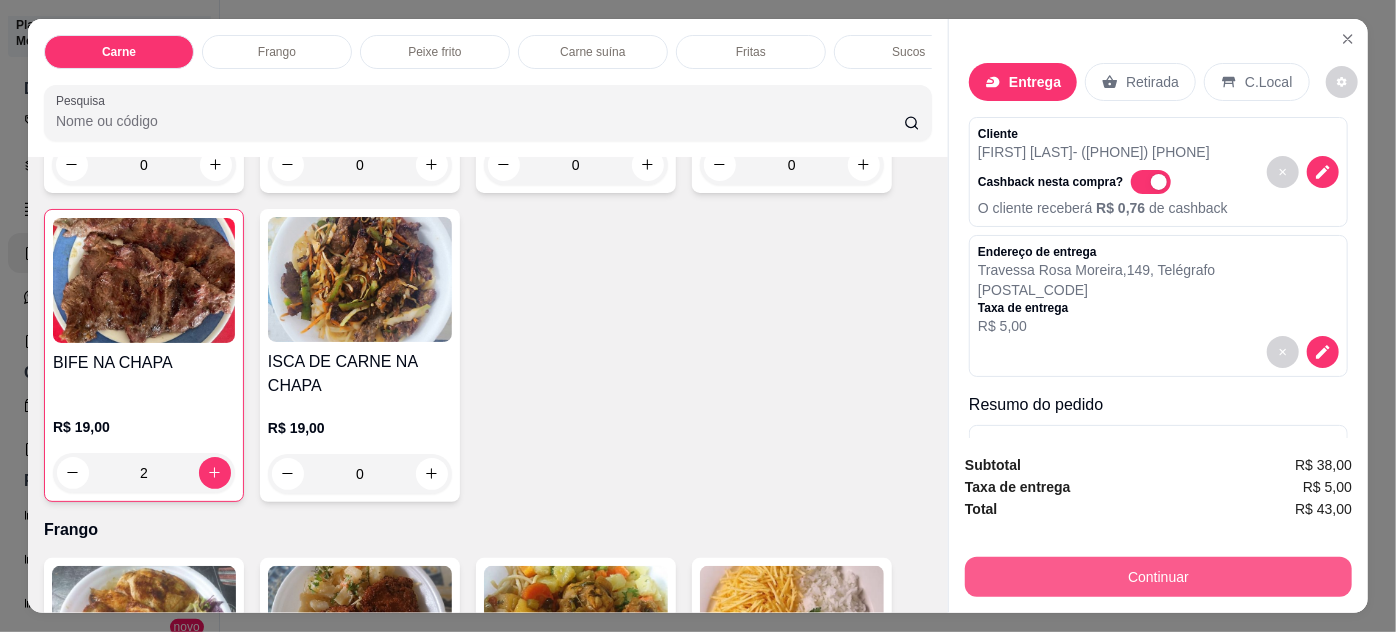 click on "Continuar" at bounding box center [1158, 577] 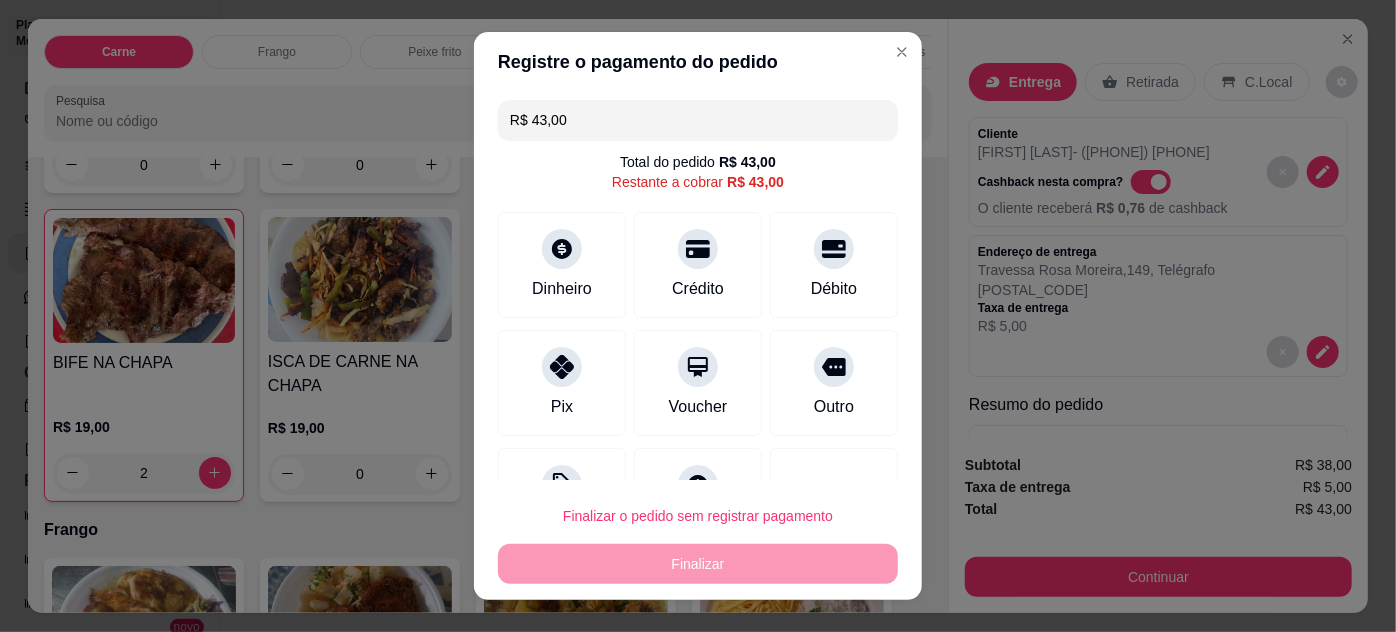 drag, startPoint x: 554, startPoint y: 387, endPoint x: 629, endPoint y: 422, distance: 82.764725 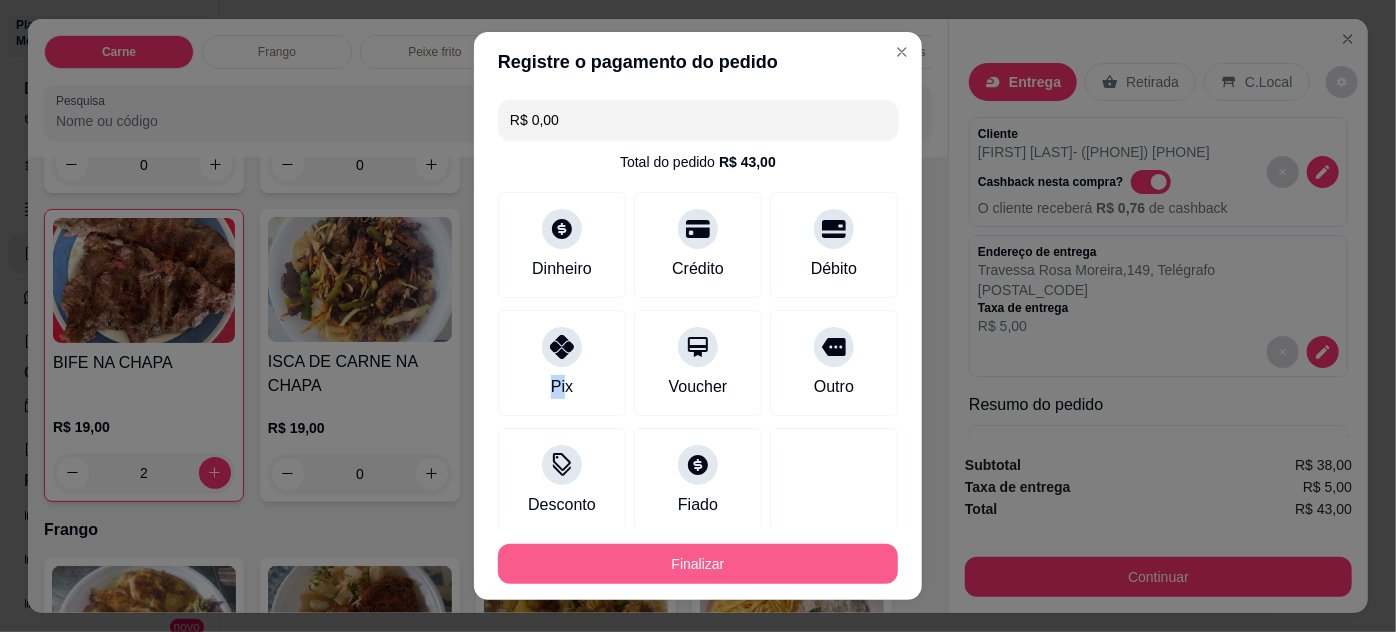 click on "Finalizar" at bounding box center (698, 564) 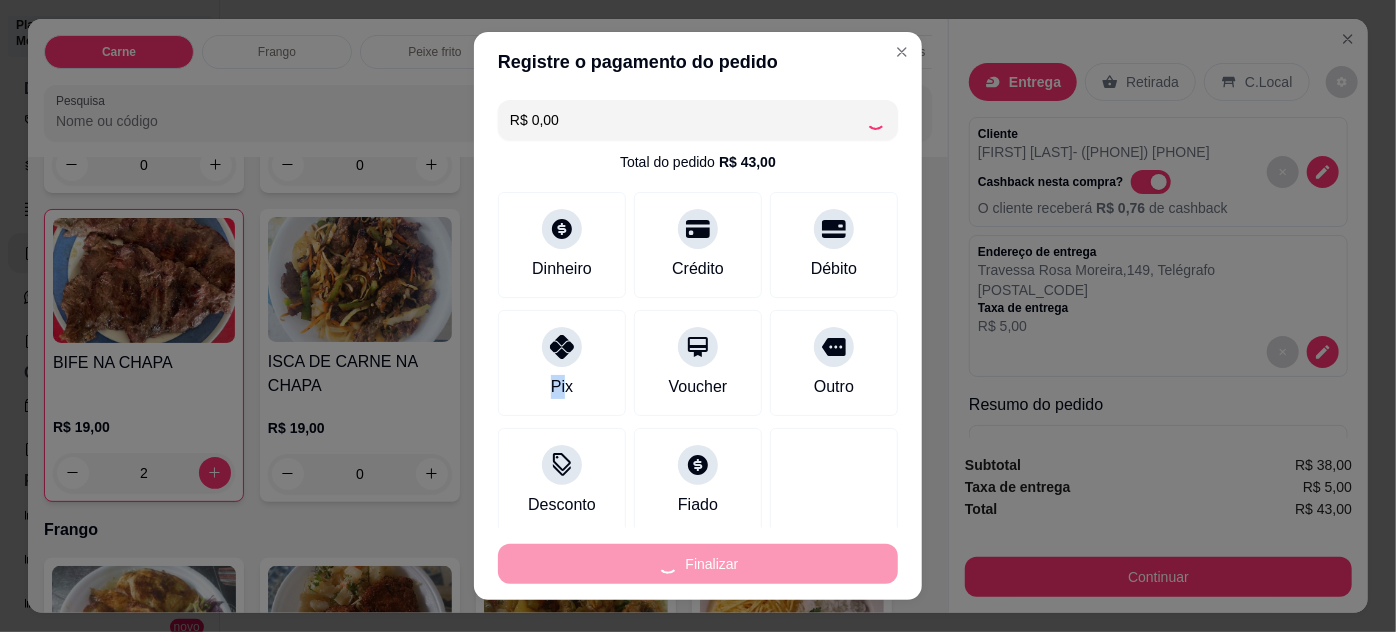 type on "0" 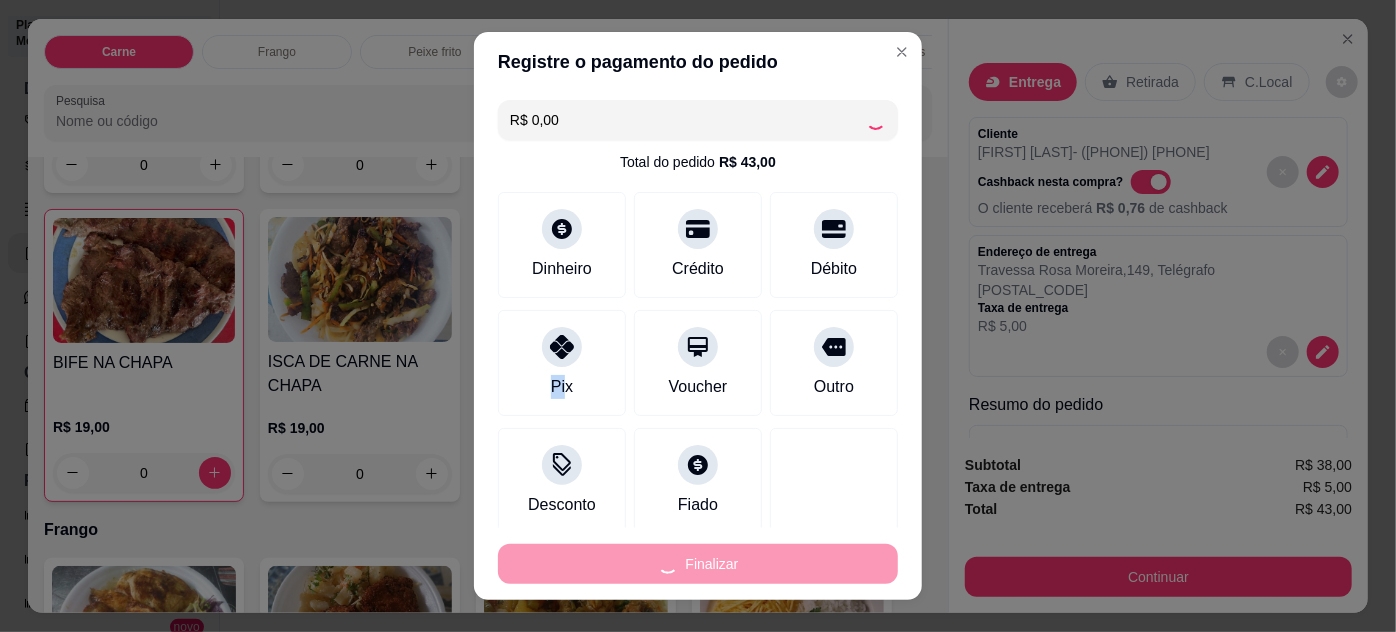 type on "-R$ 43,00" 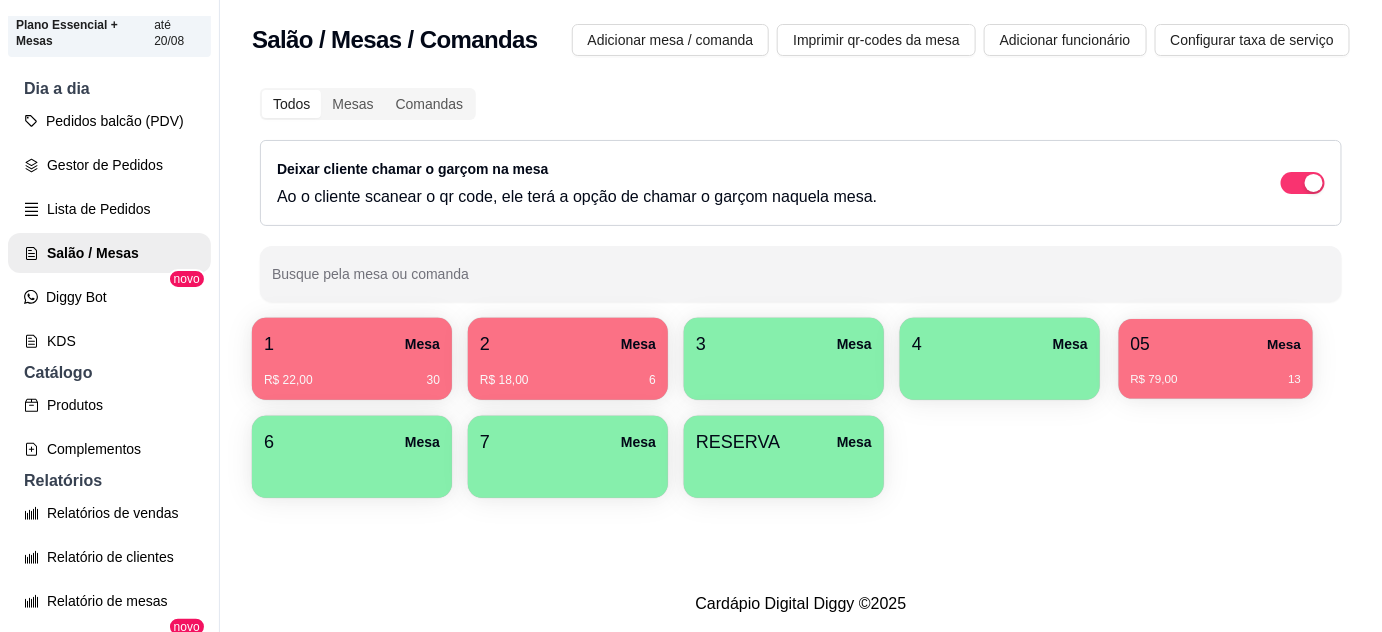 click on "05 Mesa" at bounding box center (1216, 344) 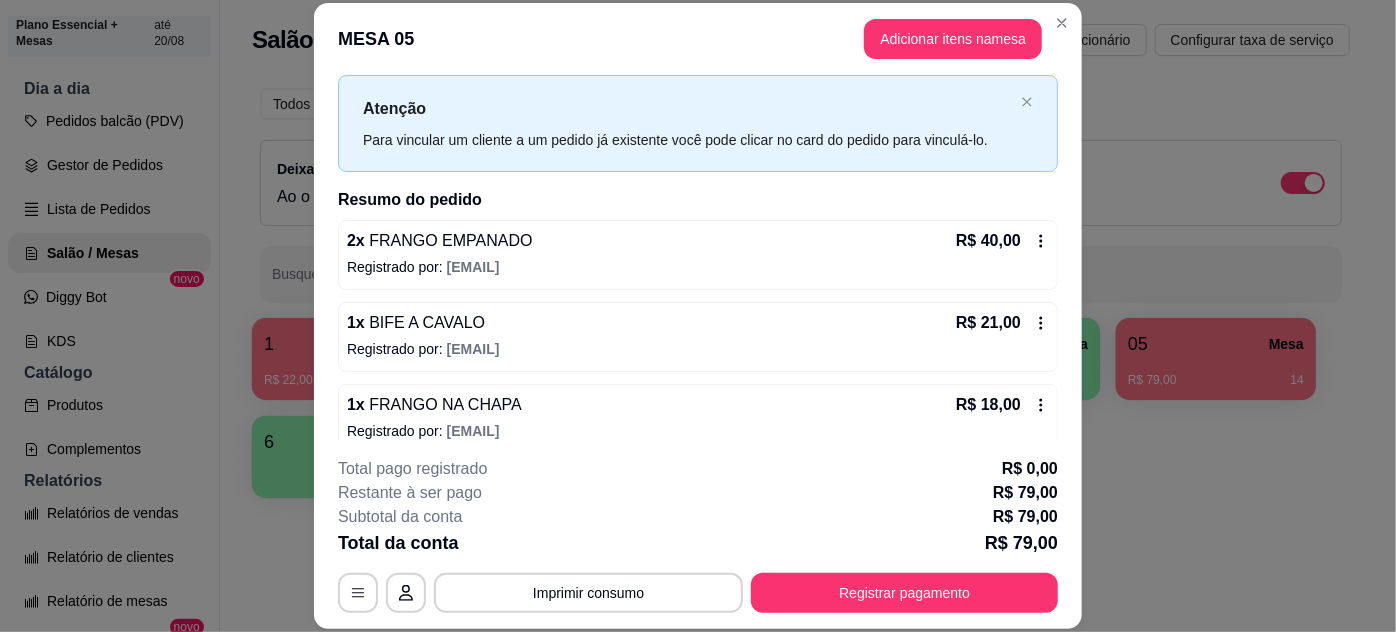 scroll, scrollTop: 63, scrollLeft: 0, axis: vertical 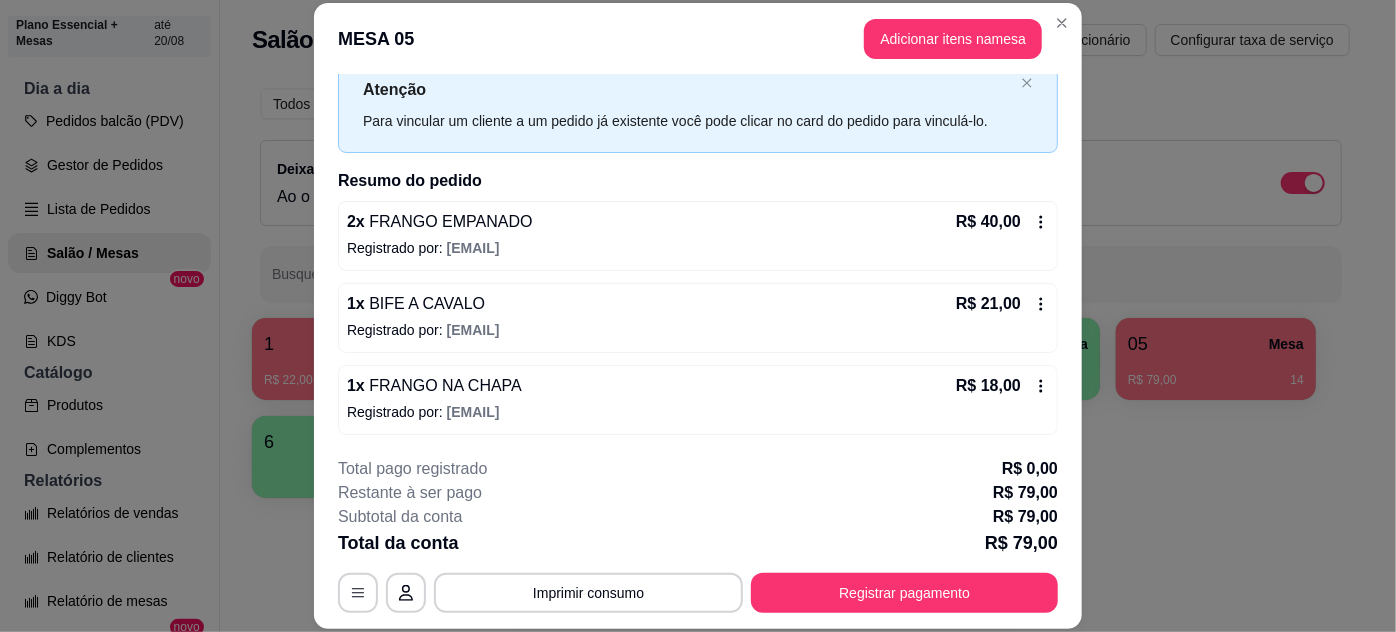 click on "R$ 21,00" at bounding box center [1002, 304] 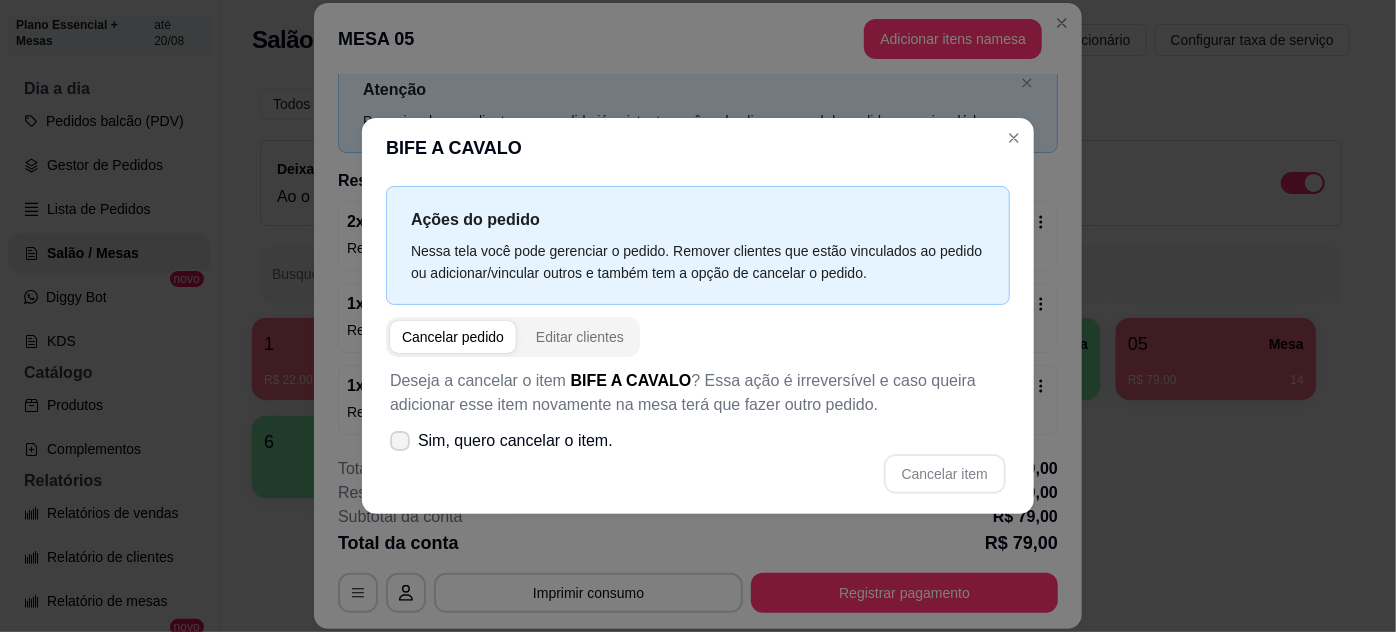 click 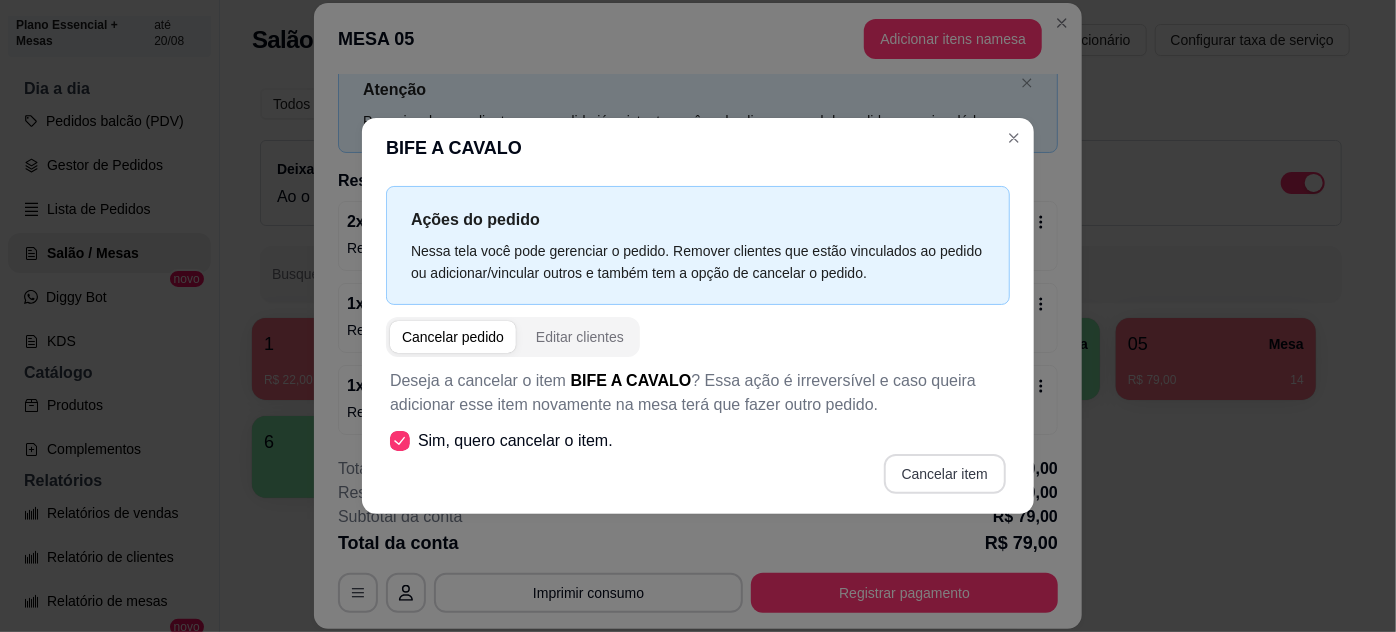 click on "Cancelar item" at bounding box center (945, 474) 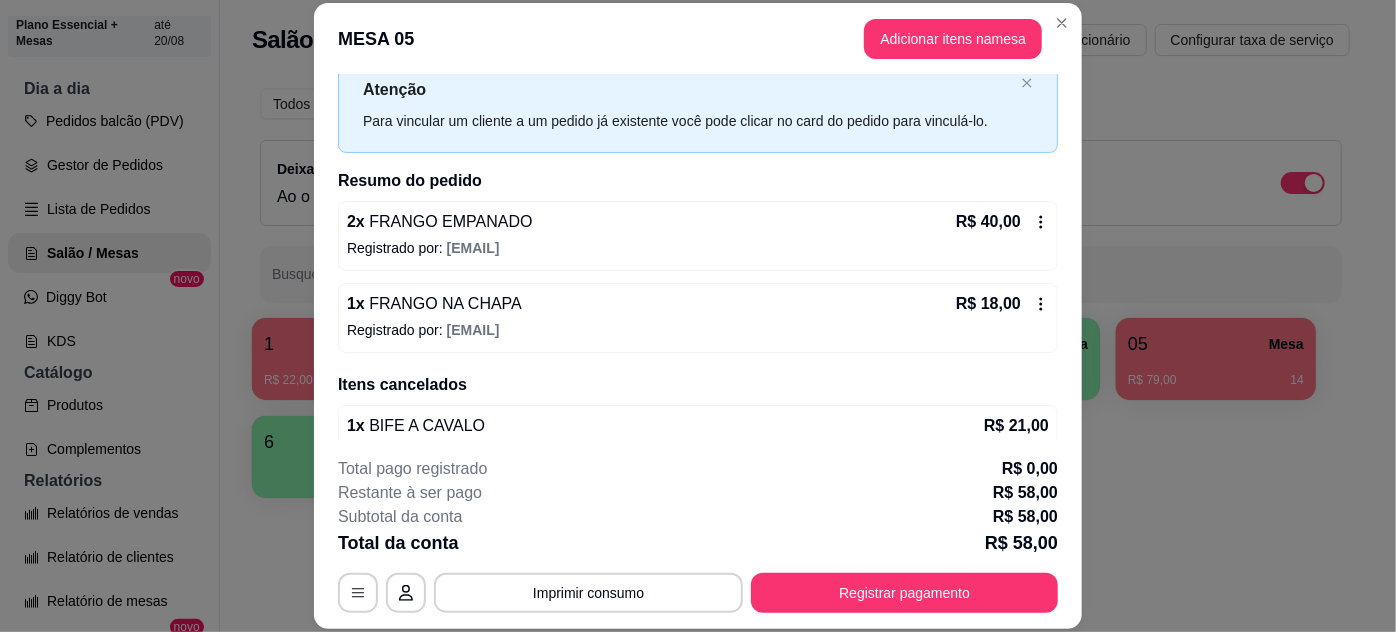 click on "MESA 05 Adicionar itens na  mesa" at bounding box center [698, 39] 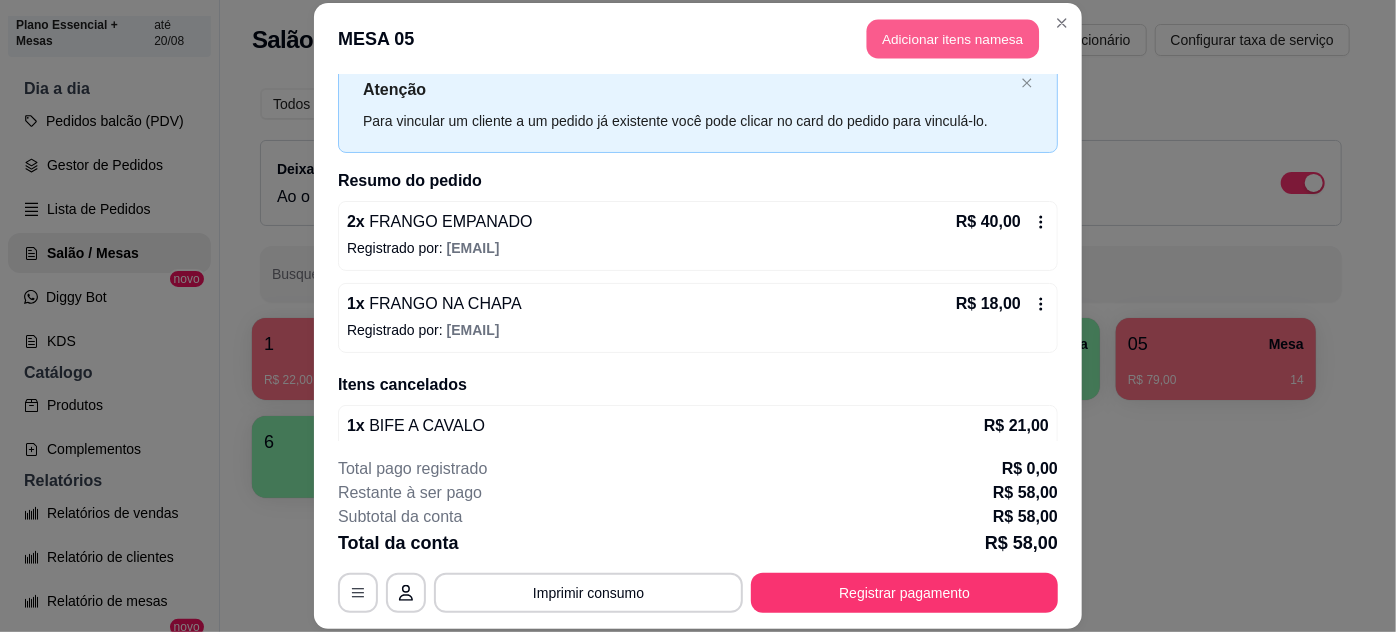click on "Adicionar itens na  mesa" at bounding box center (953, 39) 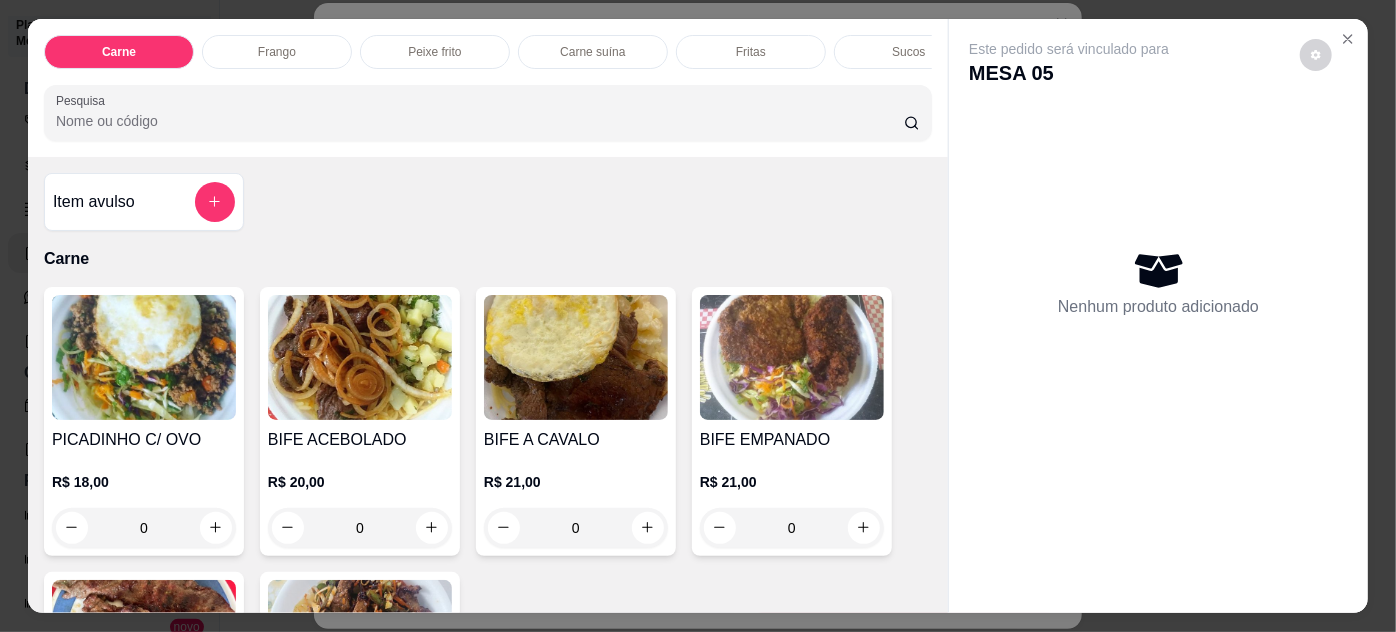 click on "0" at bounding box center (792, 528) 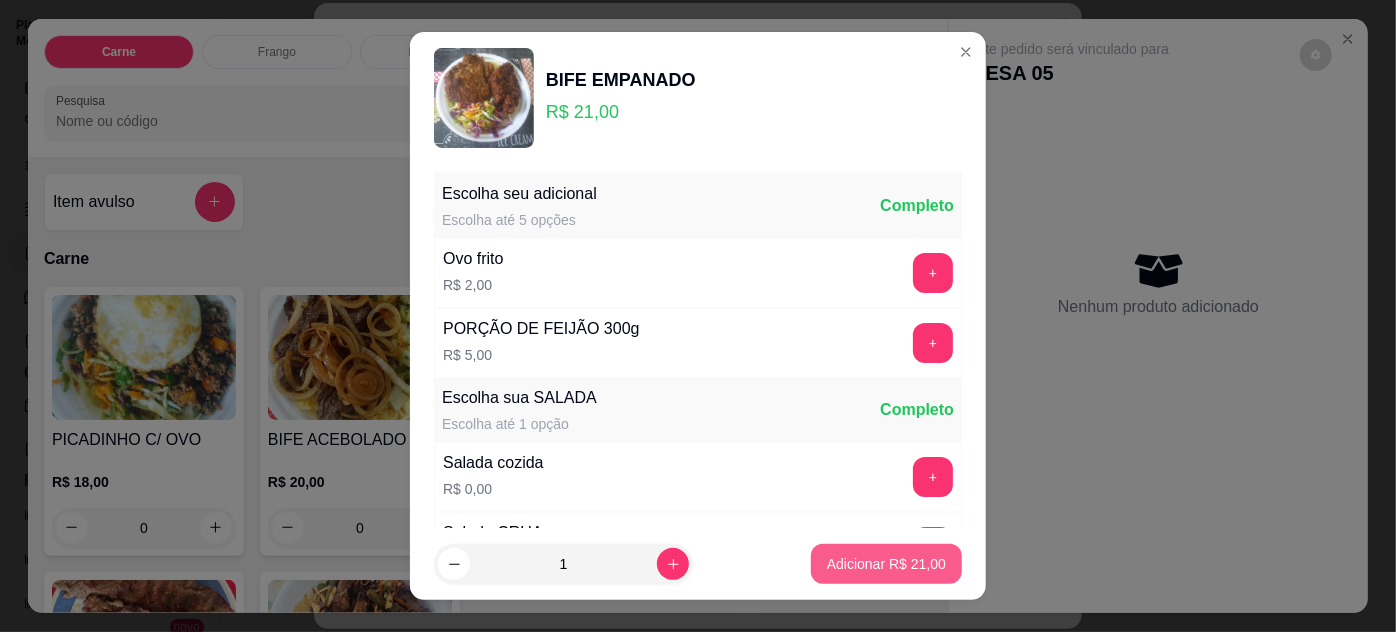 click on "Adicionar   R$ 21,00" at bounding box center (886, 564) 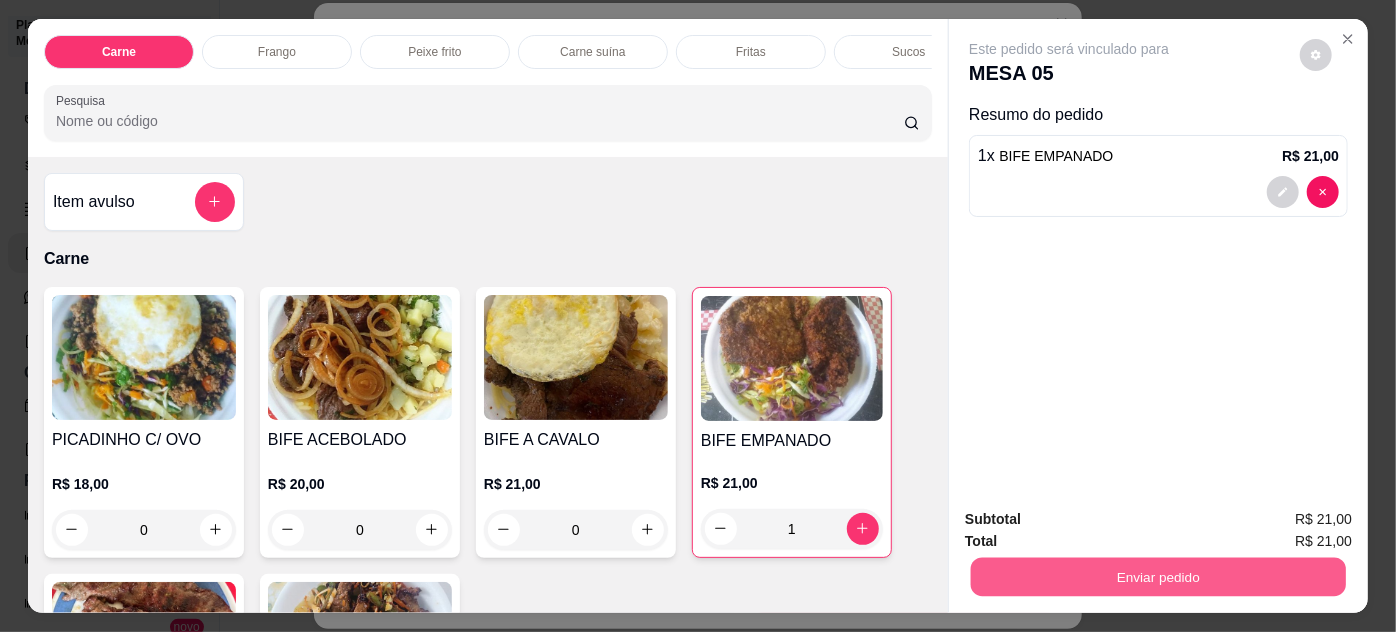 click on "Enviar pedido" at bounding box center [1158, 577] 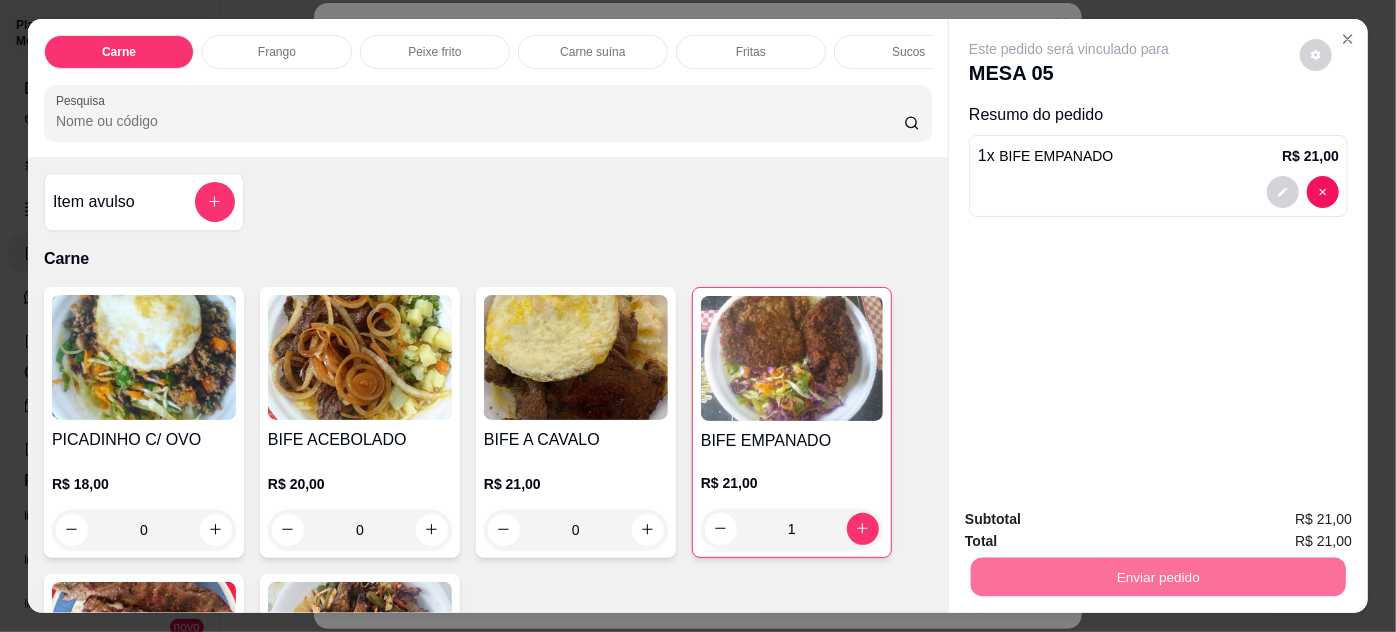 click on "Não registrar e enviar pedido" at bounding box center [1093, 521] 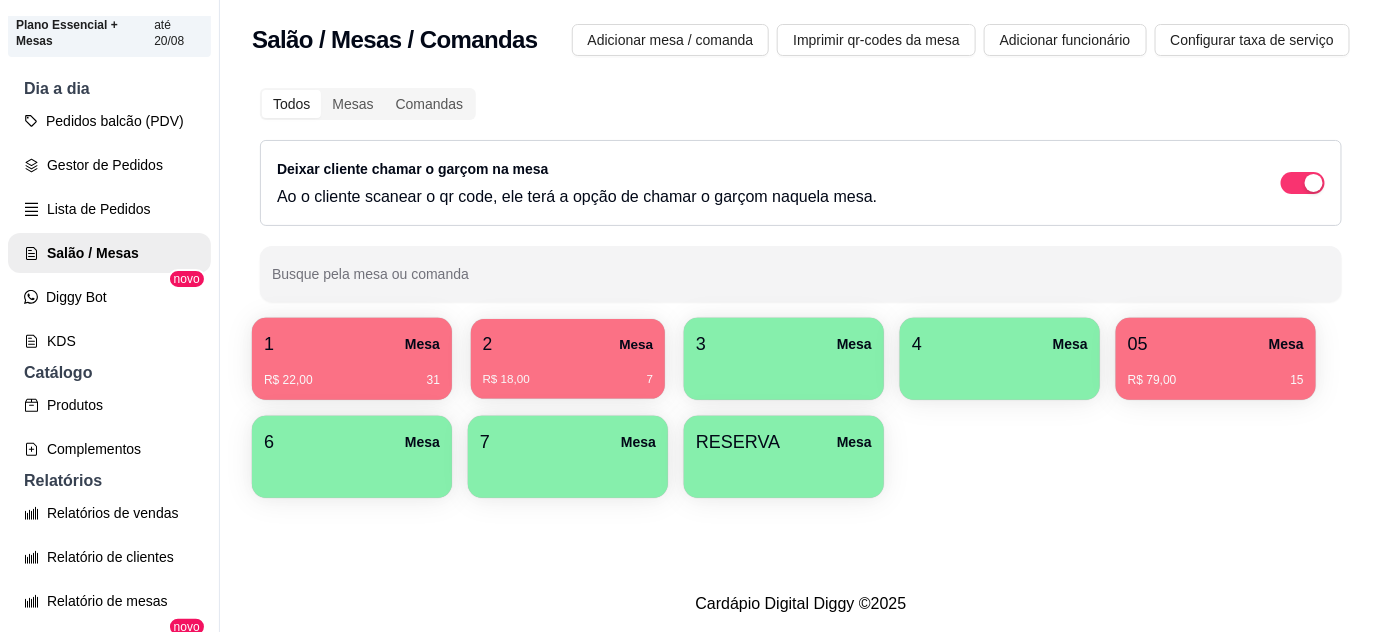 click on "R$ 18,00 [NUMBER]" at bounding box center (568, 380) 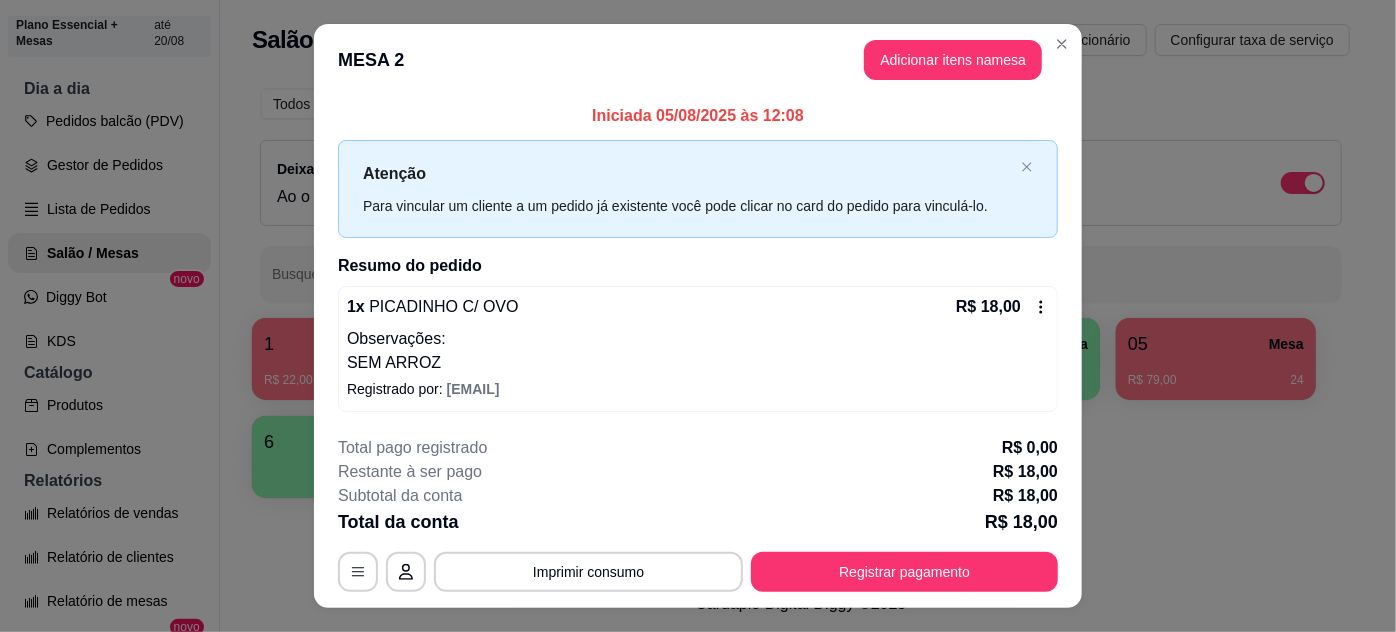 click on "Resumo do pedido" at bounding box center [698, 266] 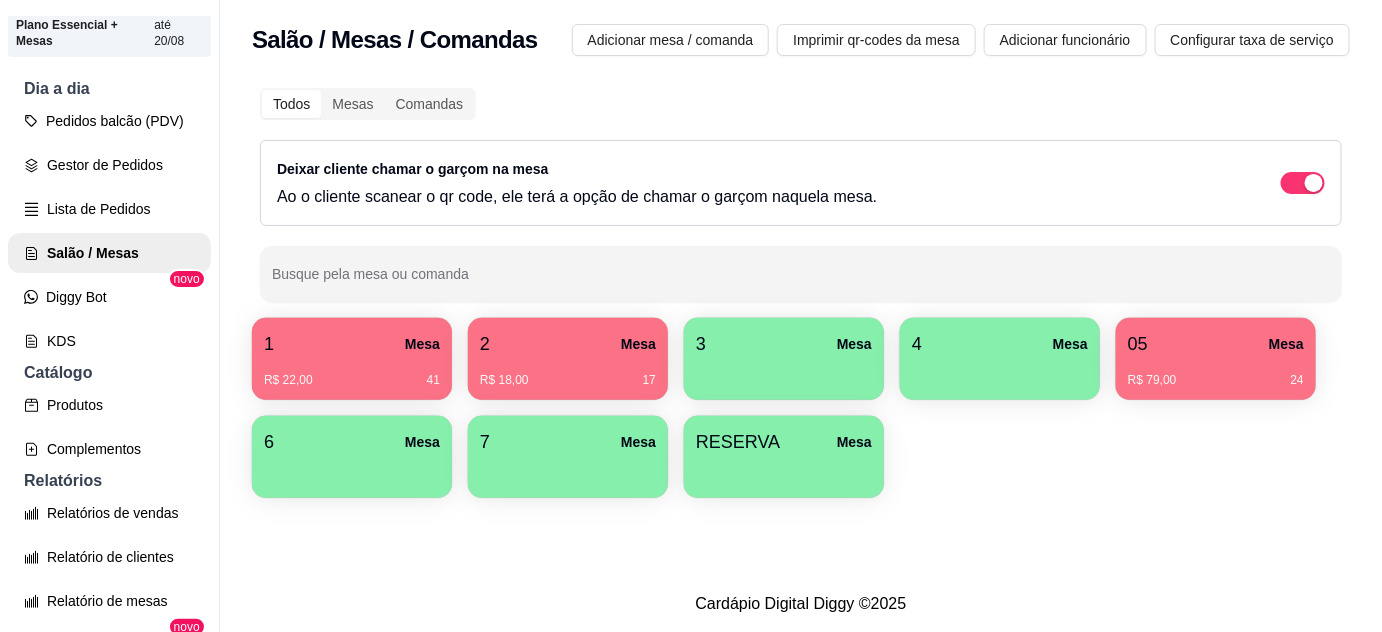 click on "R$ 22,00 41" at bounding box center [352, 373] 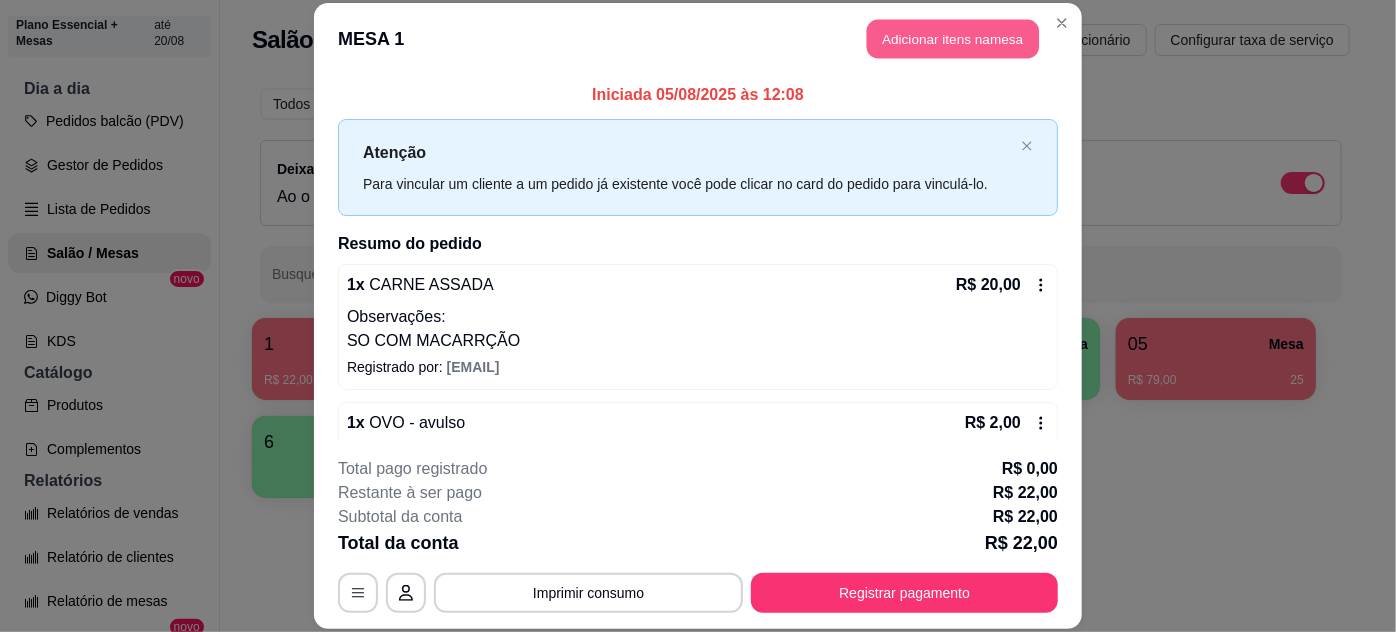 click on "Adicionar itens na  mesa" at bounding box center [953, 39] 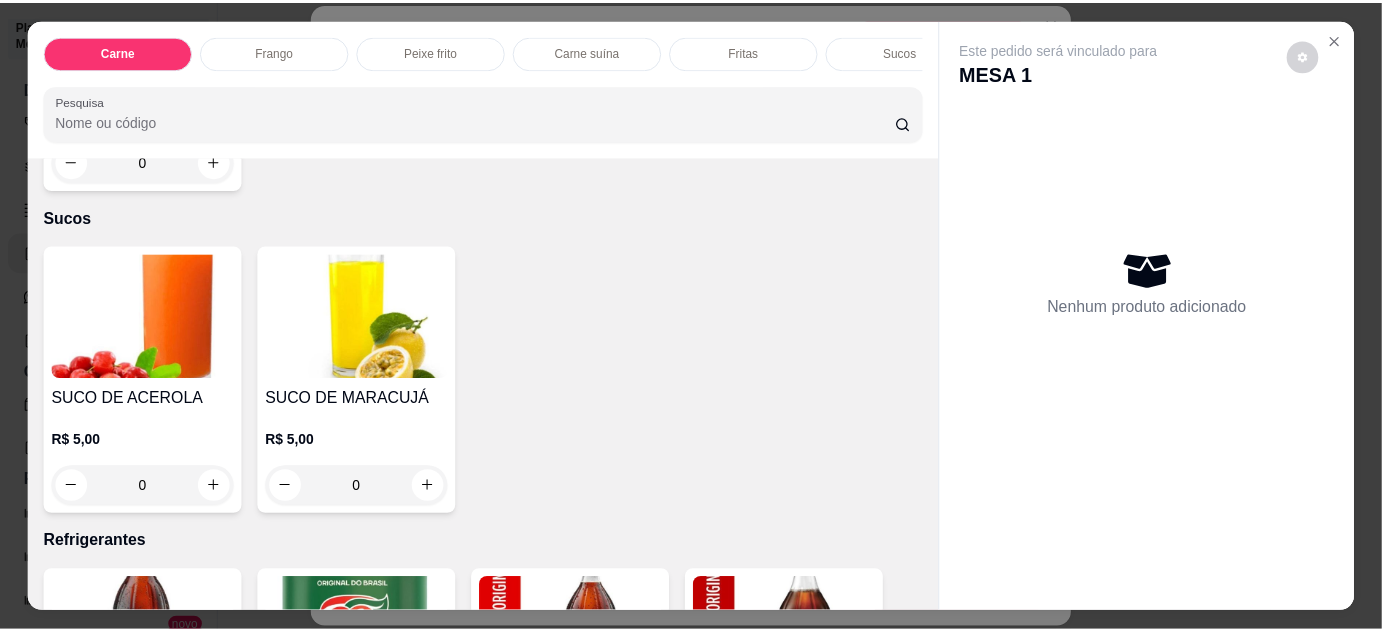 scroll, scrollTop: 2279, scrollLeft: 0, axis: vertical 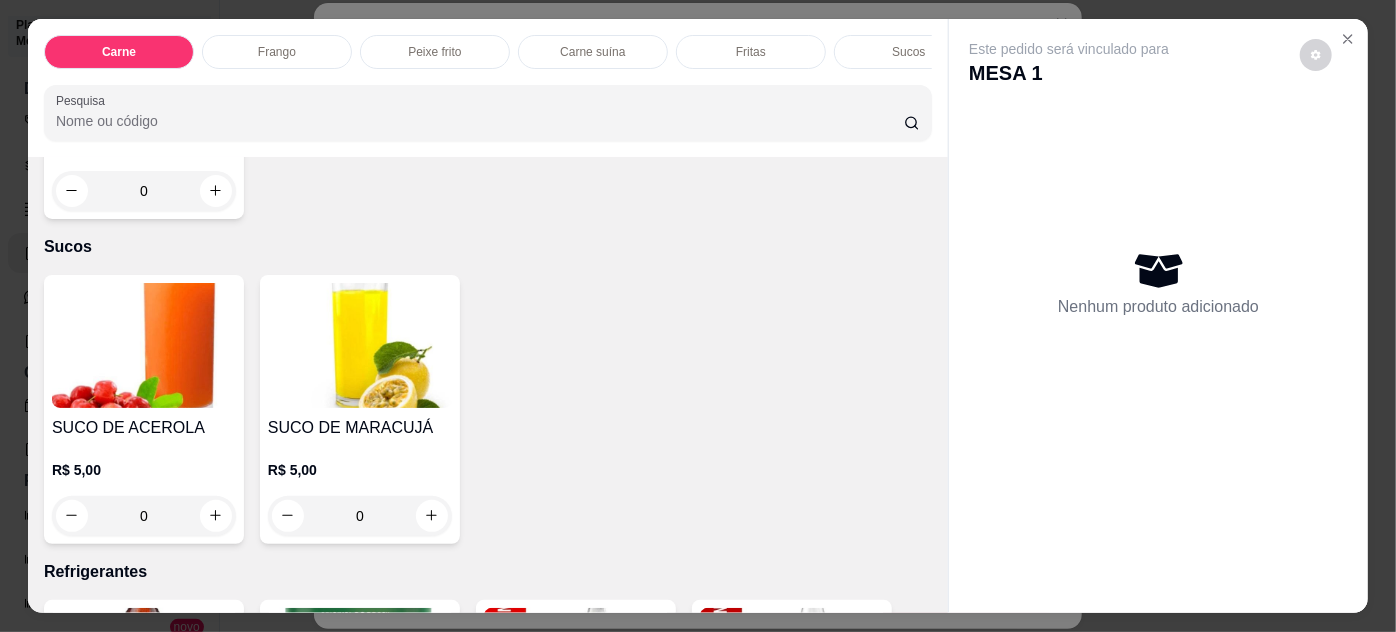 click on "0" at bounding box center (144, 516) 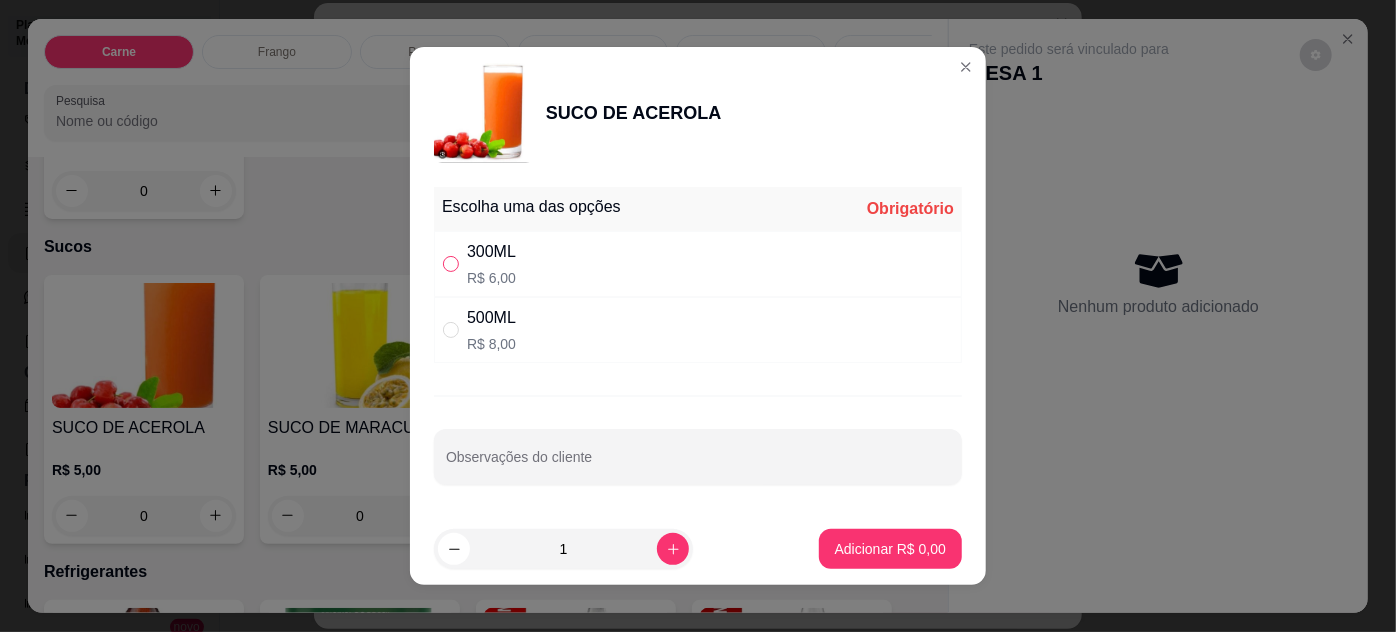 click at bounding box center (451, 264) 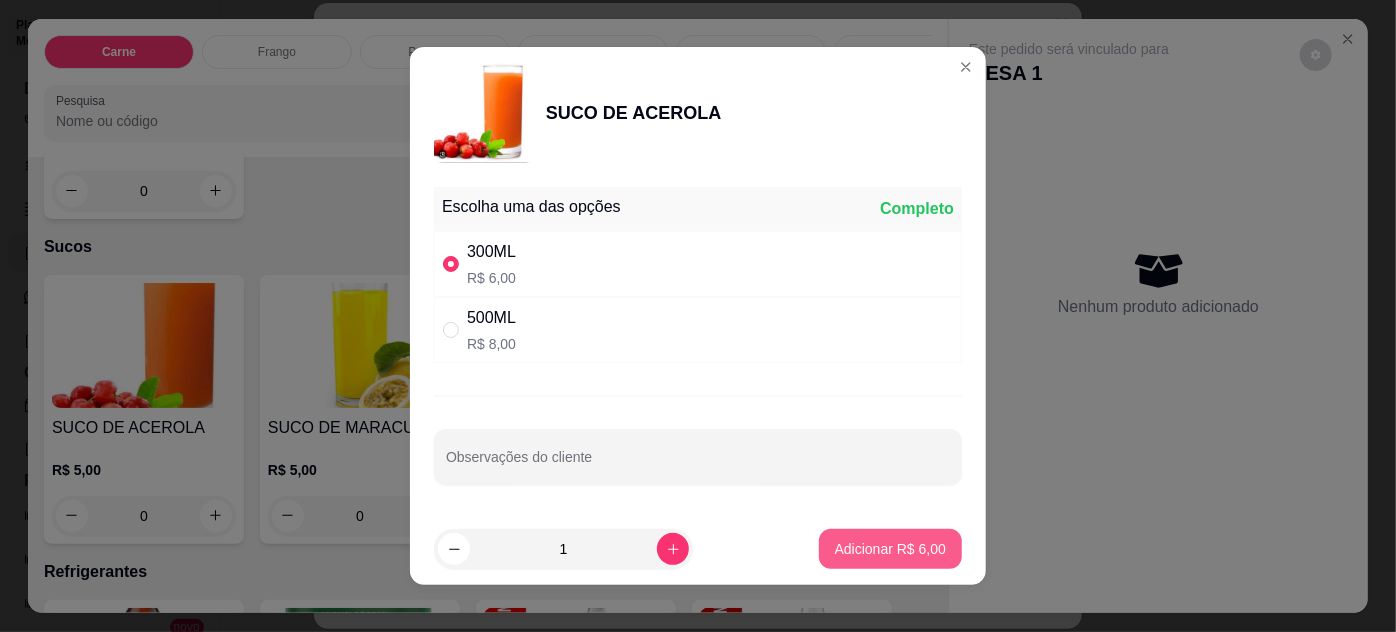click on "Adicionar   R$ 6,00" at bounding box center [890, 549] 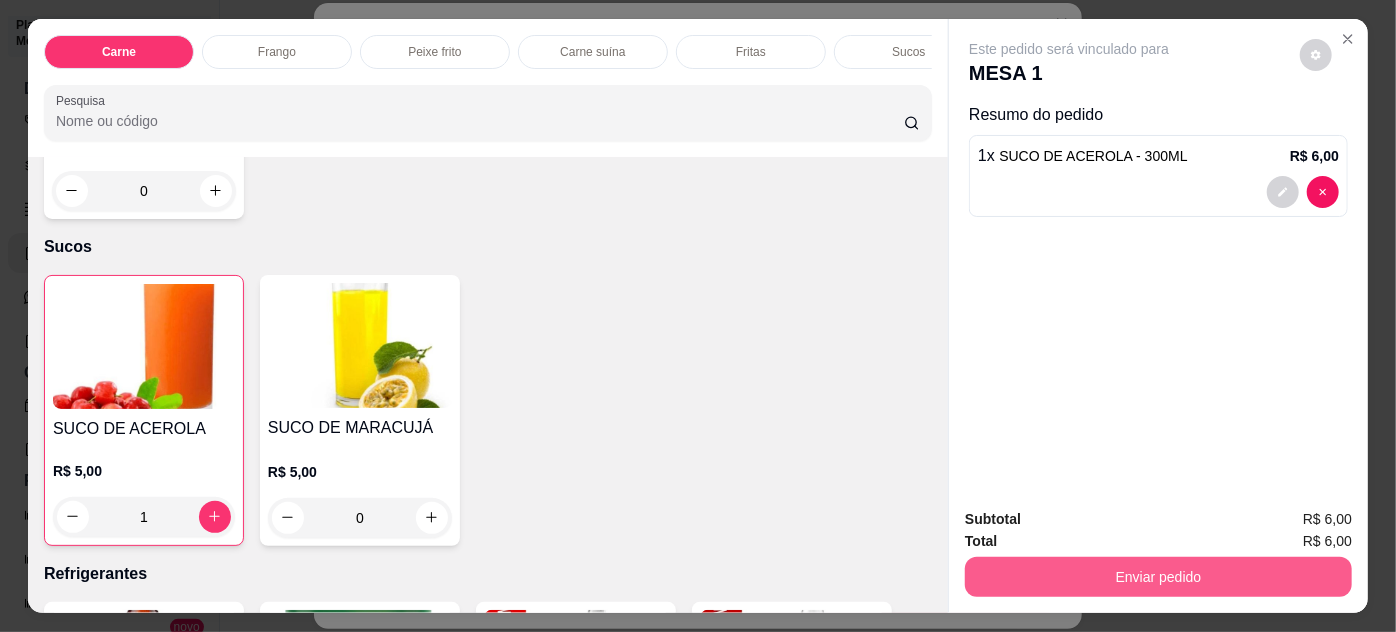 click on "Enviar pedido" at bounding box center [1158, 577] 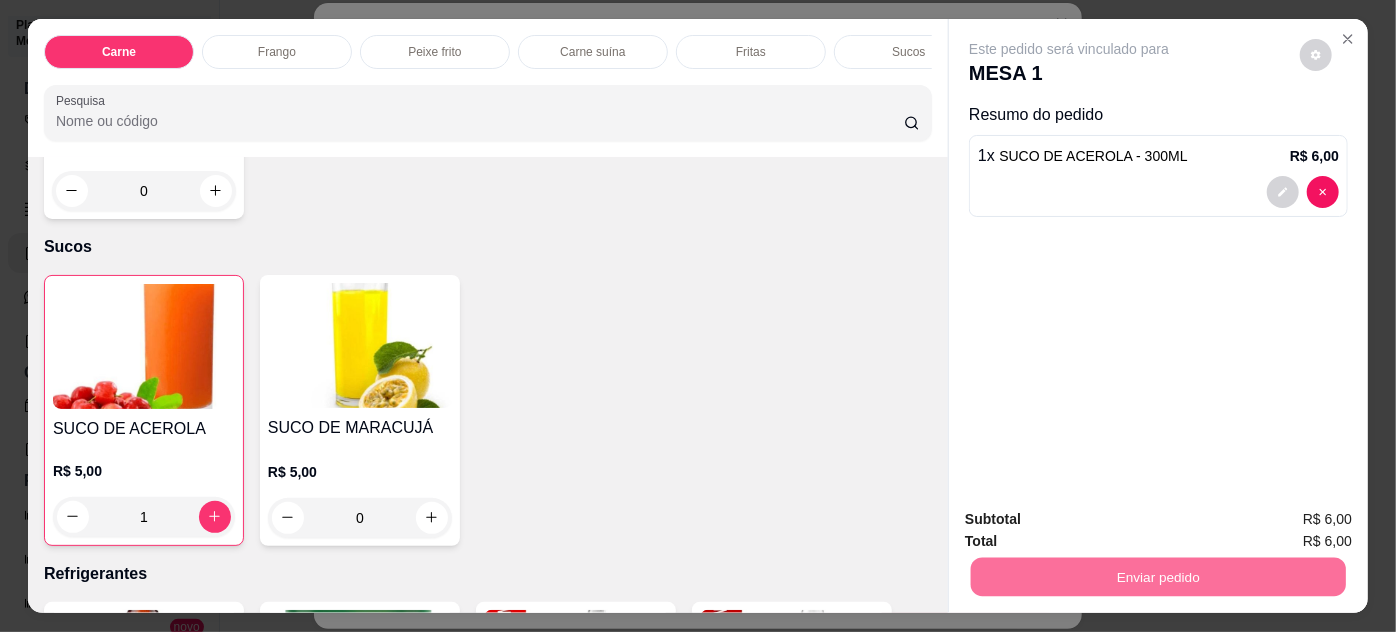 click on "Não registrar e enviar pedido" at bounding box center (1093, 520) 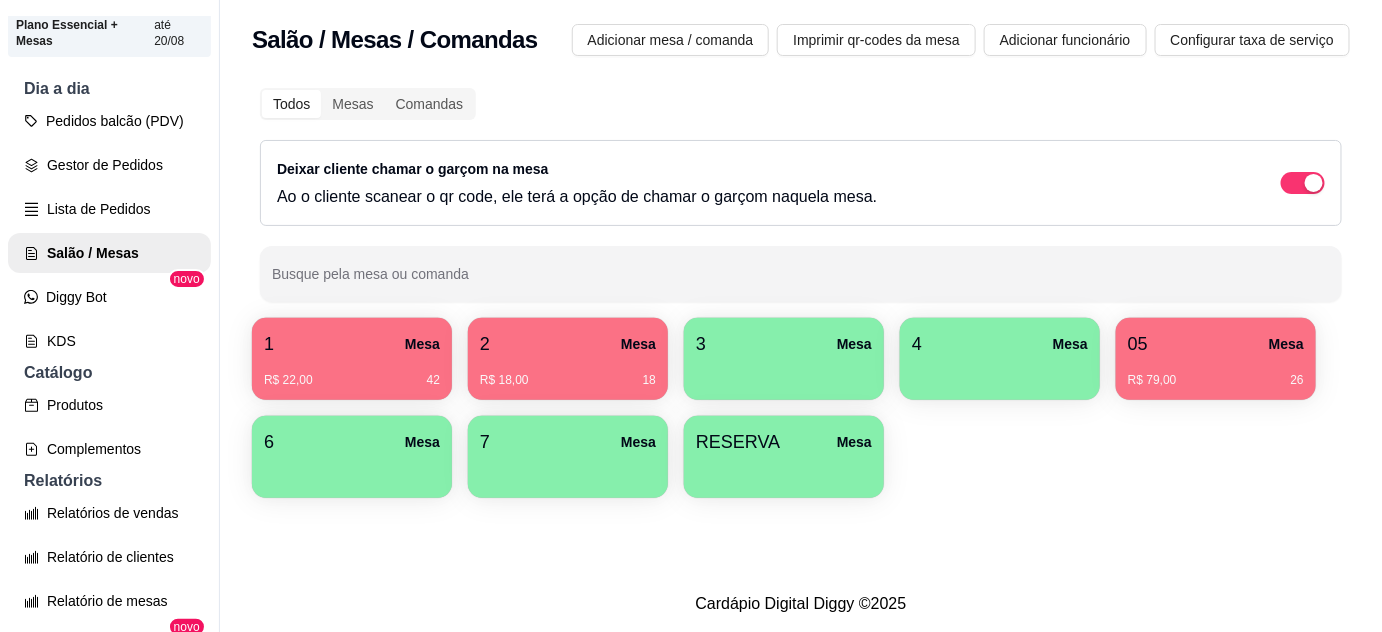 click on "Todos Mesas Comandas Deixar cliente chamar o garçom na mesa Ao o cliente scanear o qr code, ele terá a opção de chamar o garçom naquela mesa. Busque pela mesa ou comanda" at bounding box center (801, 195) 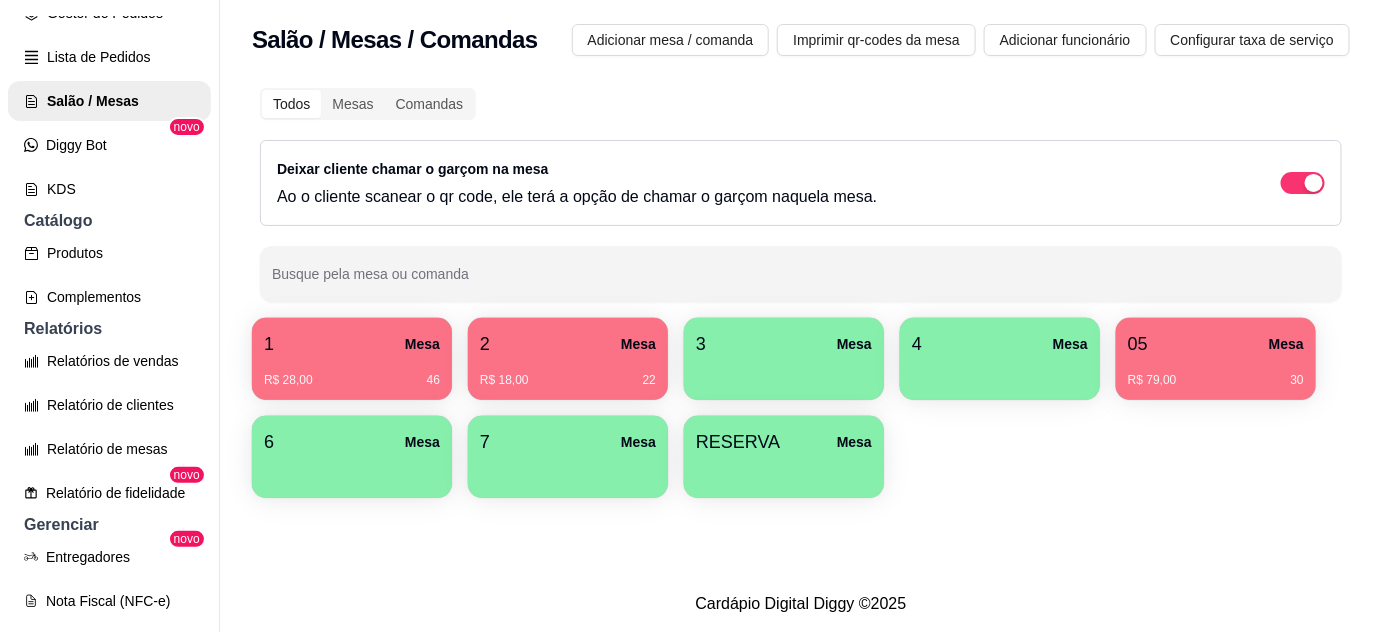 scroll, scrollTop: 363, scrollLeft: 0, axis: vertical 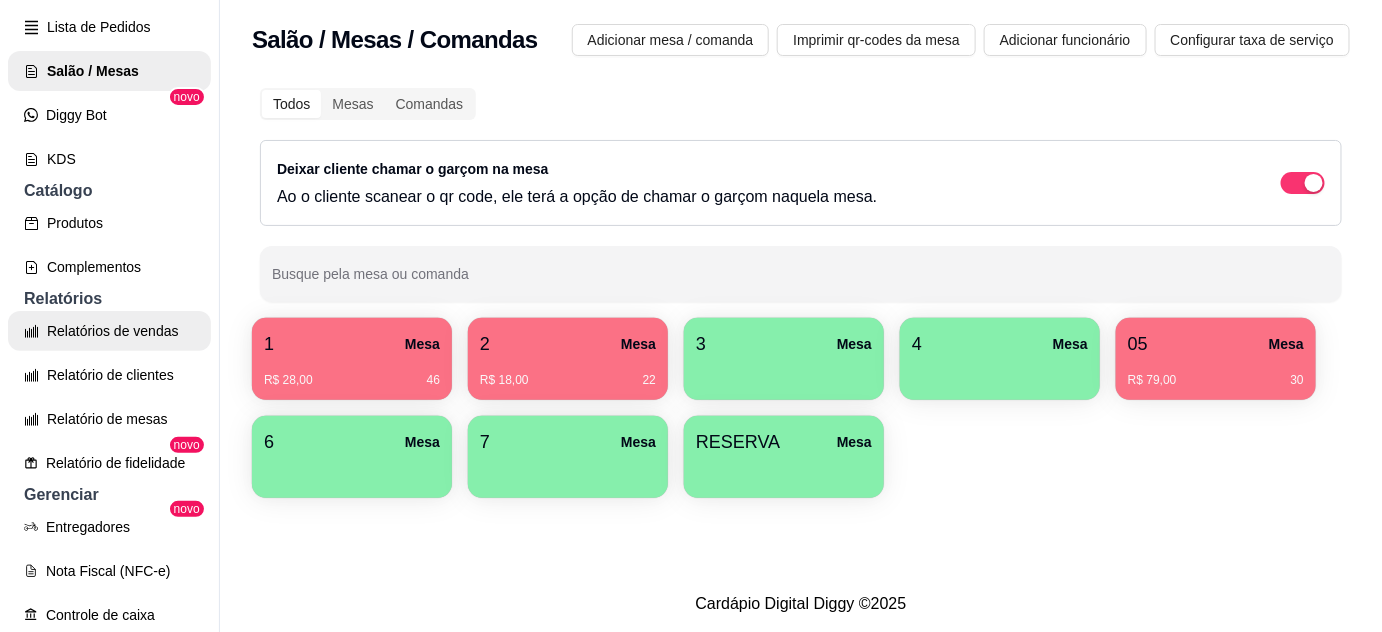 click on "Relatórios de vendas" at bounding box center (109, 331) 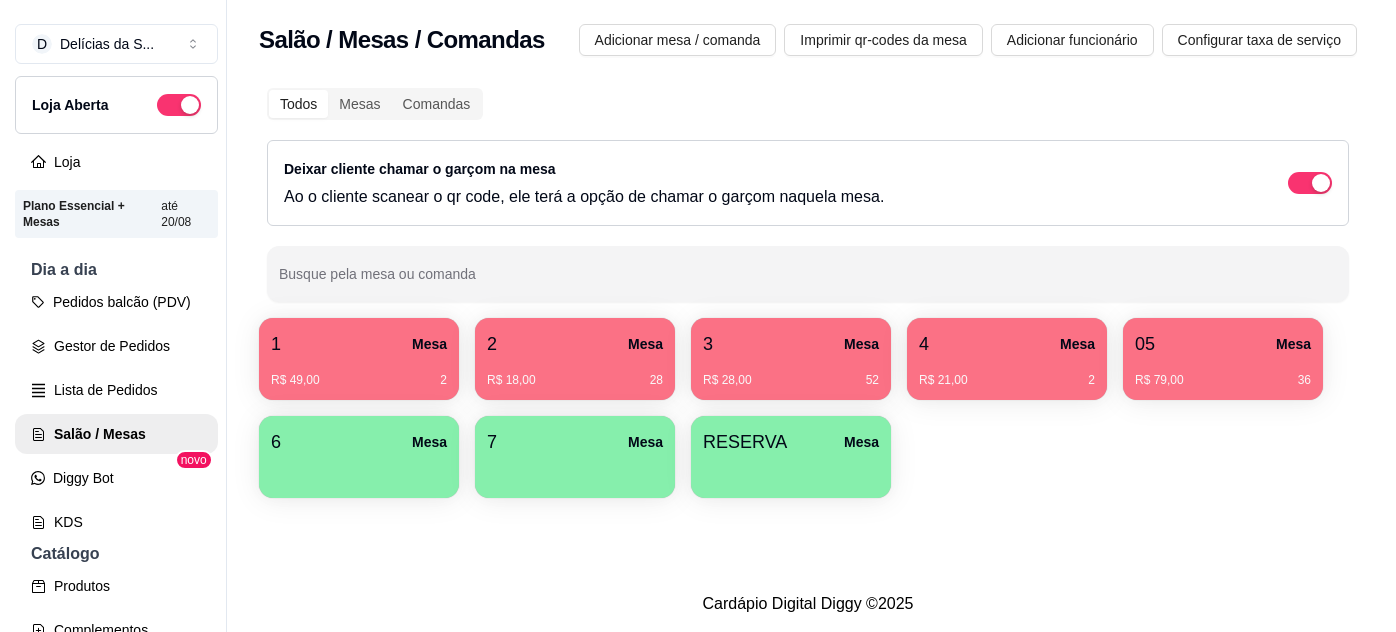 scroll, scrollTop: 0, scrollLeft: 0, axis: both 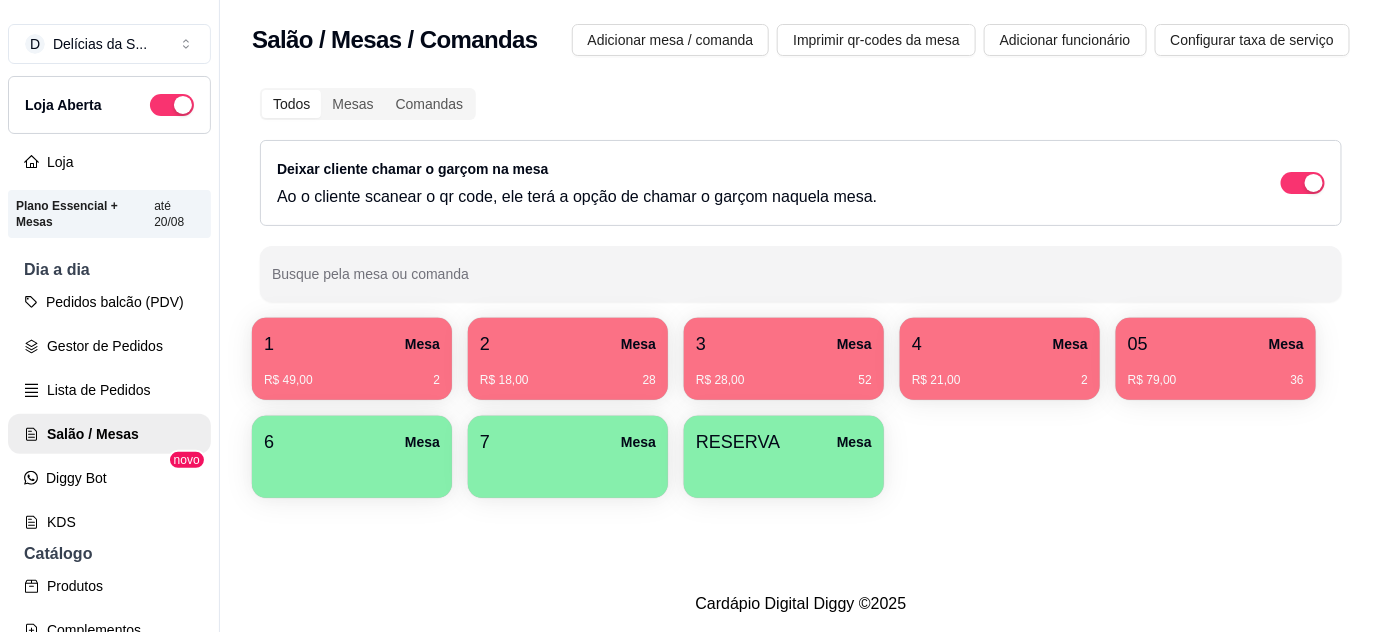 click on "05 Mesa" at bounding box center [1216, 344] 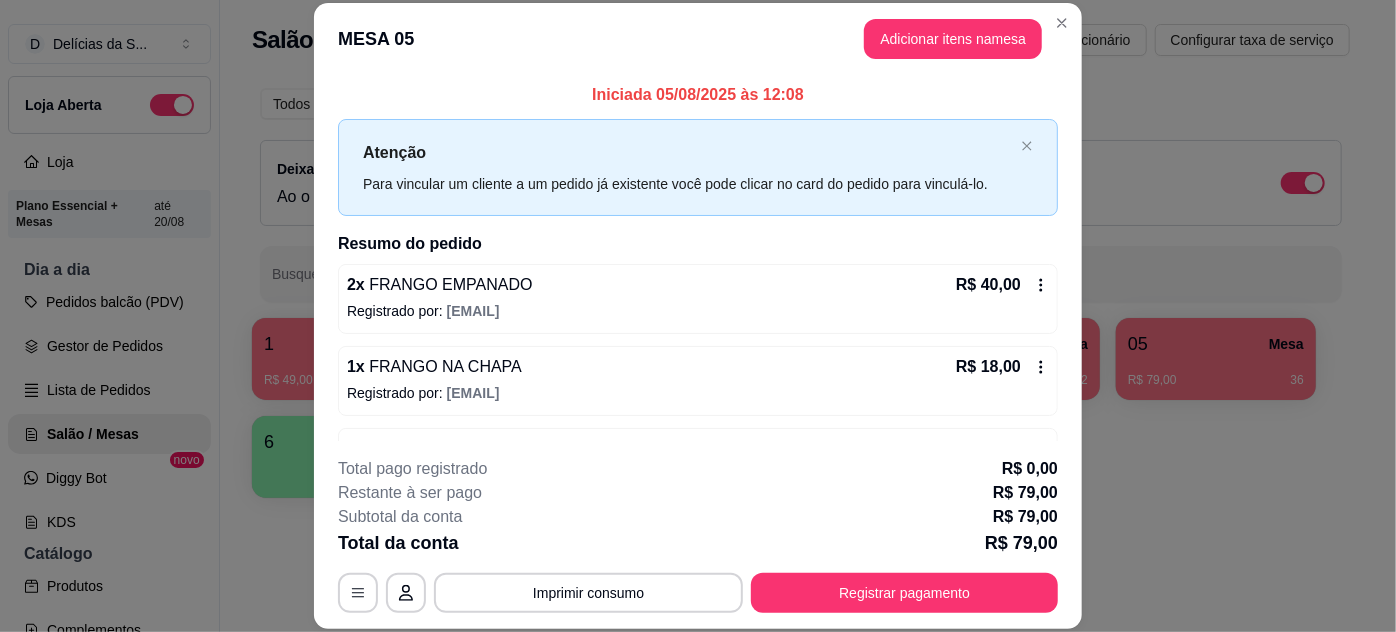 scroll, scrollTop: 176, scrollLeft: 0, axis: vertical 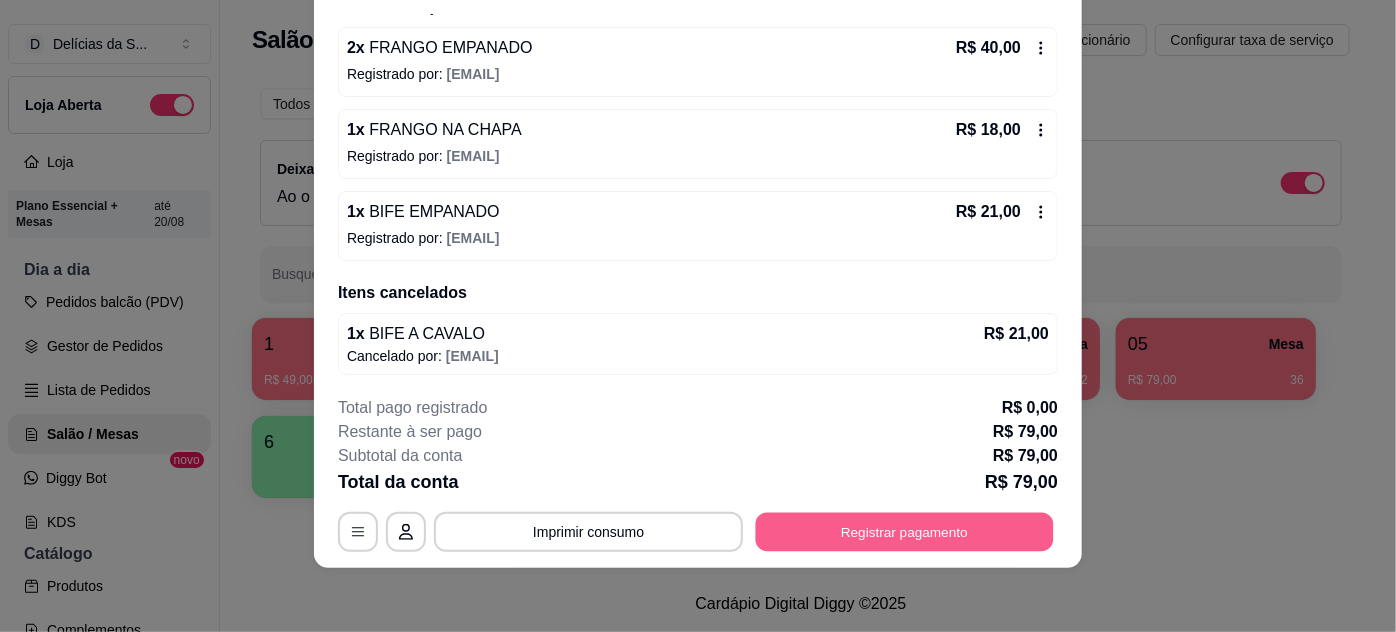 click on "Registrar pagamento" at bounding box center [905, 531] 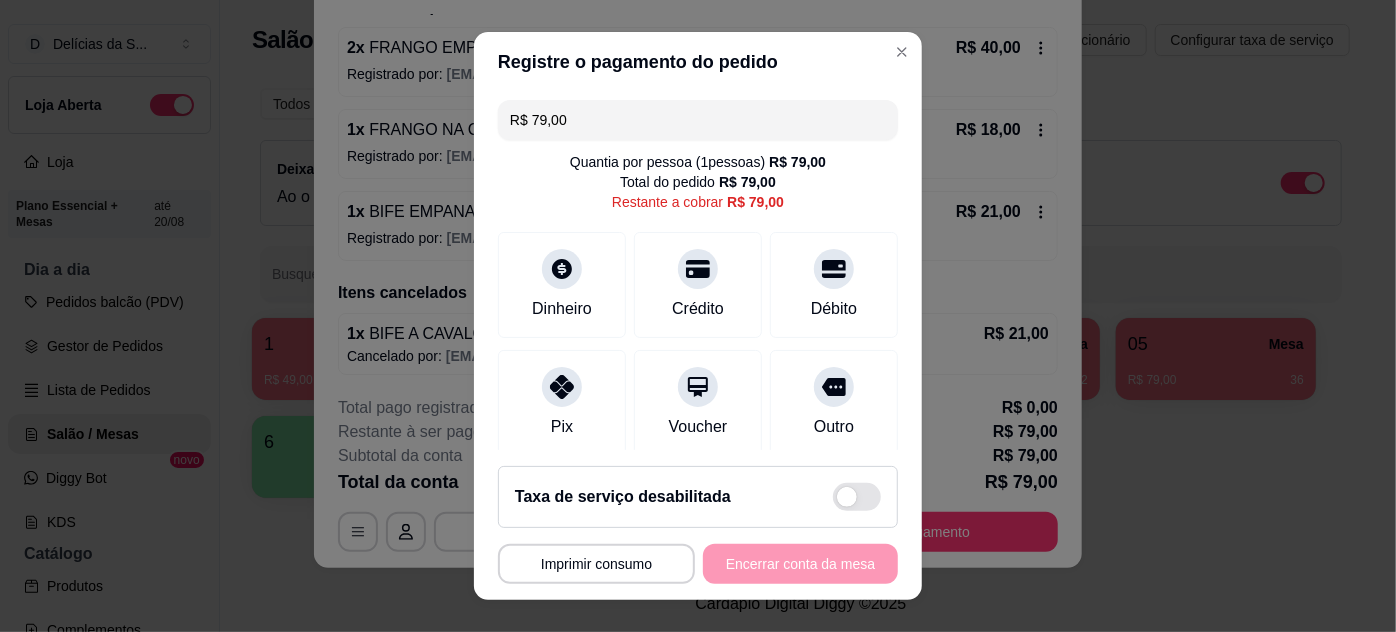 click on "R$ 79,00" at bounding box center [698, 120] 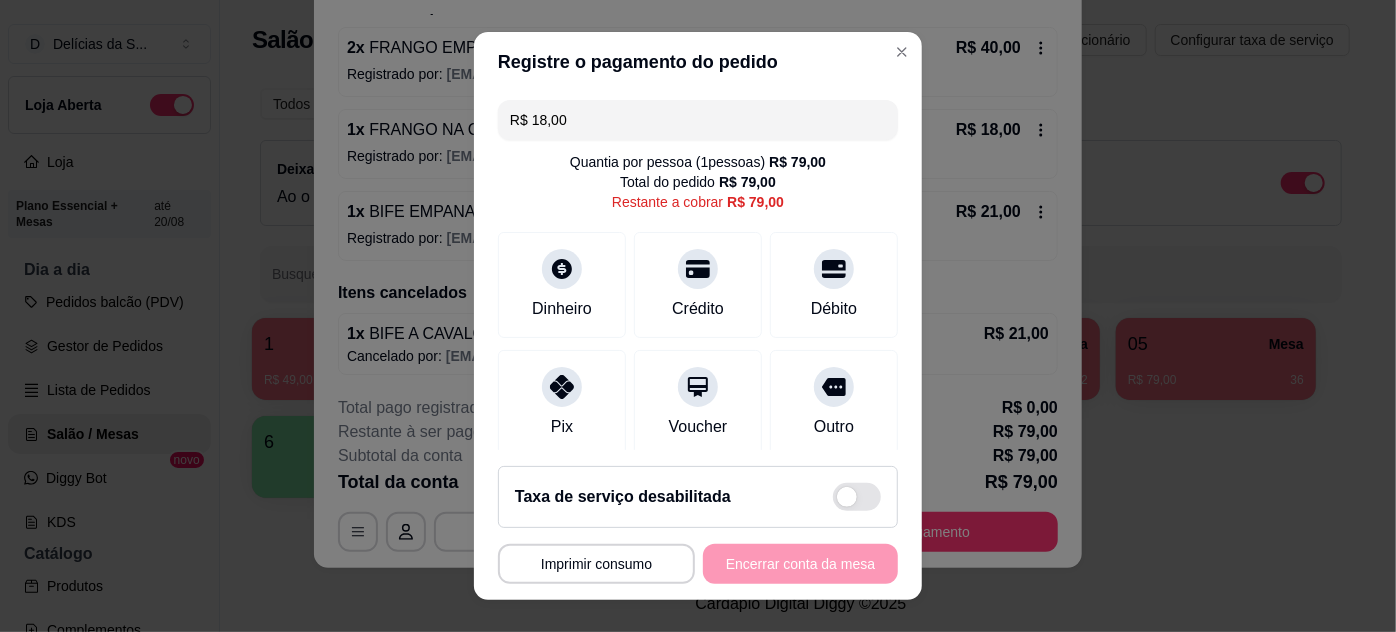 type on "R$ 18,00" 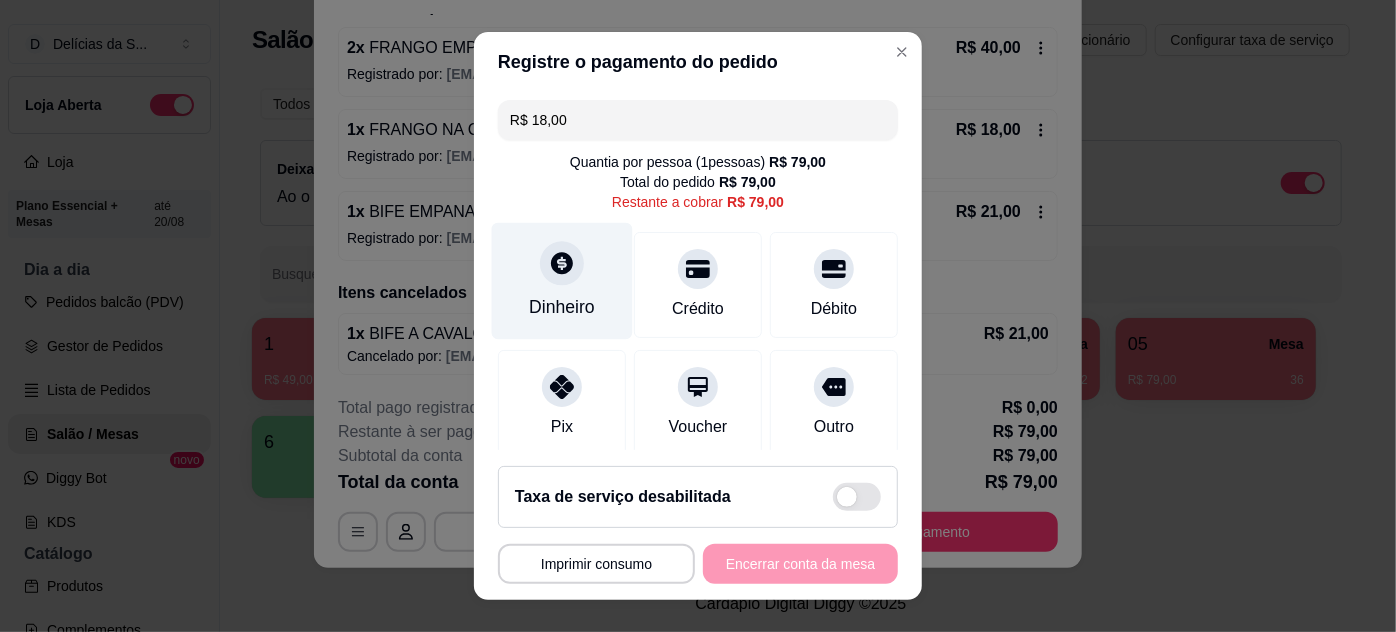 click on "Dinheiro" at bounding box center [562, 280] 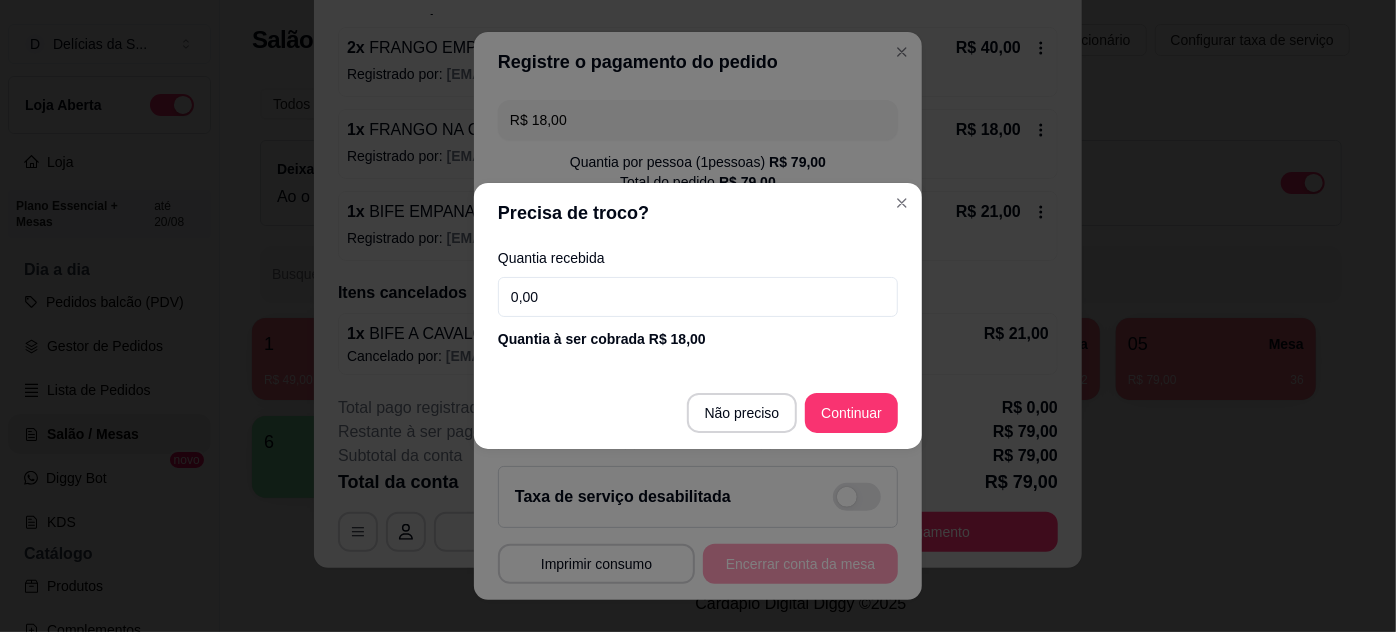 click on "0,00" at bounding box center (698, 297) 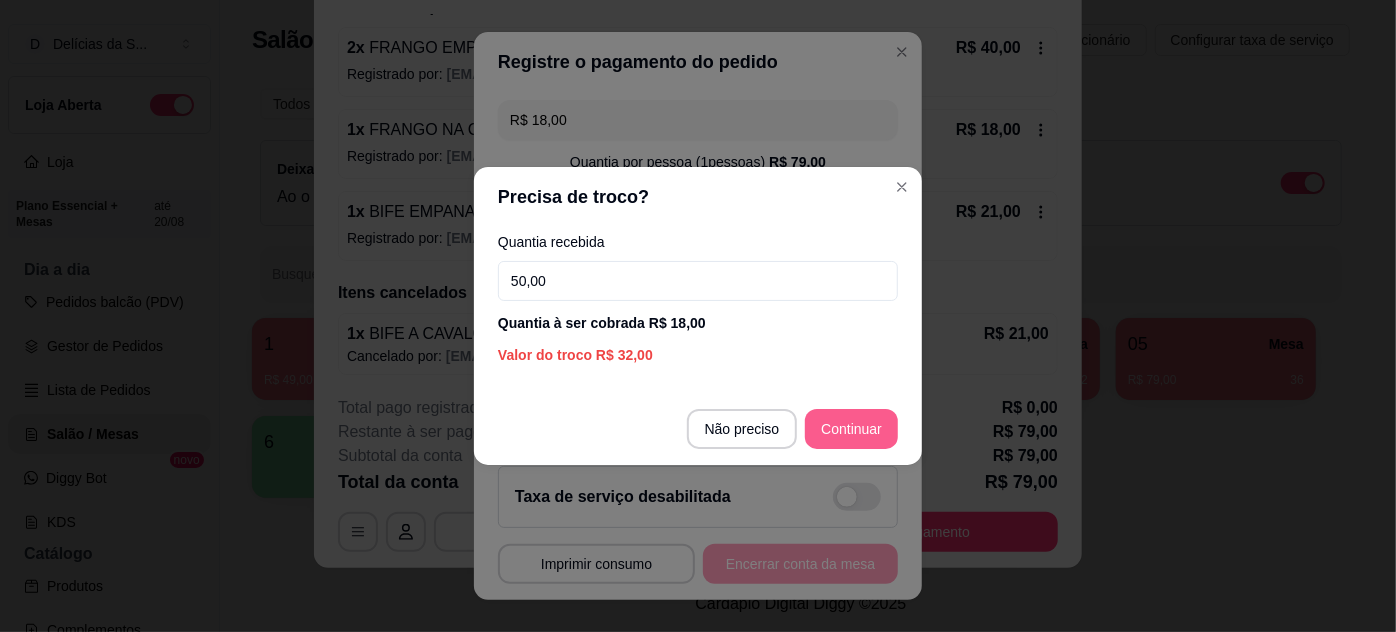 type on "50,00" 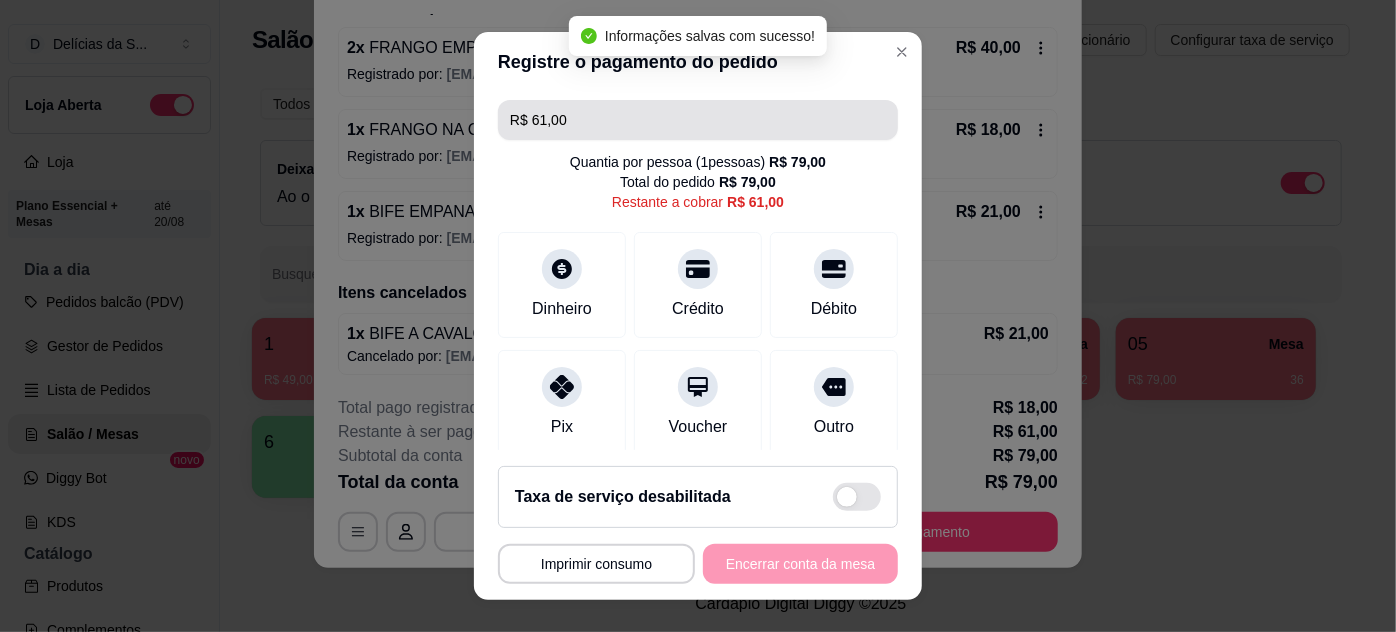 click on "R$ 61,00" at bounding box center [698, 120] 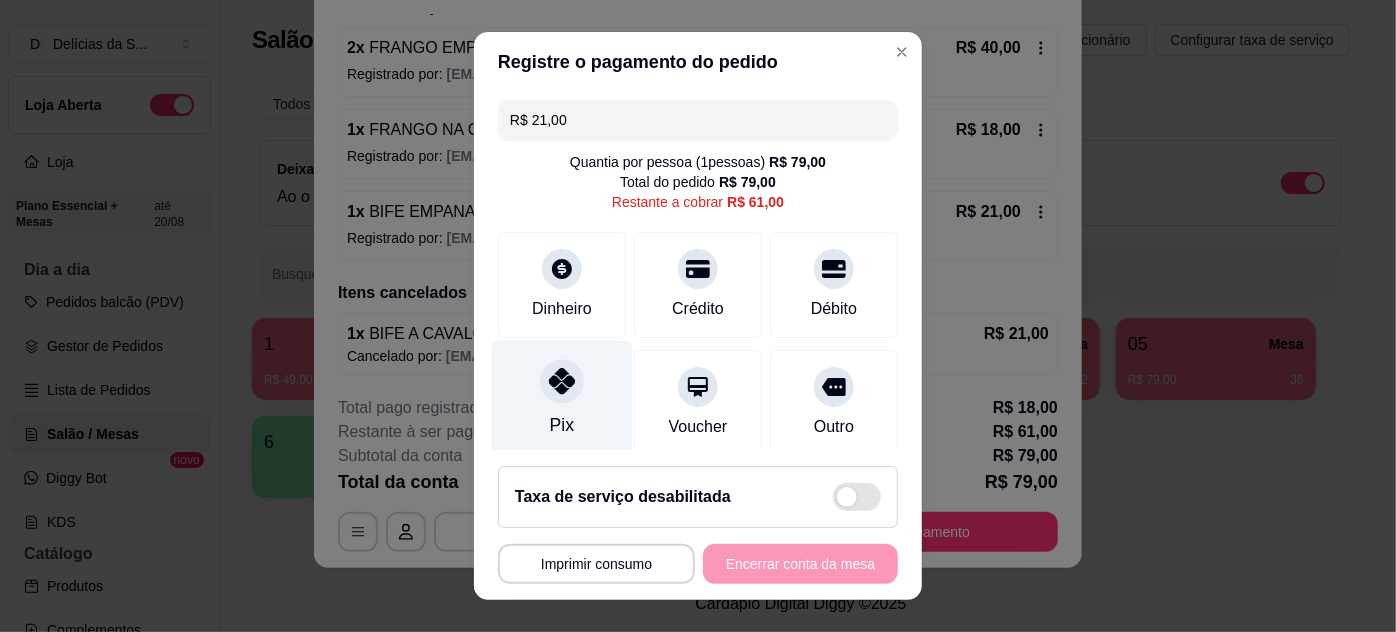 click at bounding box center (562, 381) 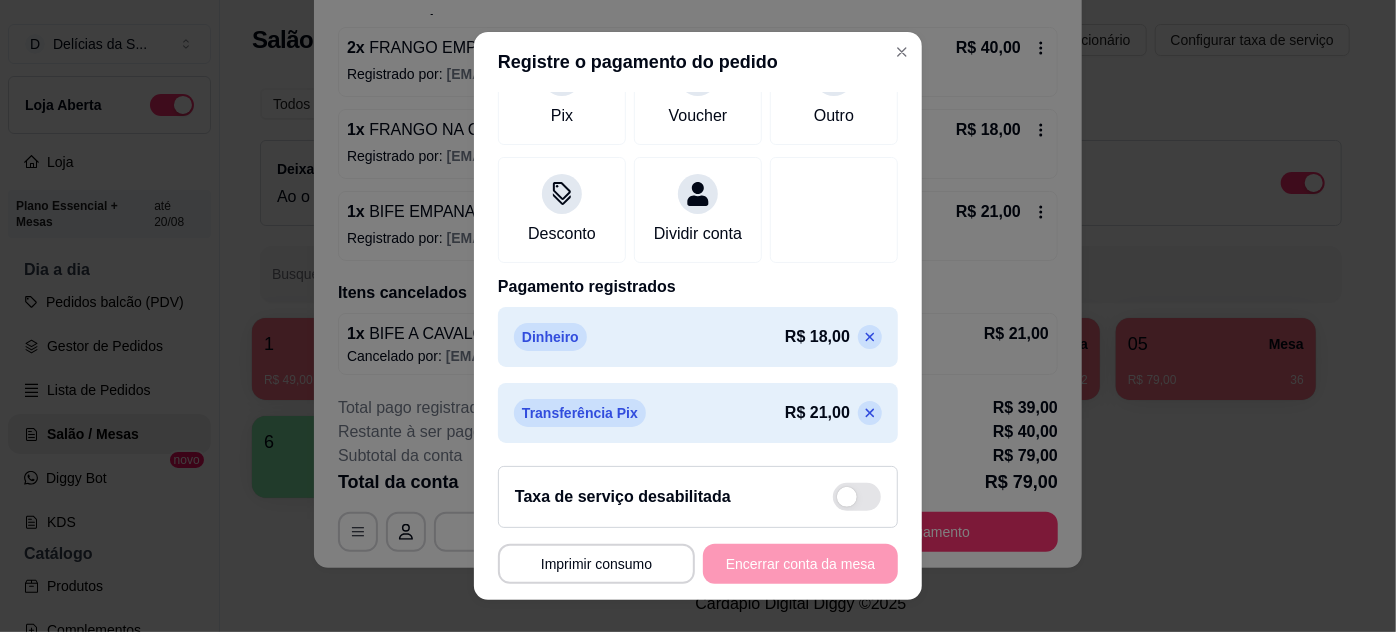 scroll, scrollTop: 0, scrollLeft: 0, axis: both 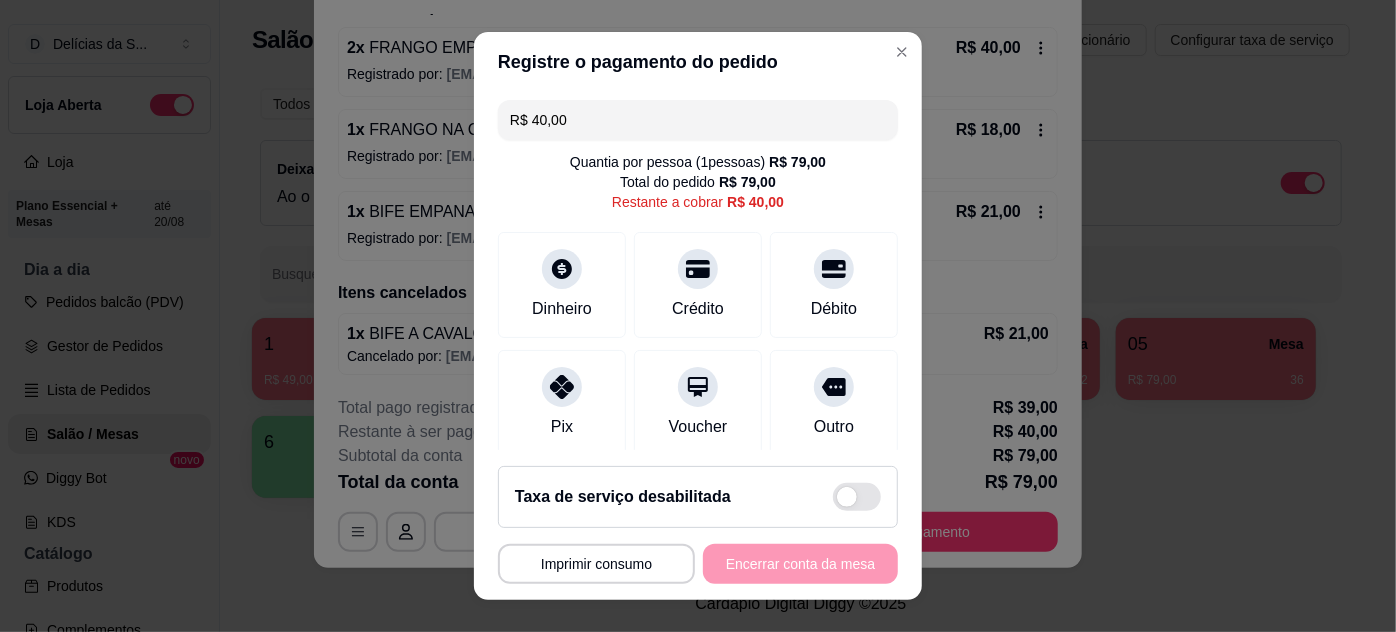 click on "R$ 40,00" at bounding box center (698, 120) 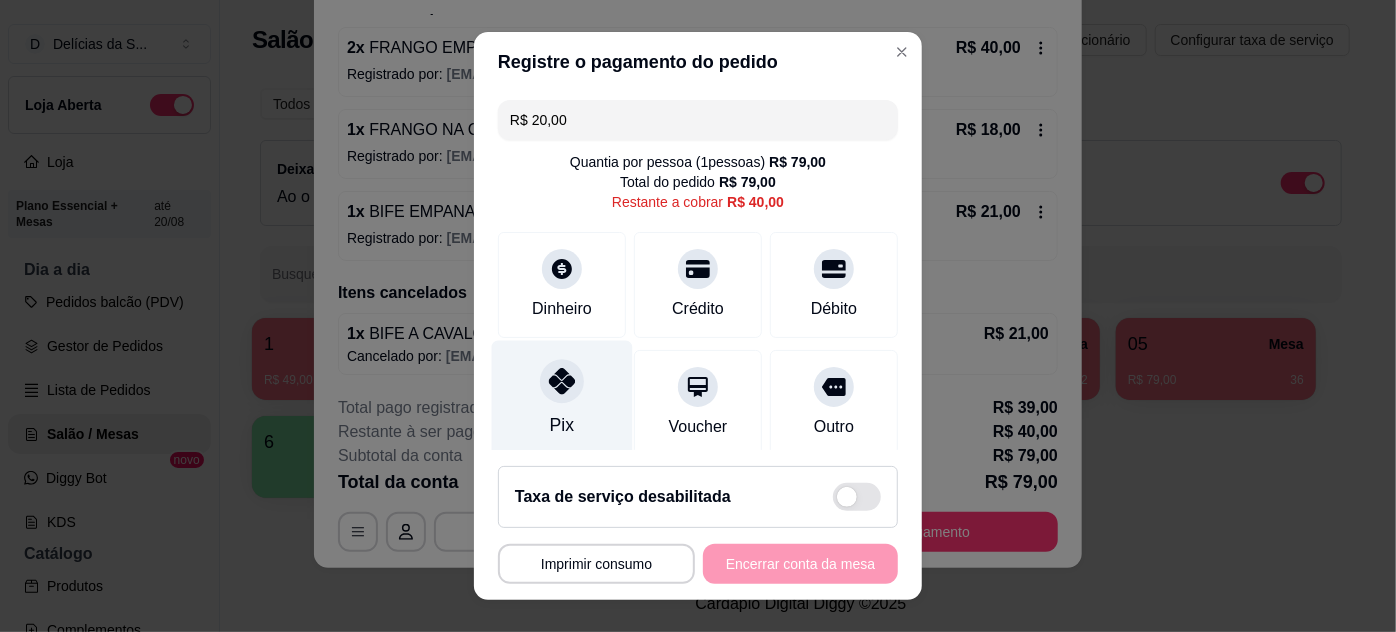 click 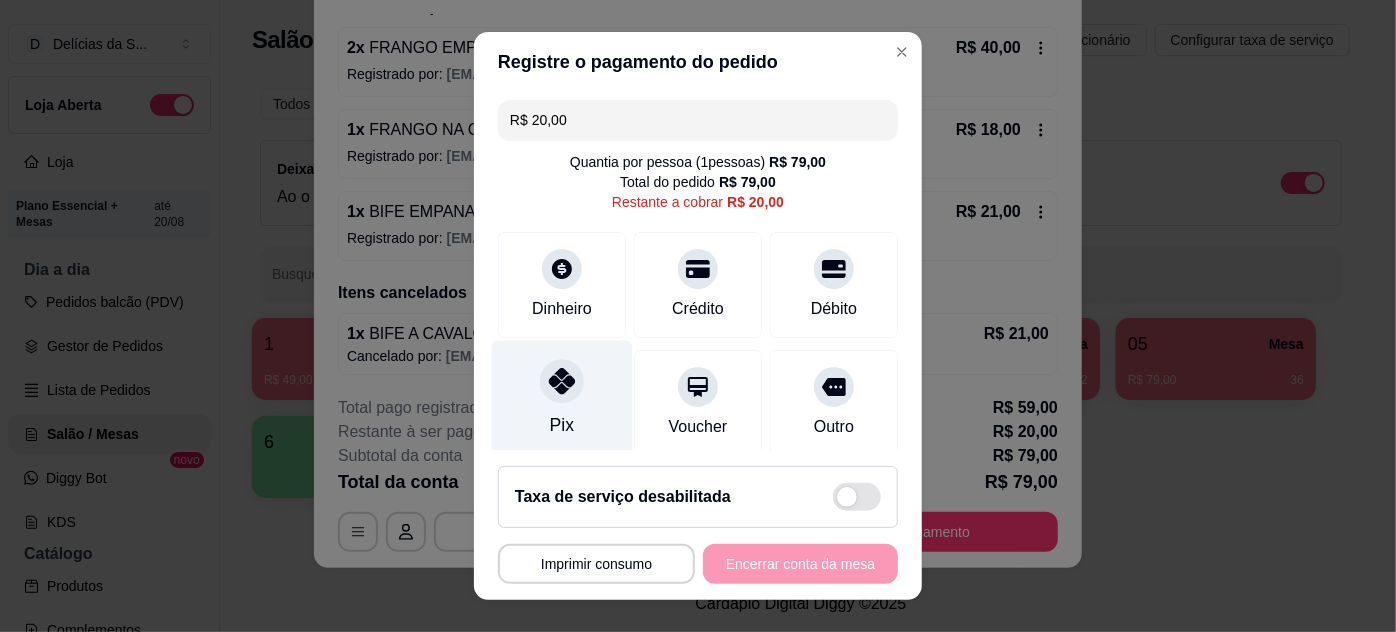click at bounding box center (562, 381) 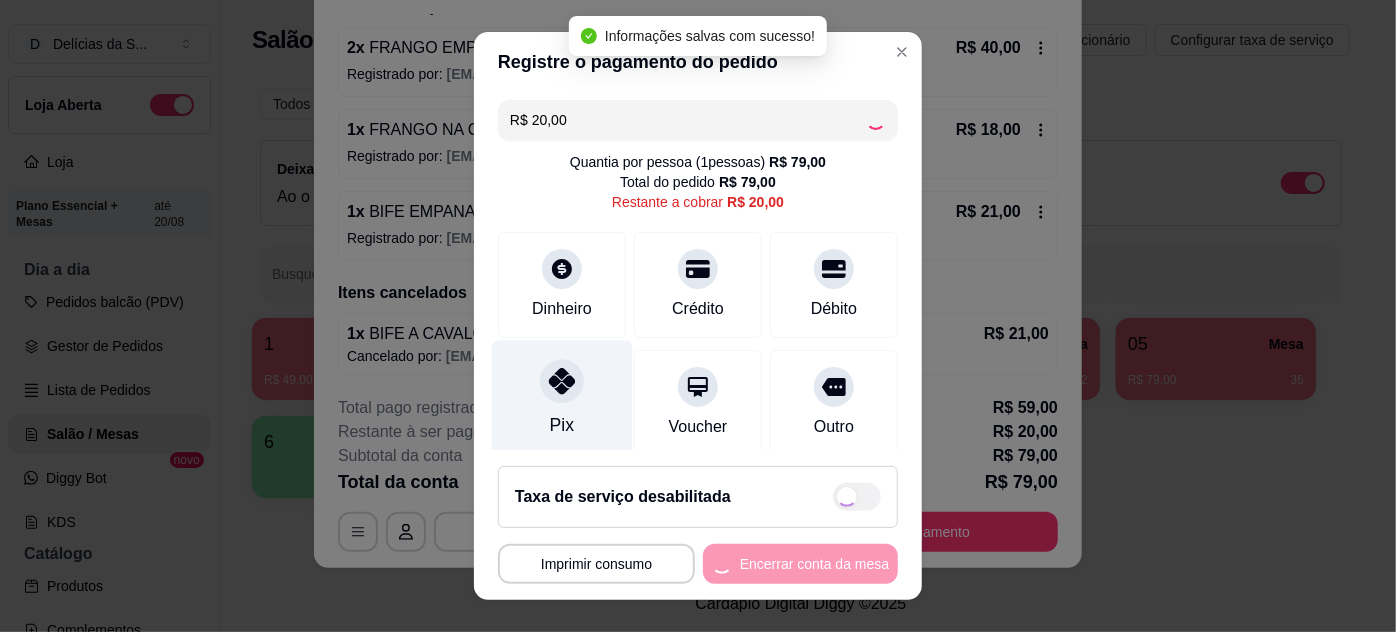 type on "R$ 0,00" 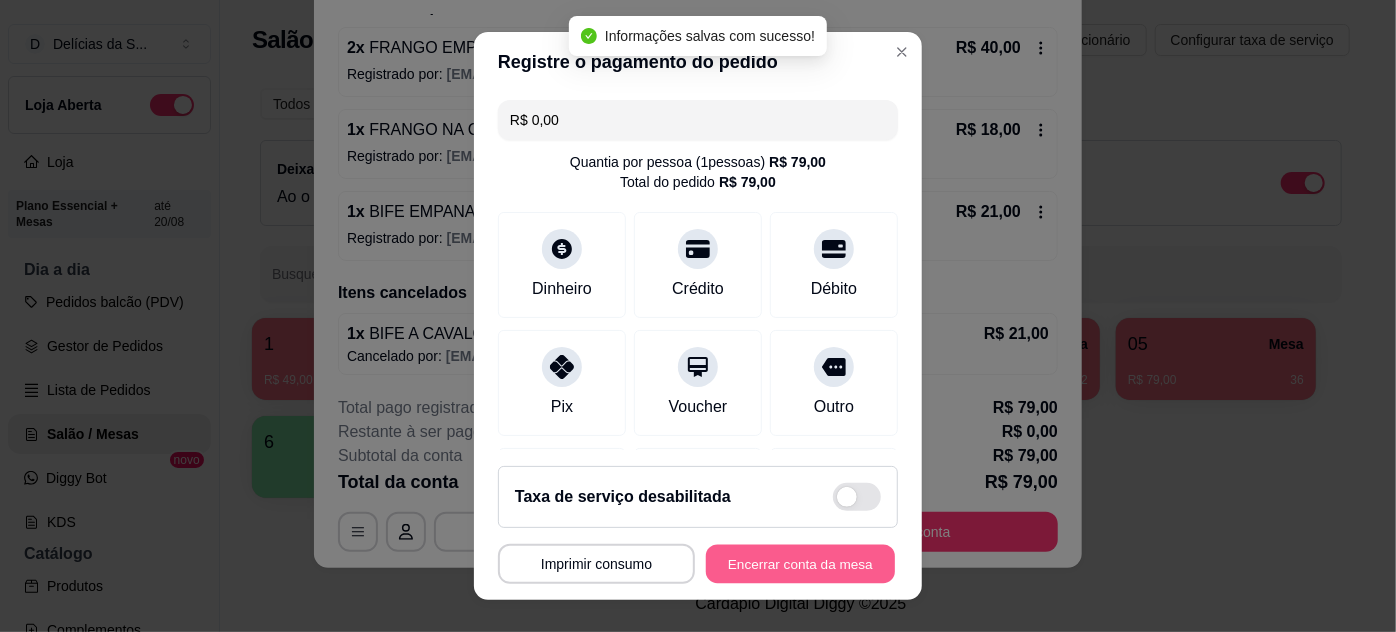 click on "Encerrar conta da mesa" at bounding box center [800, 564] 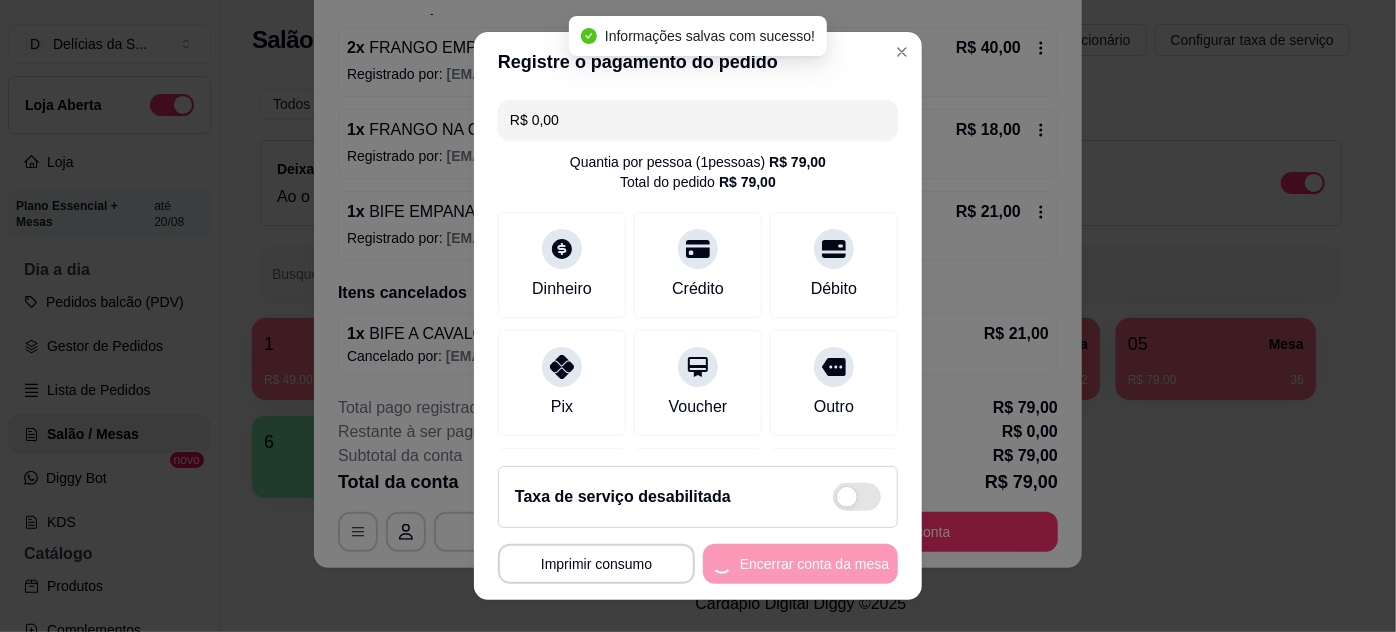 scroll, scrollTop: 0, scrollLeft: 0, axis: both 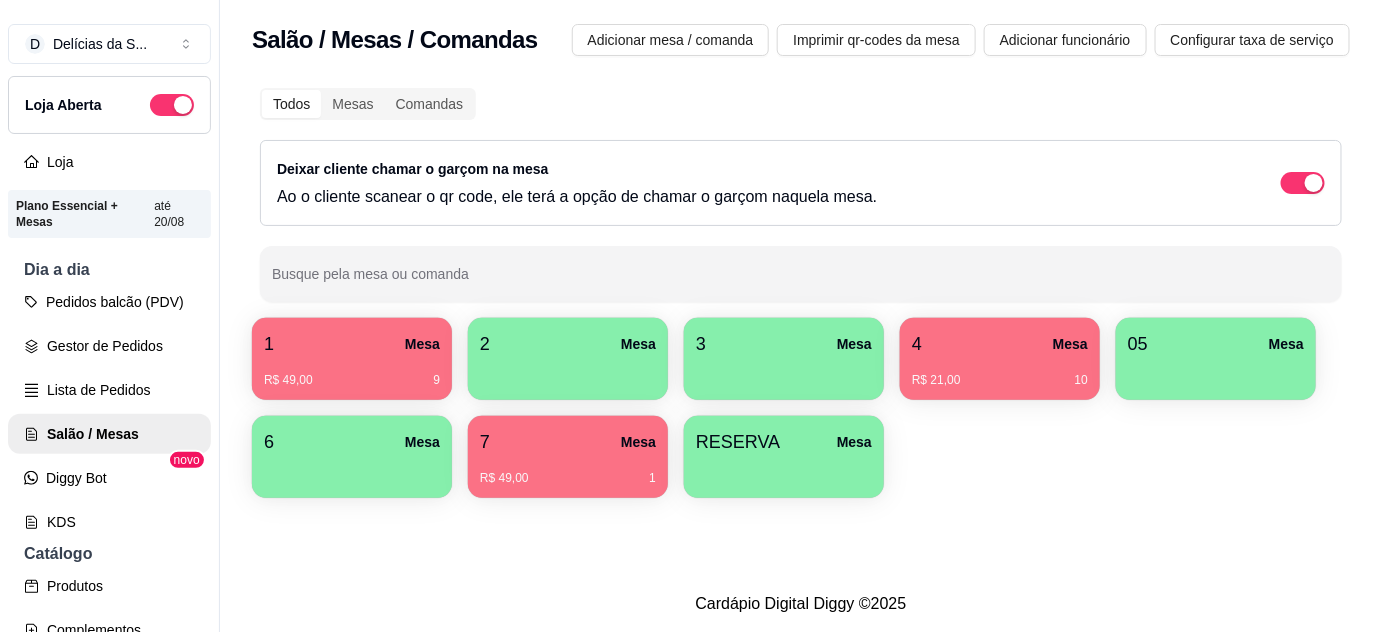 click on "1 Mesa" at bounding box center [352, 344] 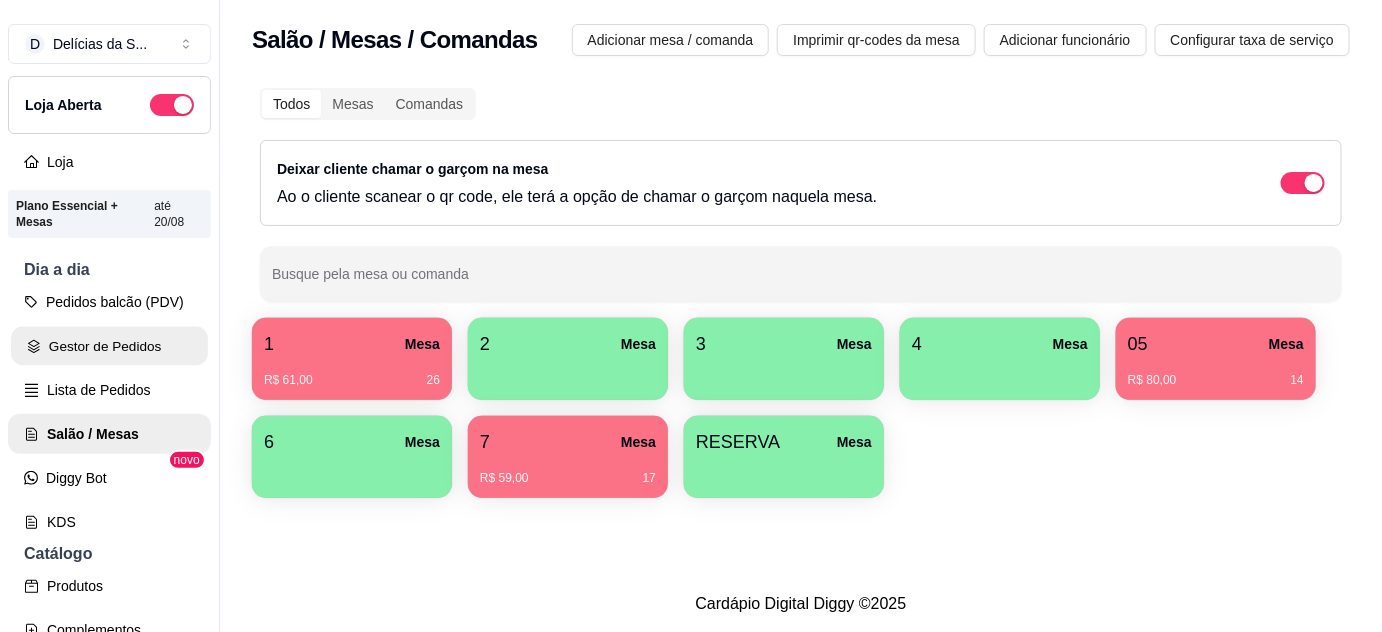 click on "Gestor de Pedidos" at bounding box center (109, 346) 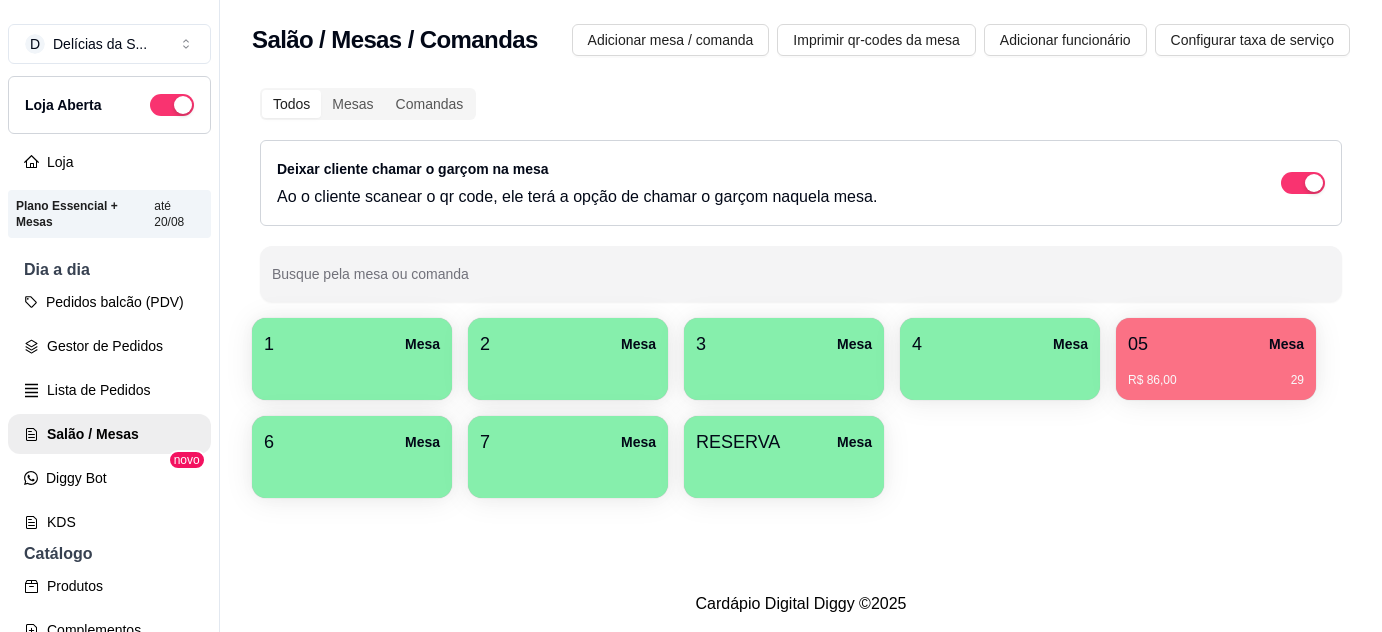 scroll, scrollTop: 0, scrollLeft: 0, axis: both 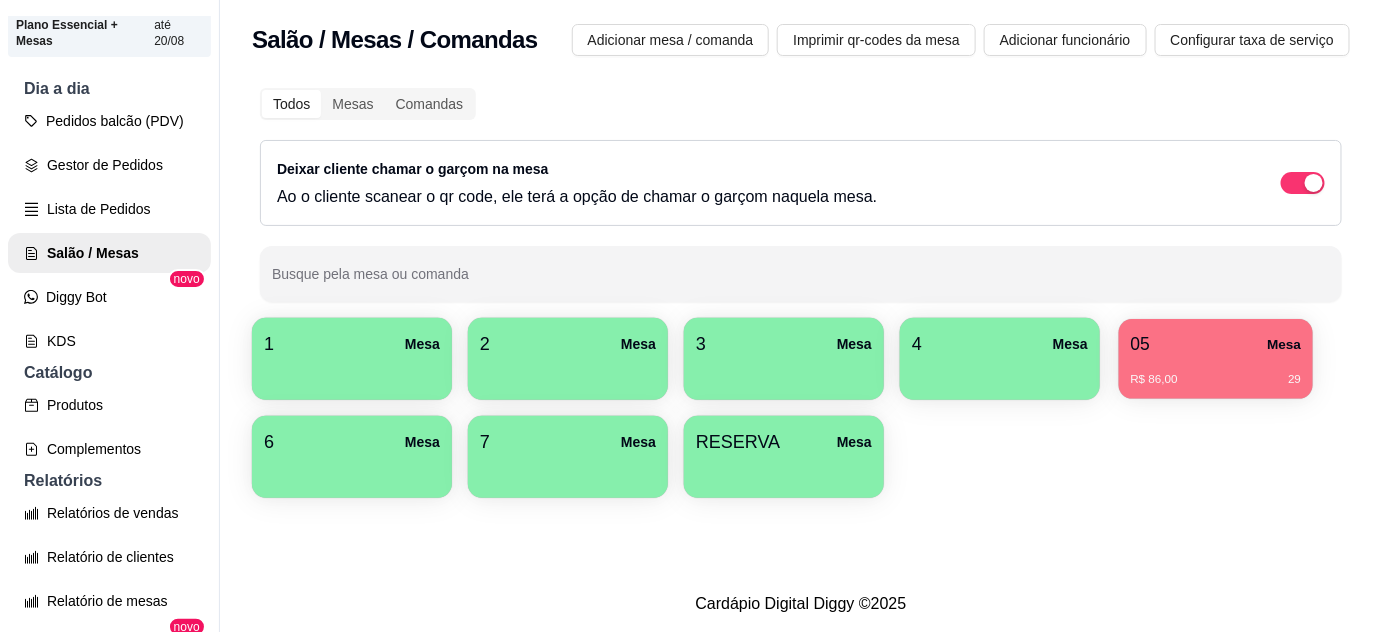 click on "05 Mesa" at bounding box center [1216, 344] 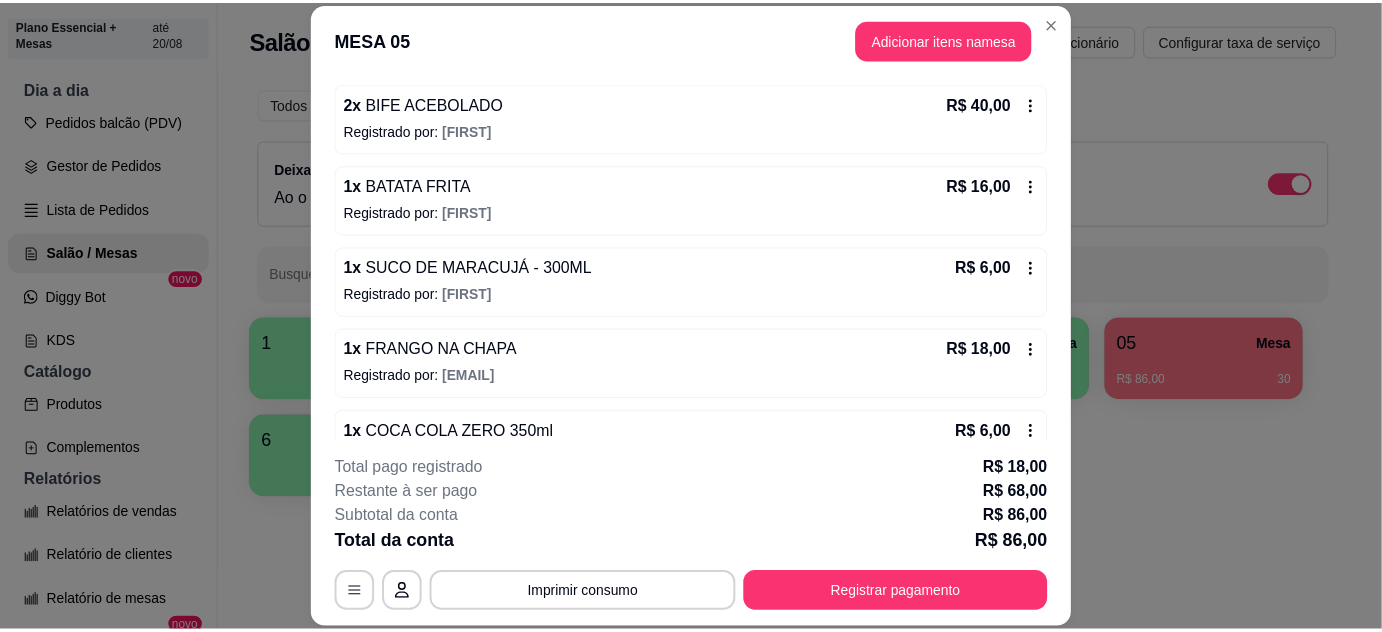 scroll, scrollTop: 0, scrollLeft: 0, axis: both 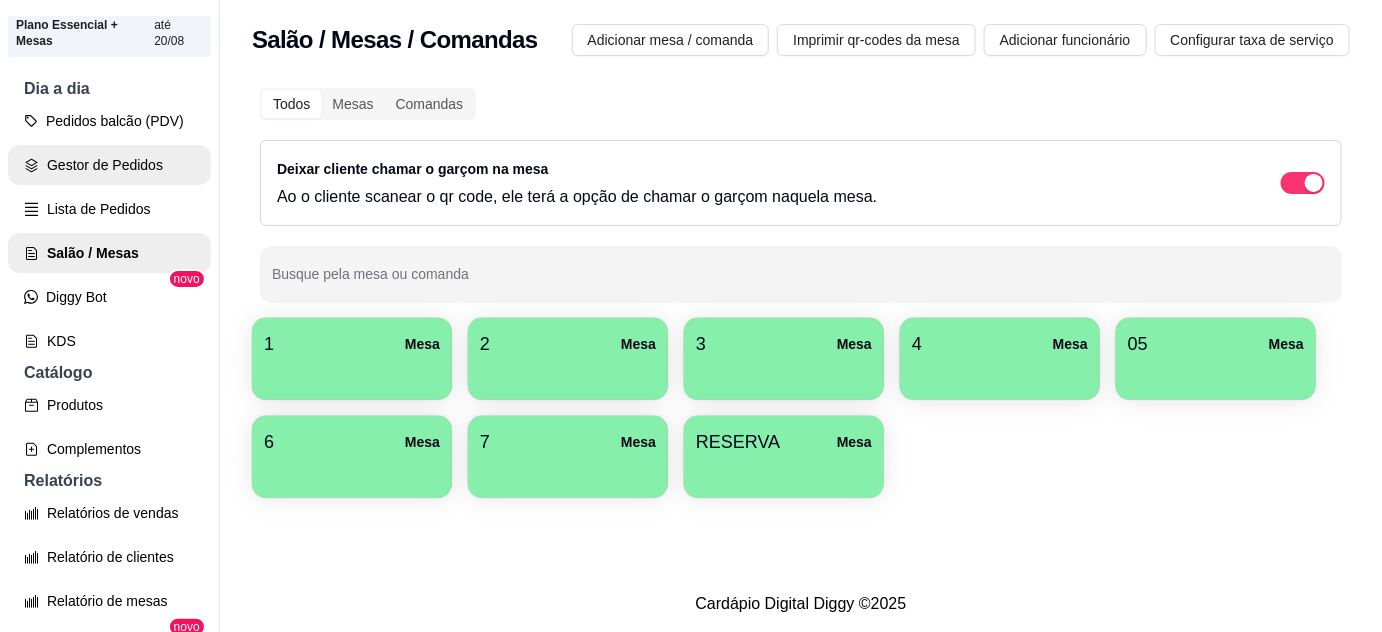 click on "Gestor de Pedidos" at bounding box center [109, 165] 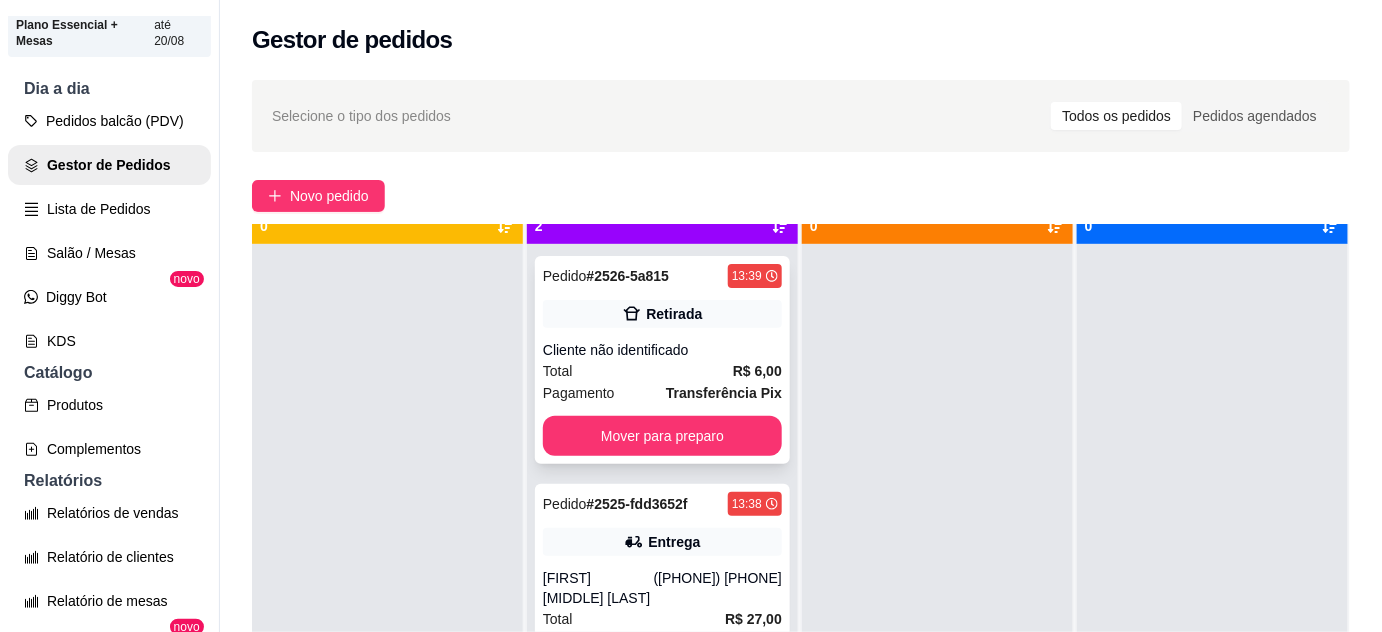 scroll, scrollTop: 56, scrollLeft: 0, axis: vertical 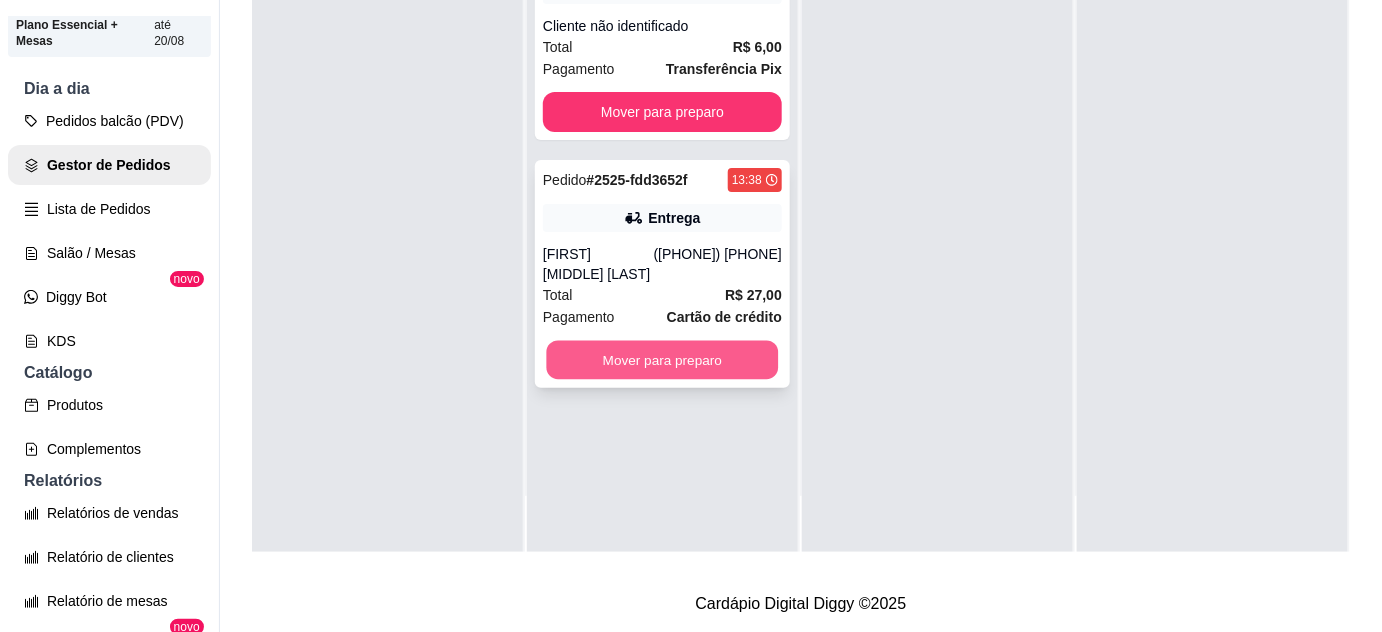 click on "Mover para preparo" at bounding box center [663, 360] 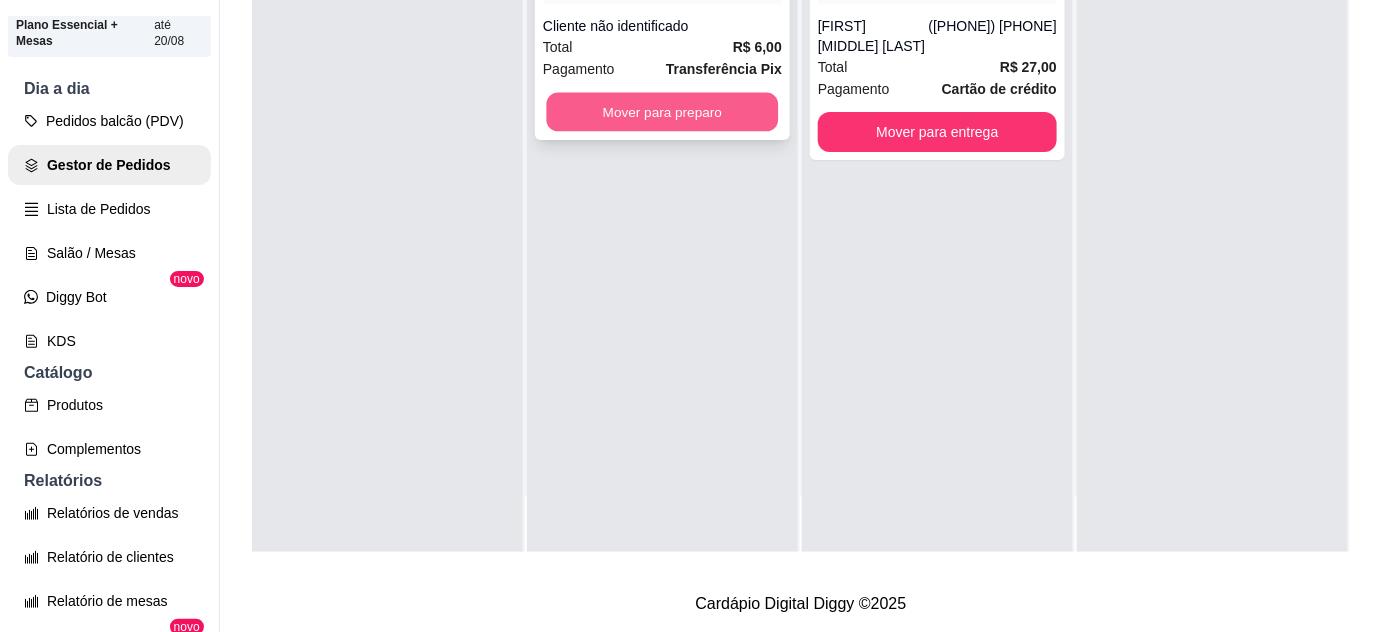 click on "Mover para preparo" at bounding box center [663, 112] 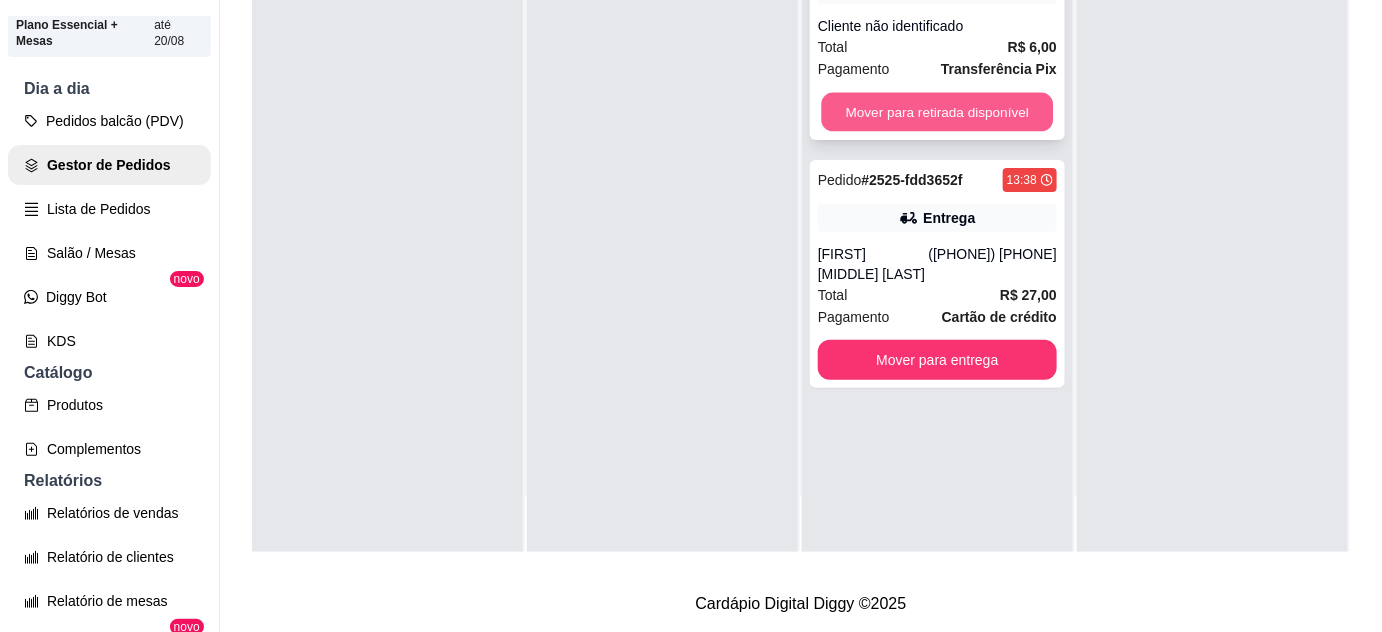 click on "Mover para retirada disponível" at bounding box center (938, 112) 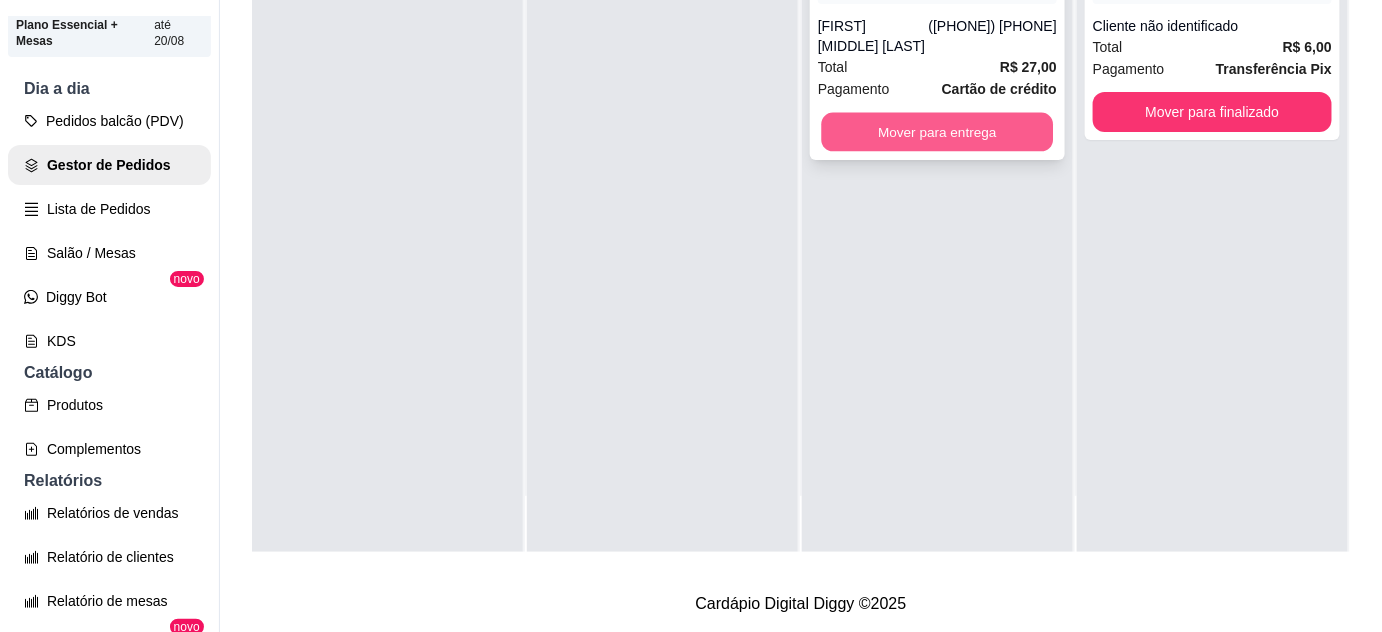 click on "Mover para entrega" at bounding box center (938, 132) 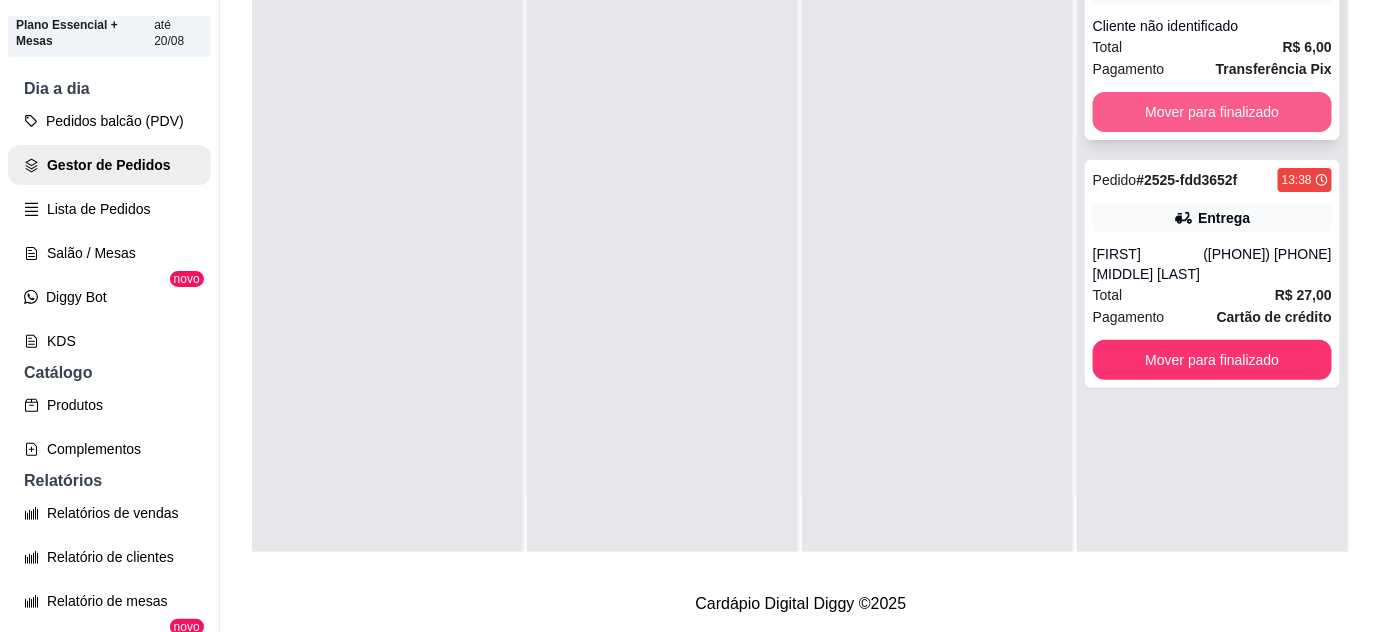 click on "Mover para finalizado" at bounding box center (1212, 112) 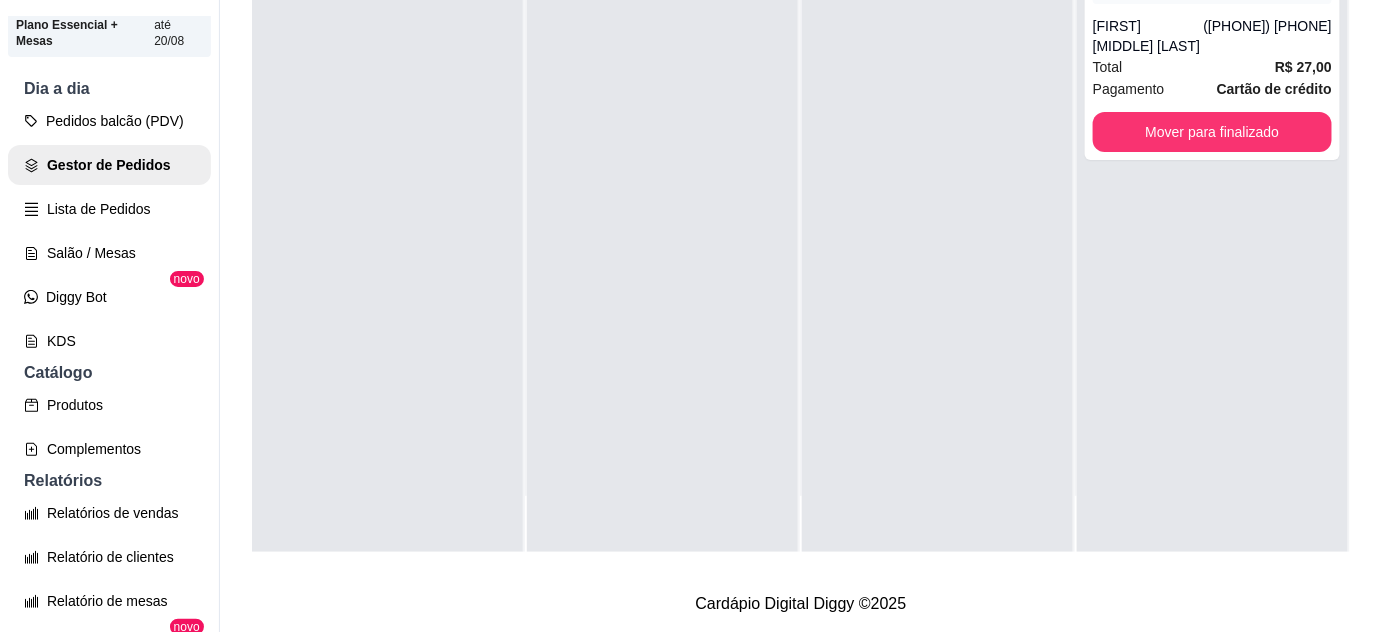 scroll, scrollTop: 0, scrollLeft: 0, axis: both 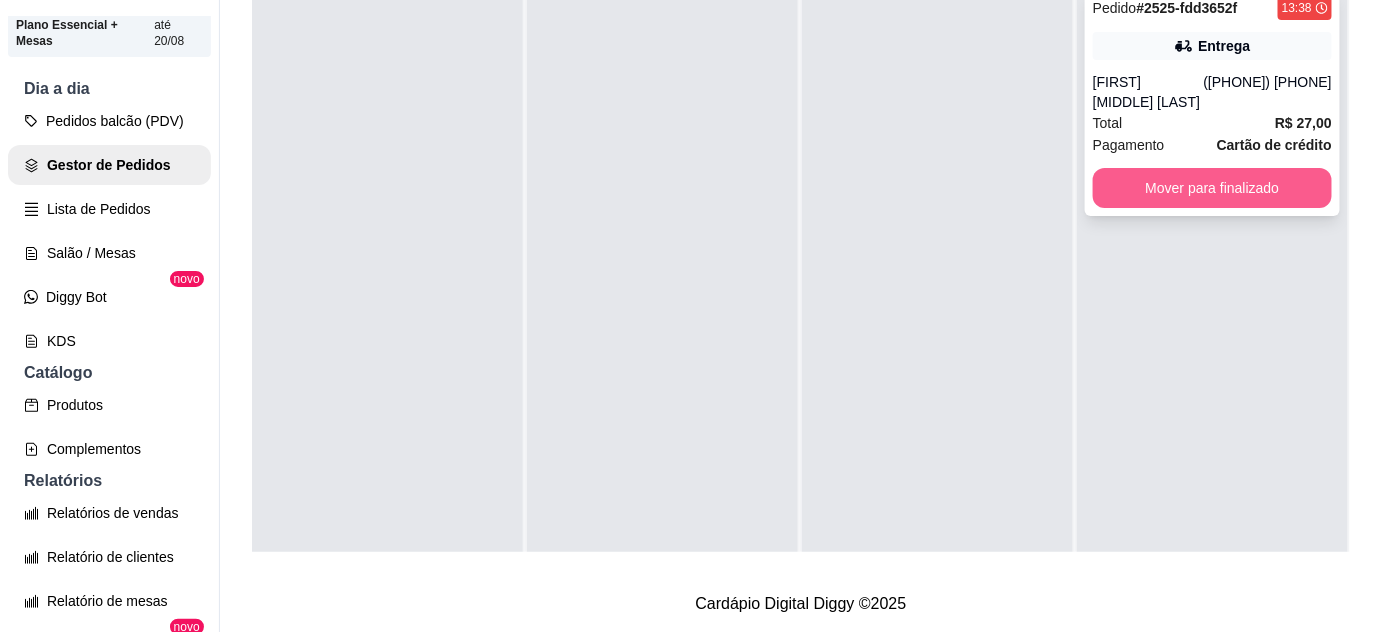 click on "Mover para finalizado" at bounding box center (1212, 188) 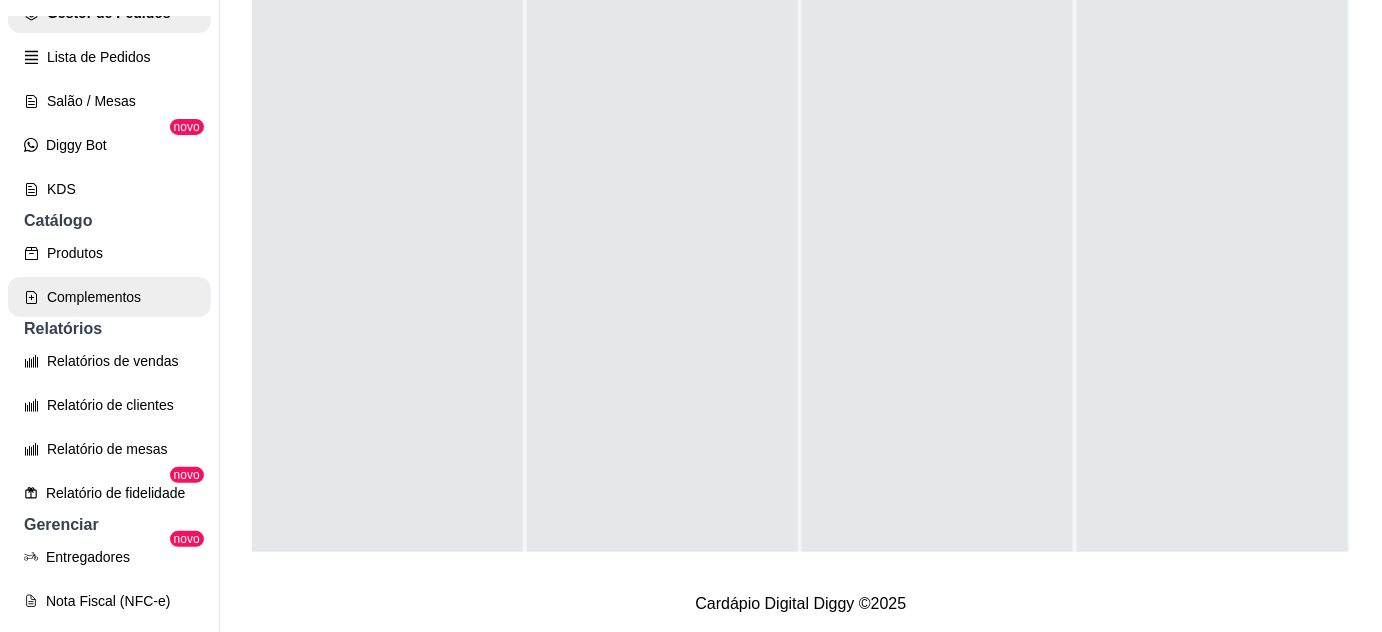 scroll, scrollTop: 363, scrollLeft: 0, axis: vertical 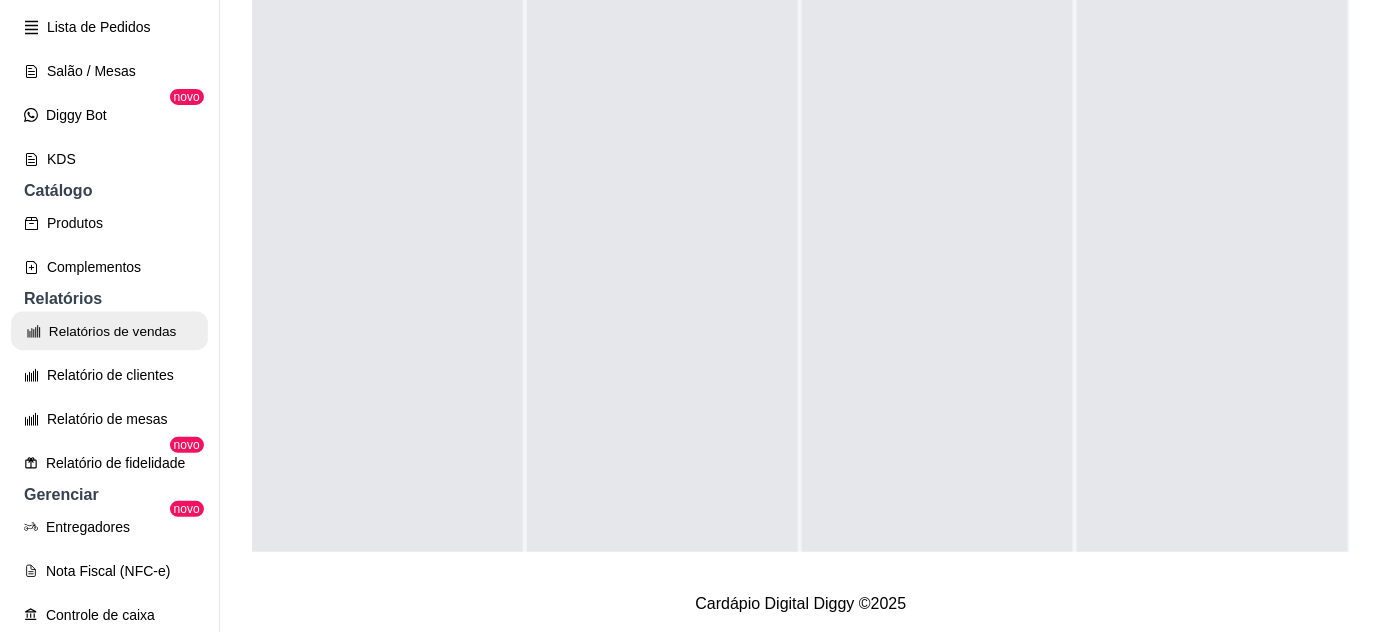 click on "Relatórios de vendas" at bounding box center [109, 331] 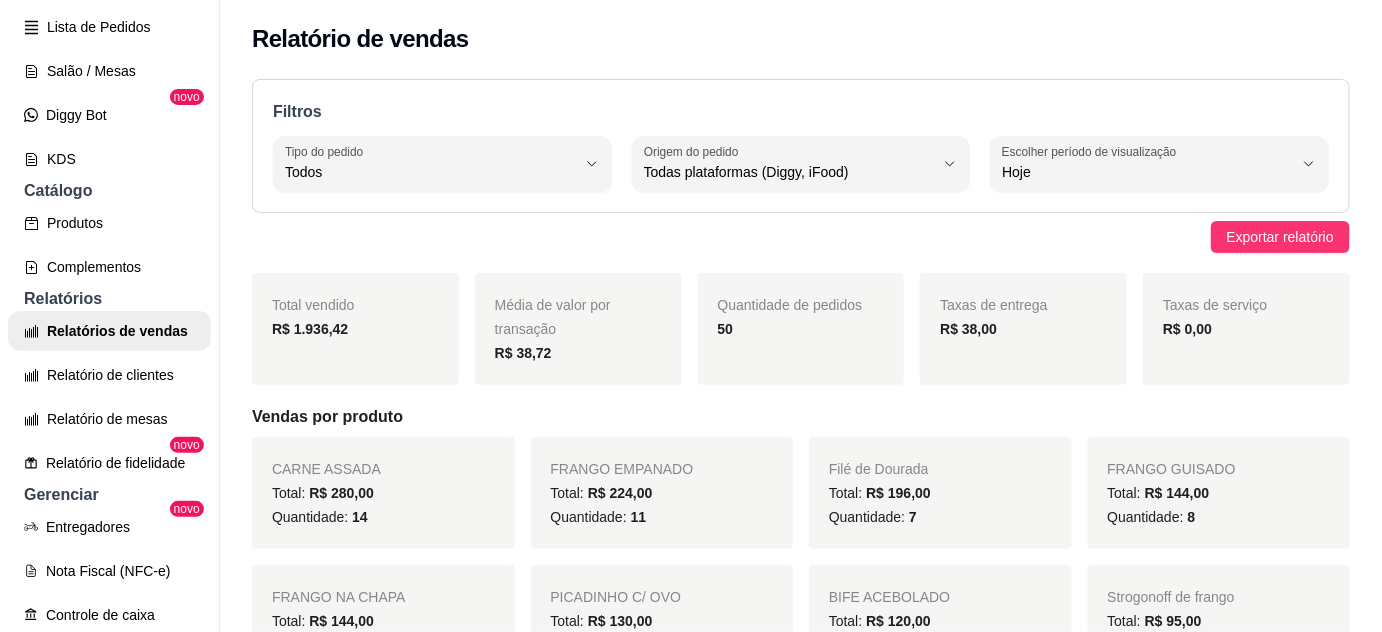 scroll, scrollTop: 0, scrollLeft: 0, axis: both 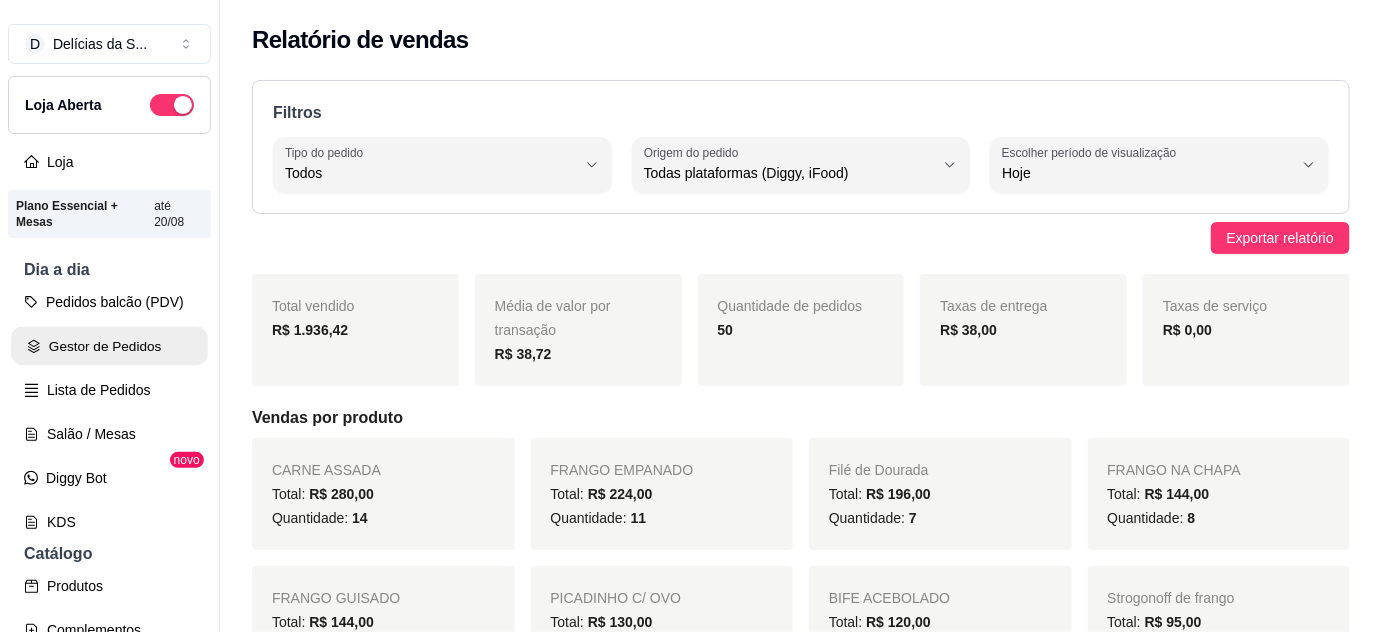 click on "Gestor de Pedidos" at bounding box center (109, 346) 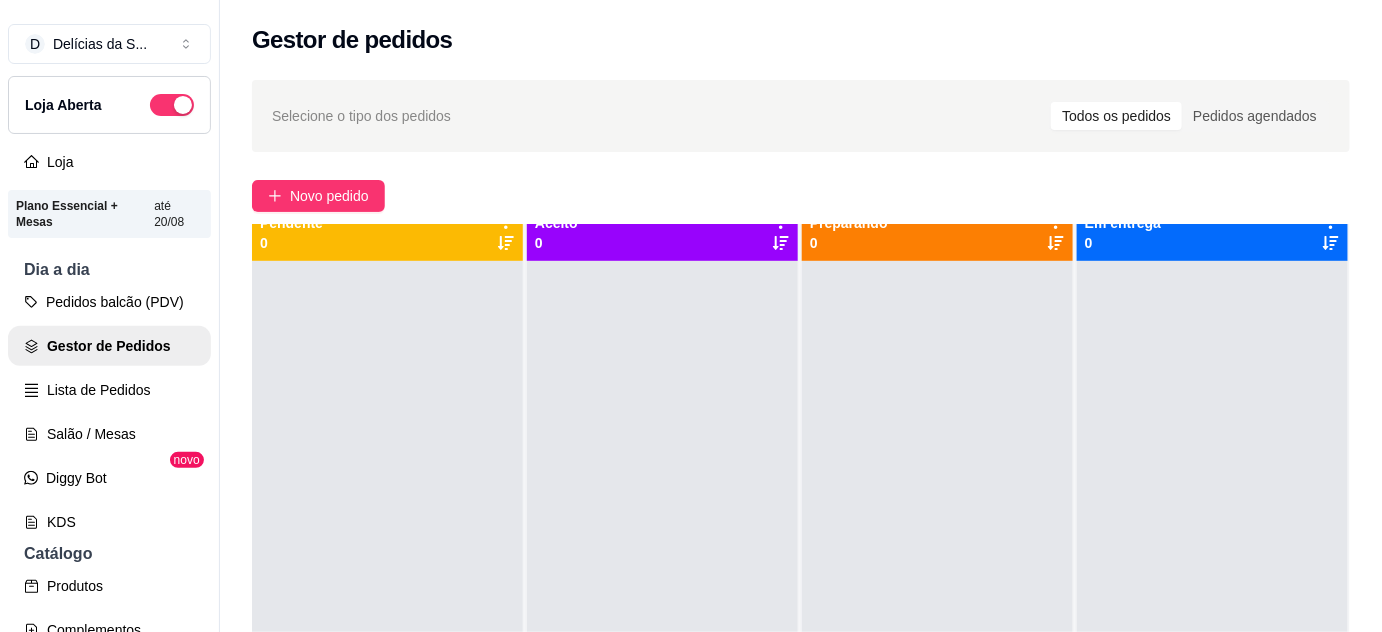scroll, scrollTop: 0, scrollLeft: 0, axis: both 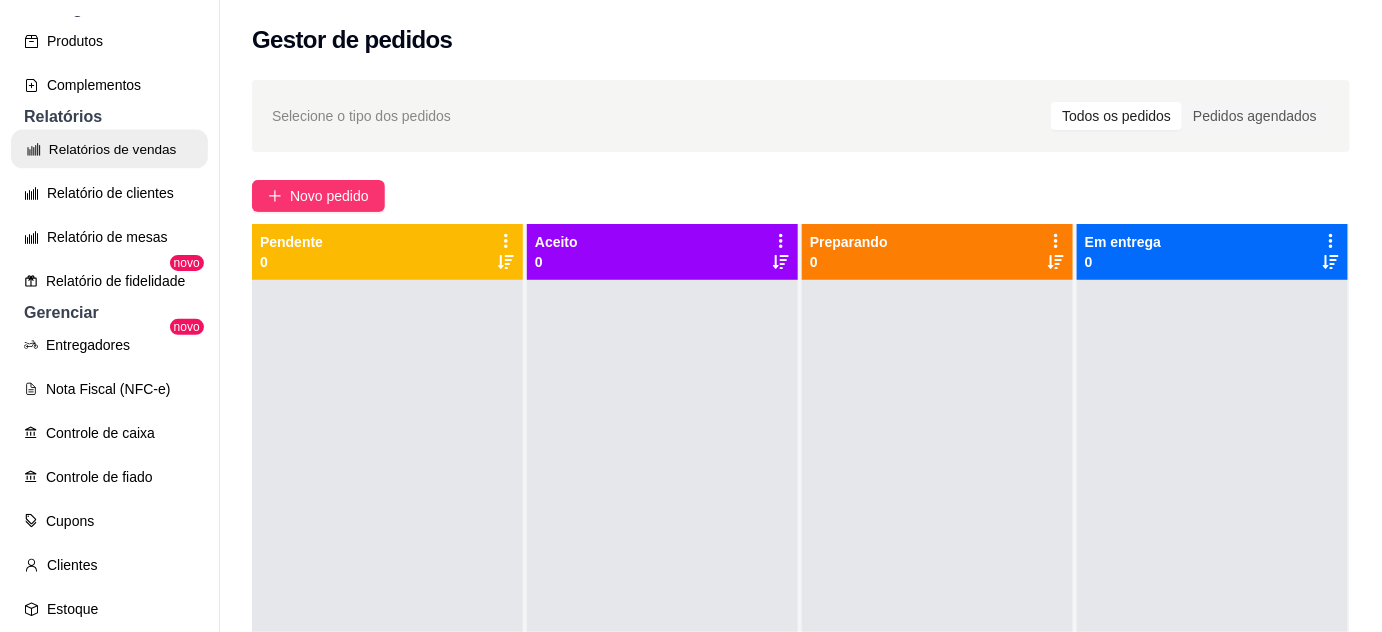 click on "Relatórios de vendas" at bounding box center (109, 149) 